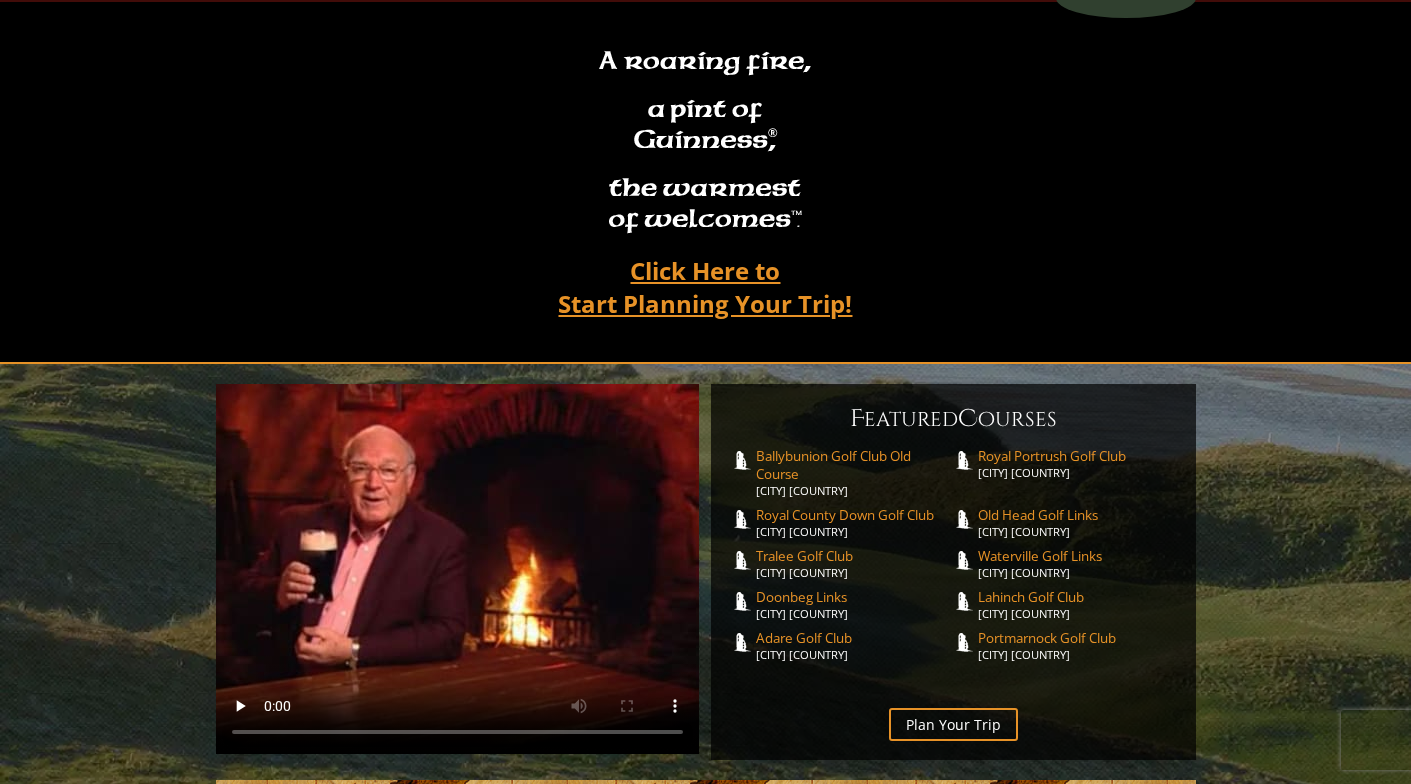 scroll, scrollTop: 126, scrollLeft: 0, axis: vertical 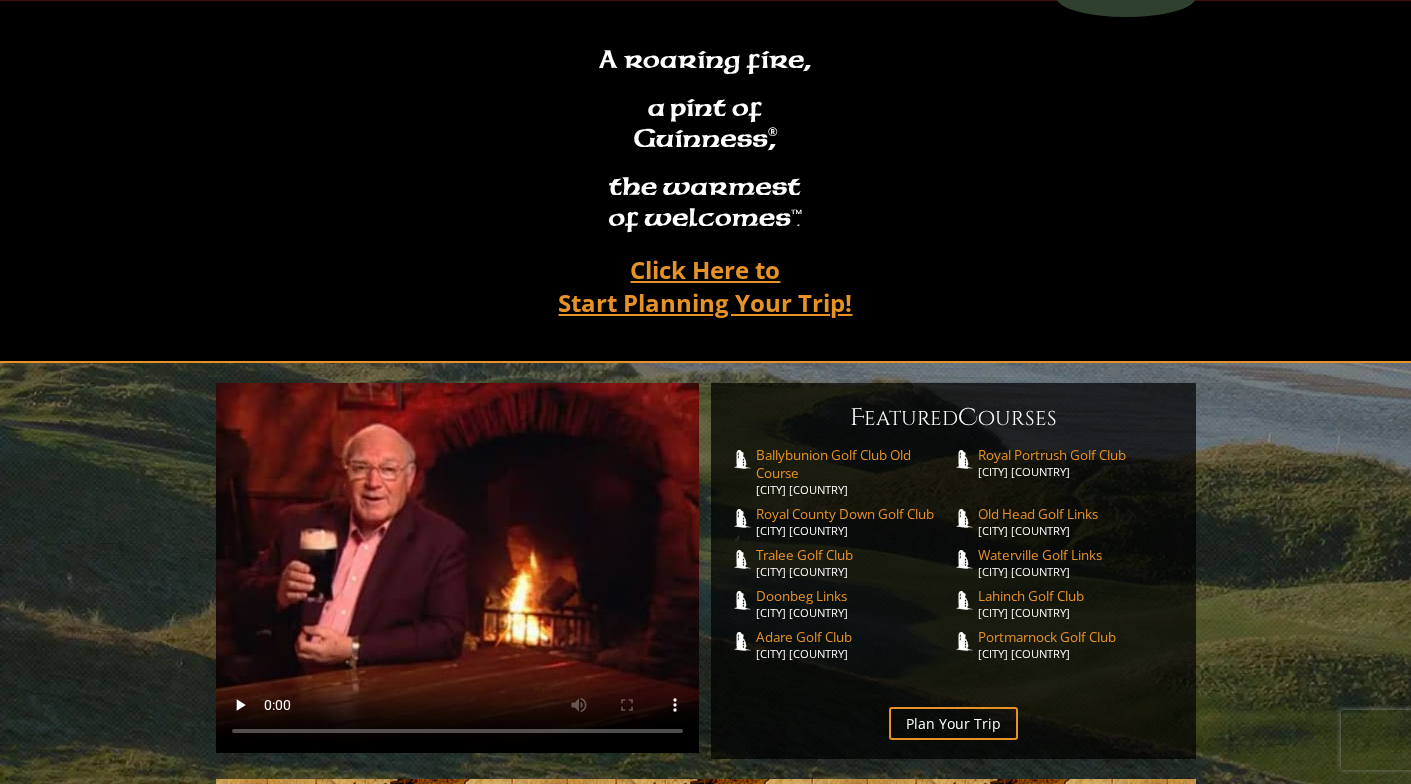 click on "Plan Your Trip" at bounding box center (953, 723) 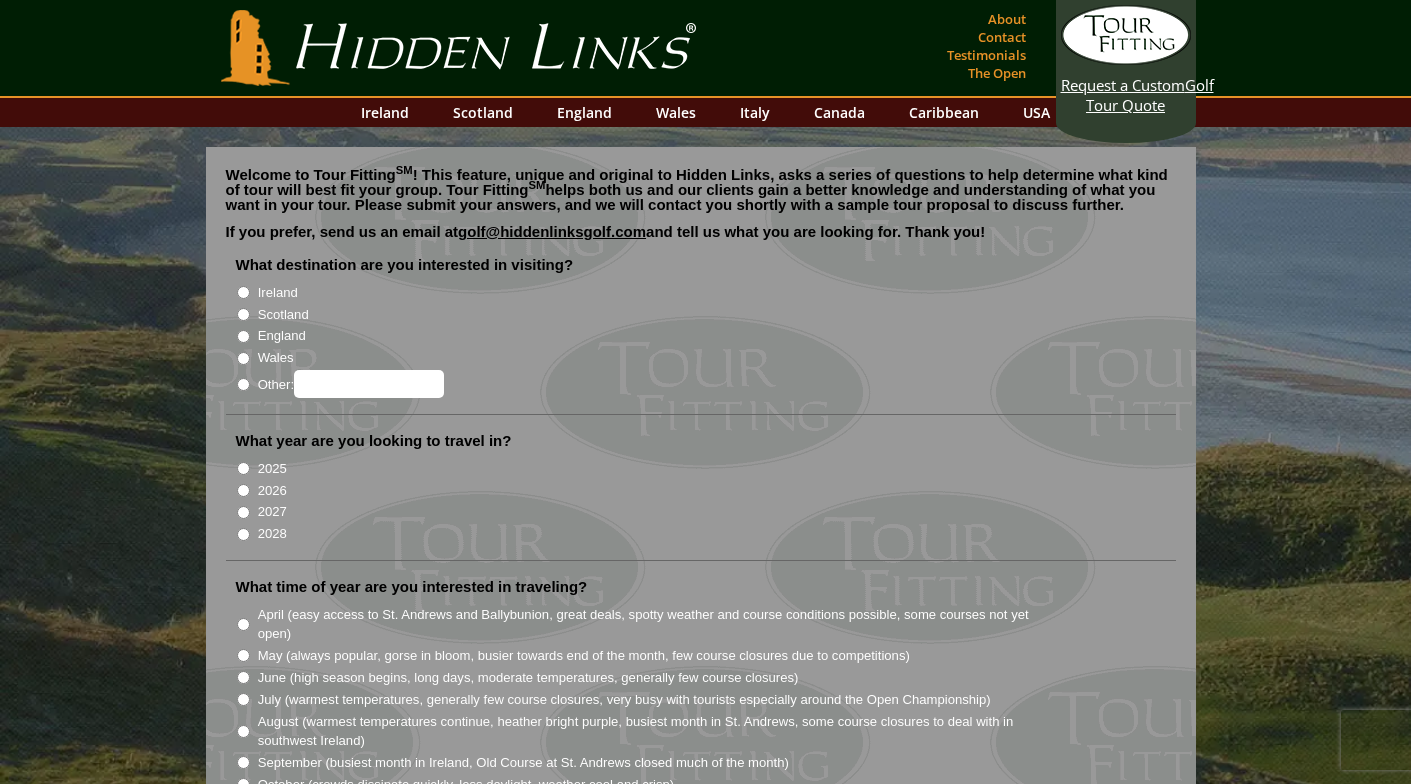 scroll, scrollTop: 0, scrollLeft: 0, axis: both 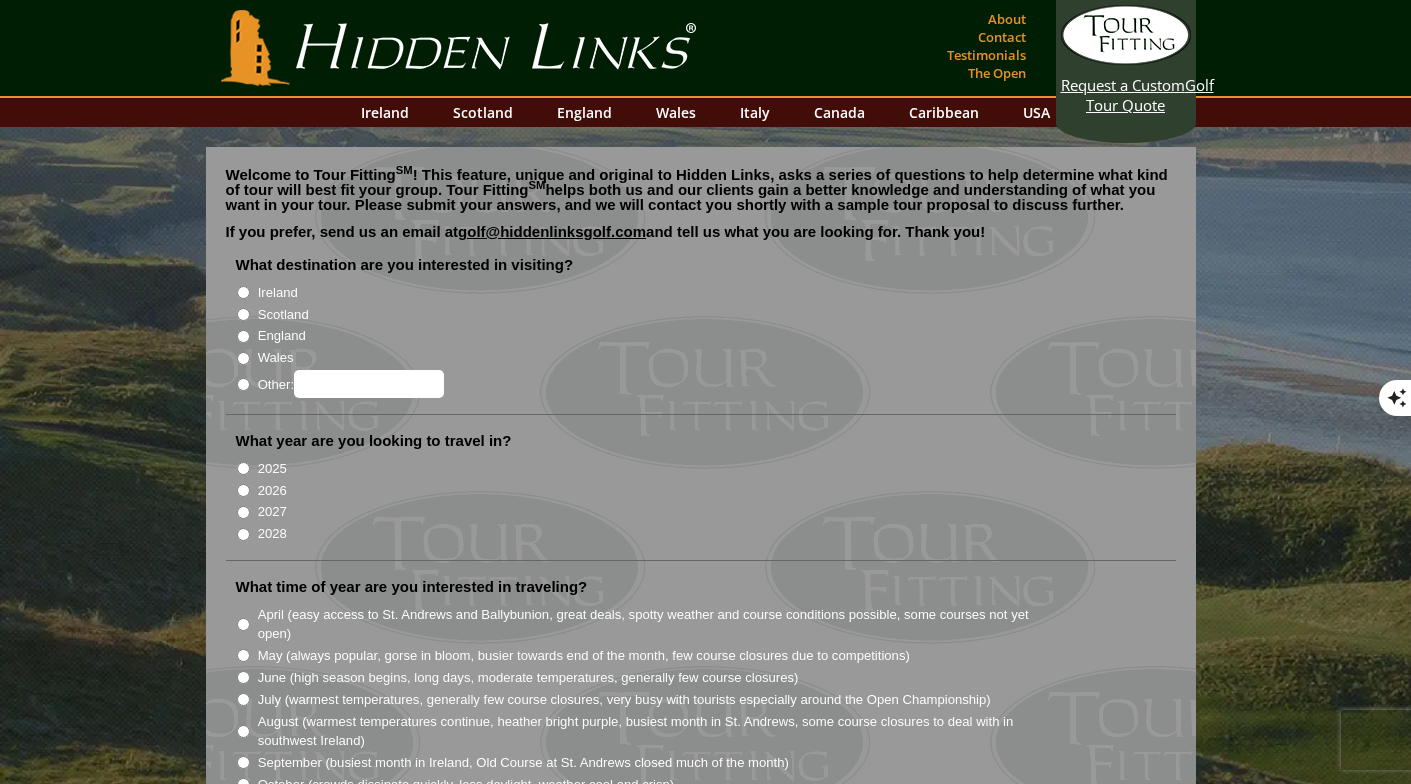 click on "Ireland" at bounding box center (243, 292) 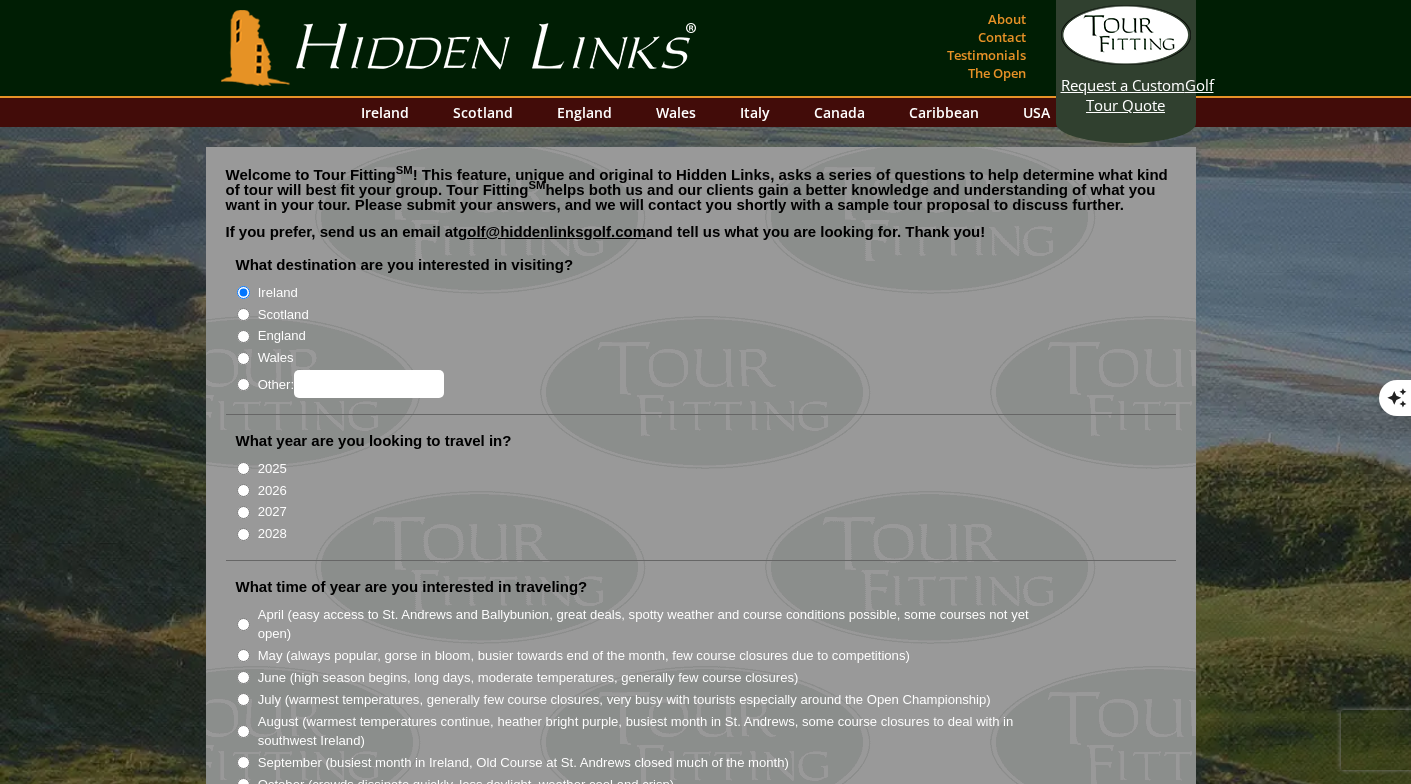 click on "2026" at bounding box center (243, 490) 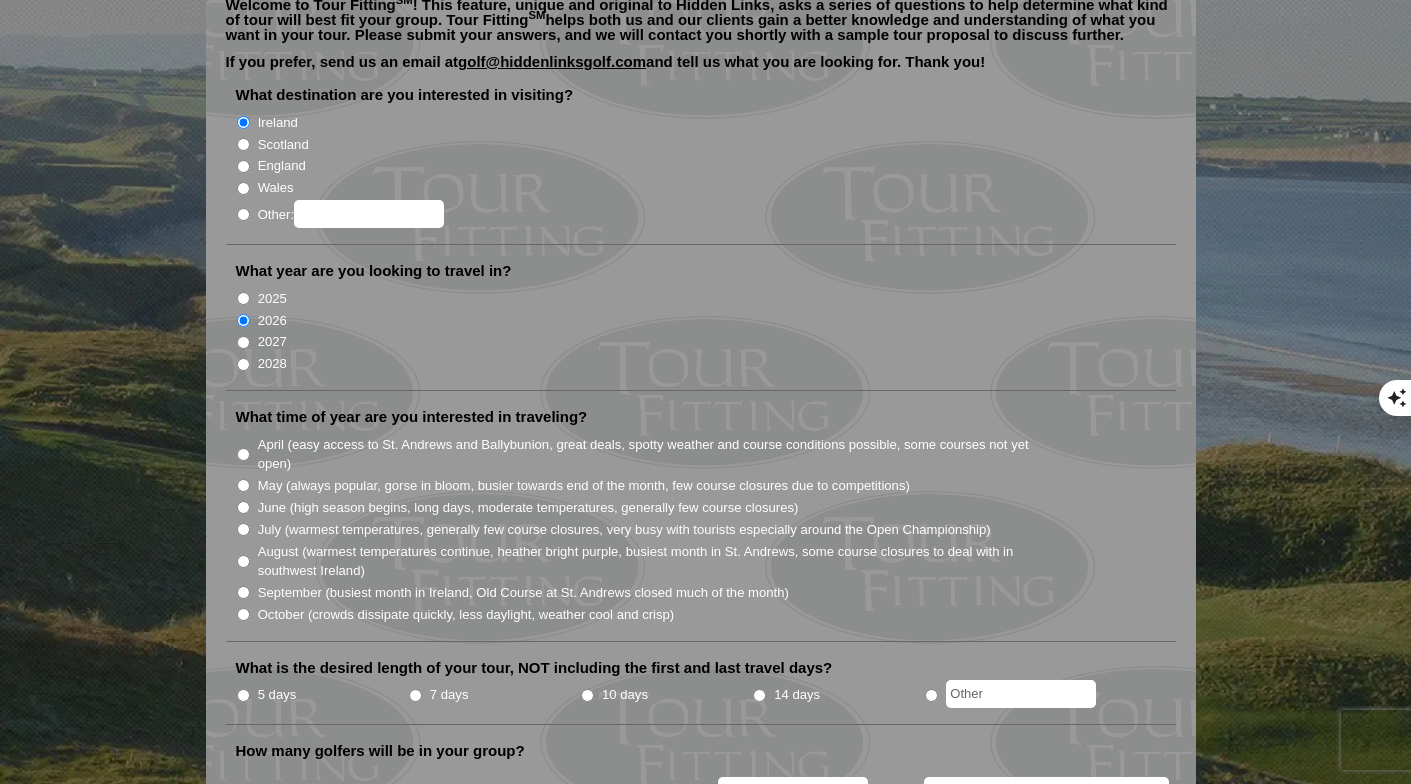 scroll, scrollTop: 202, scrollLeft: 0, axis: vertical 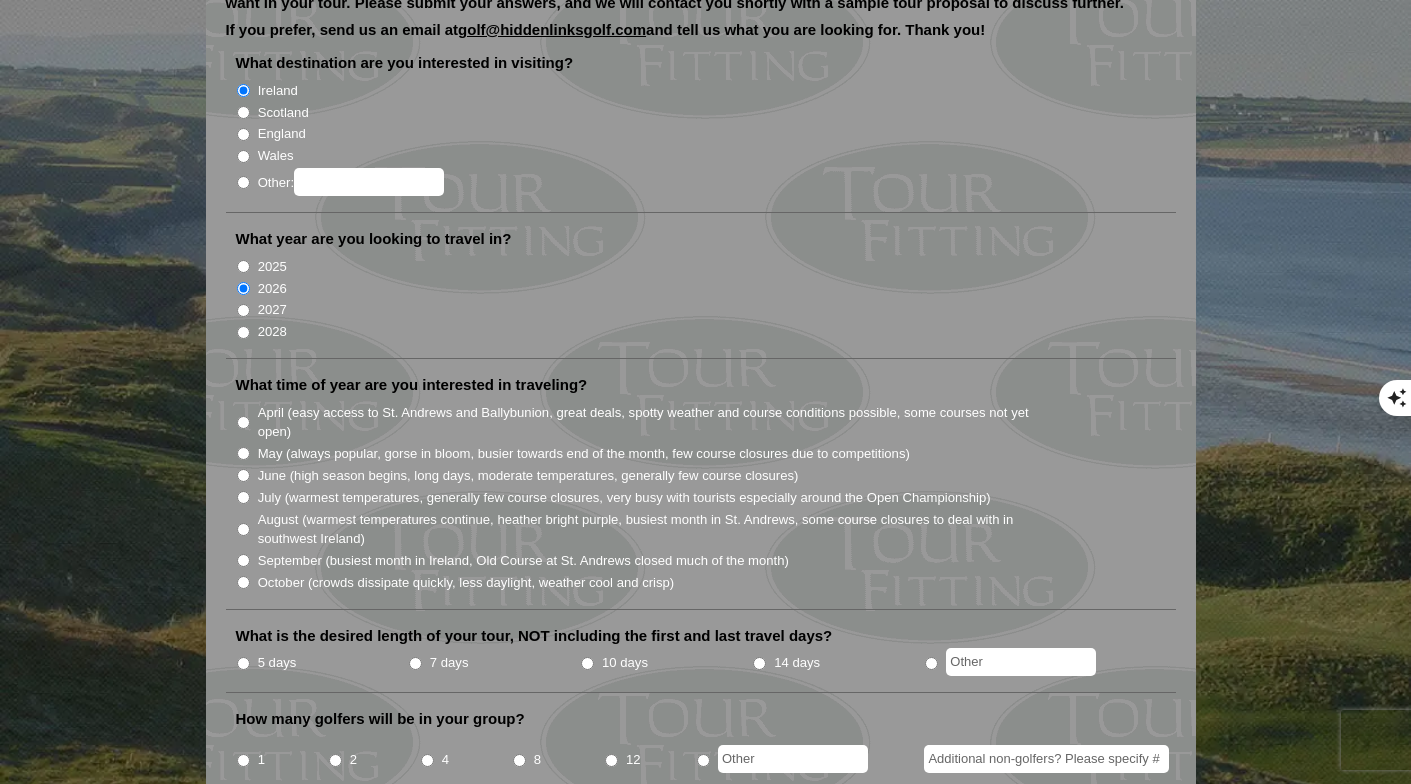 click on "June (high season begins, long days, moderate temperatures, generally few course closures)" at bounding box center [243, 475] 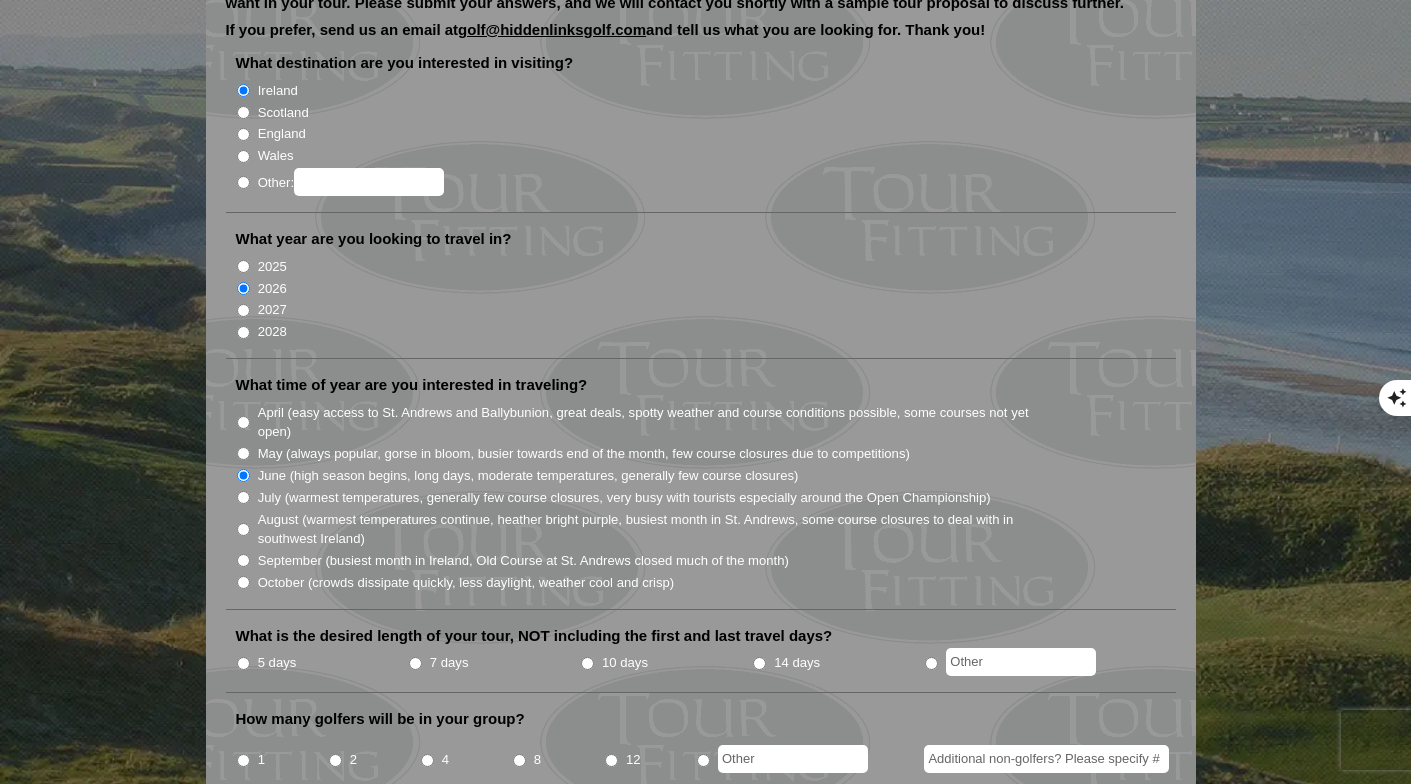 scroll, scrollTop: 350, scrollLeft: 0, axis: vertical 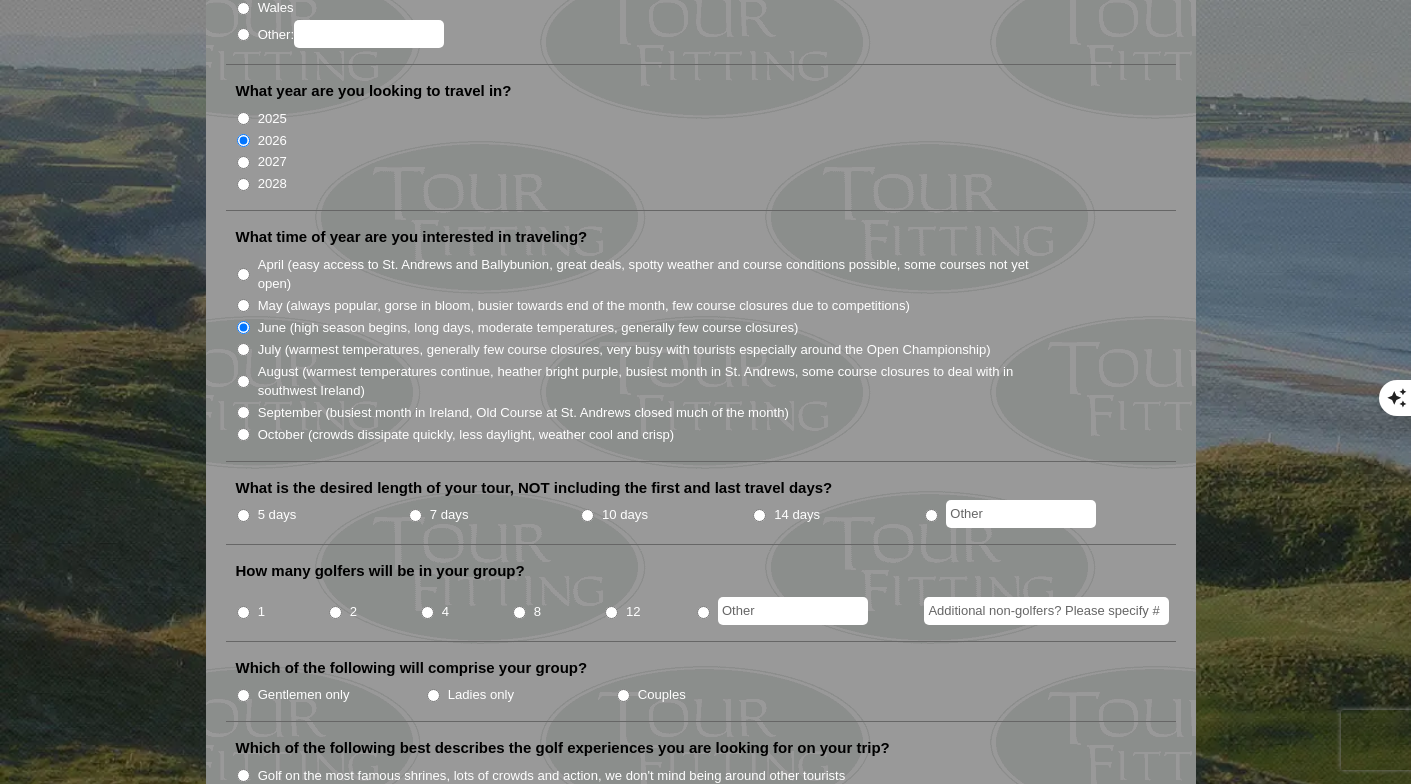 click on "10 days" at bounding box center [587, 515] 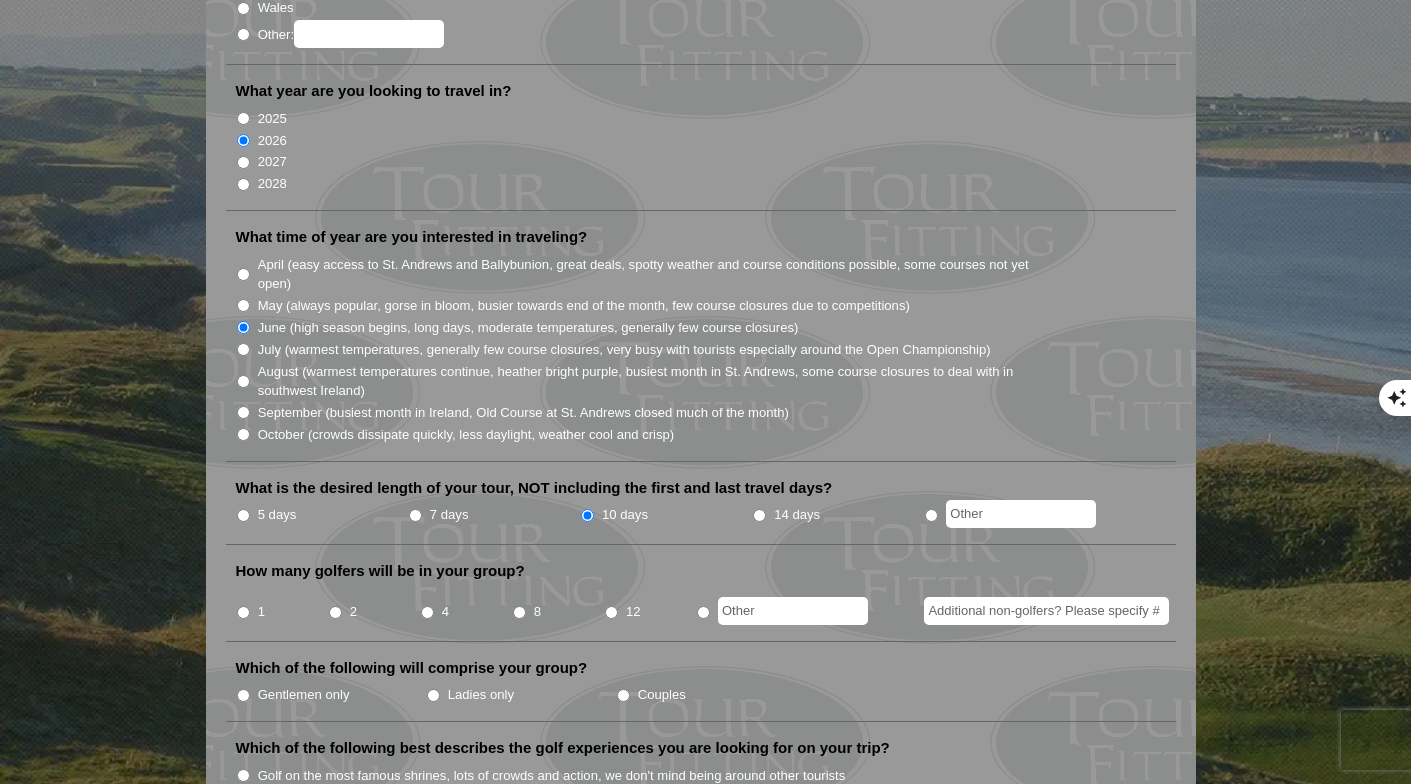 click at bounding box center (703, 612) 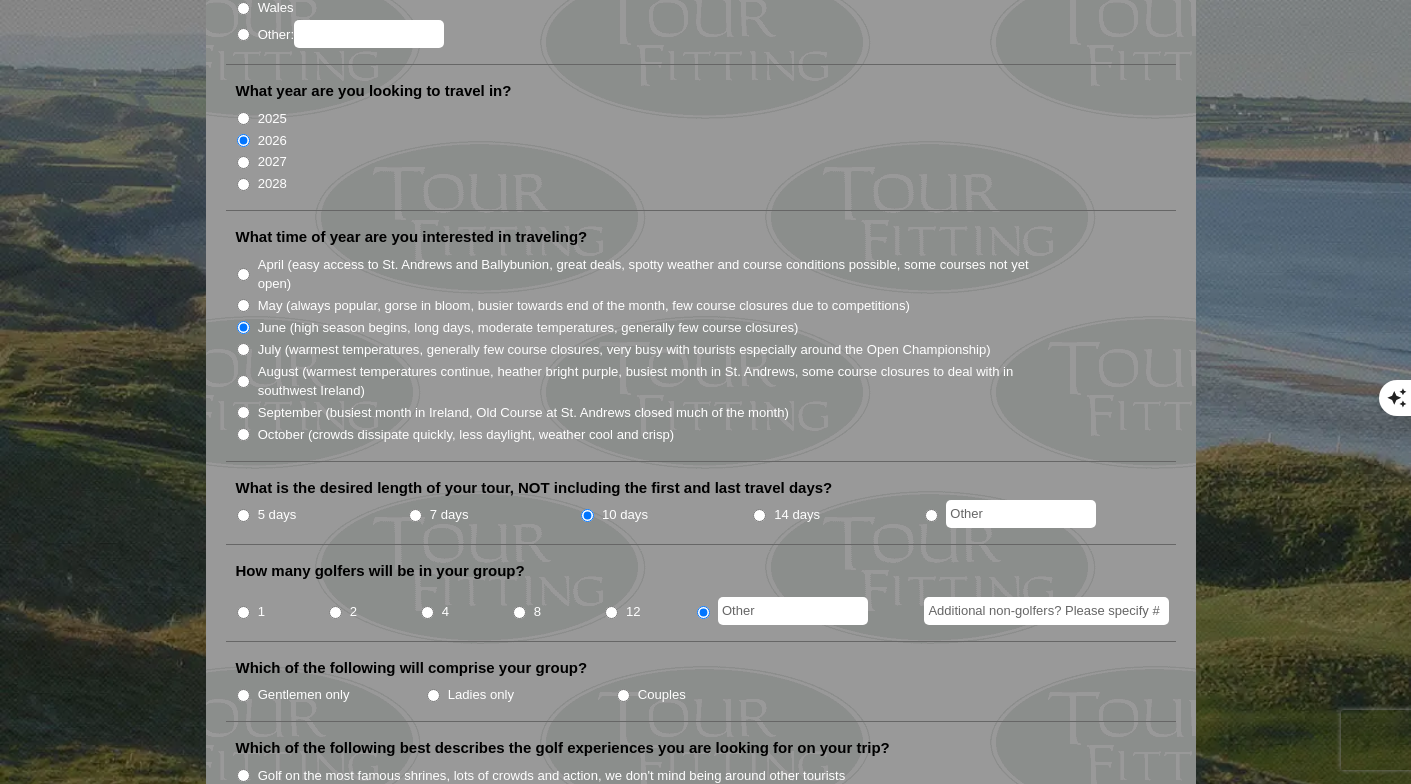 click at bounding box center (793, 611) 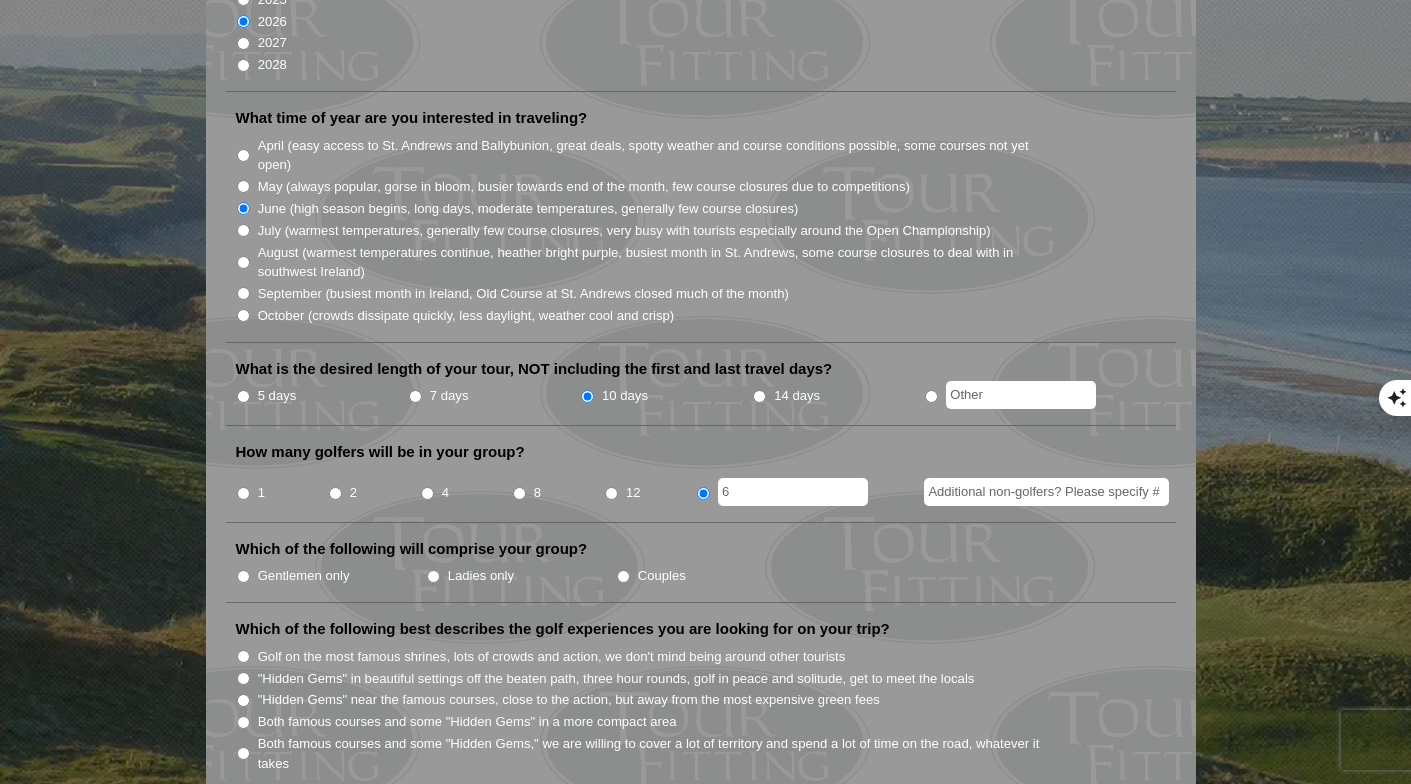 scroll, scrollTop: 471, scrollLeft: 0, axis: vertical 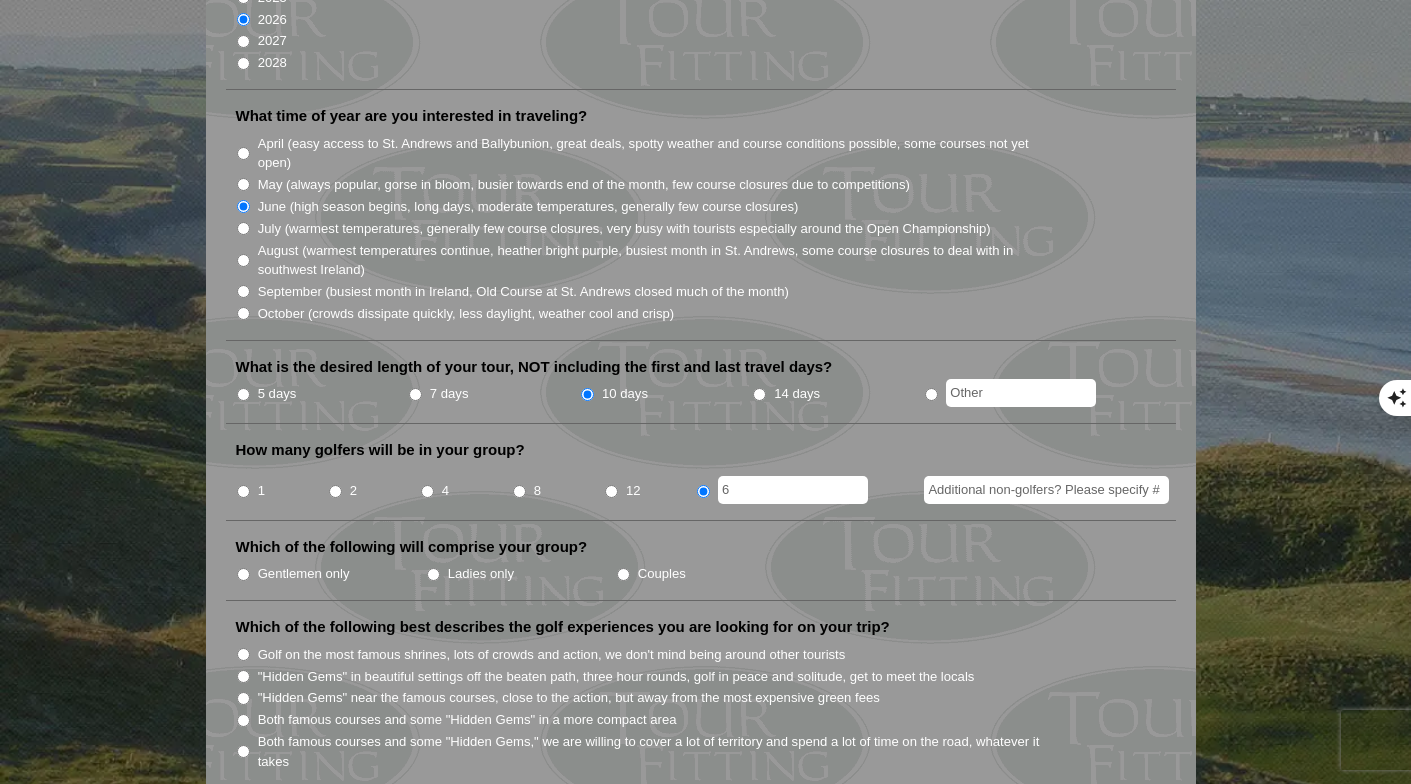 type on "6" 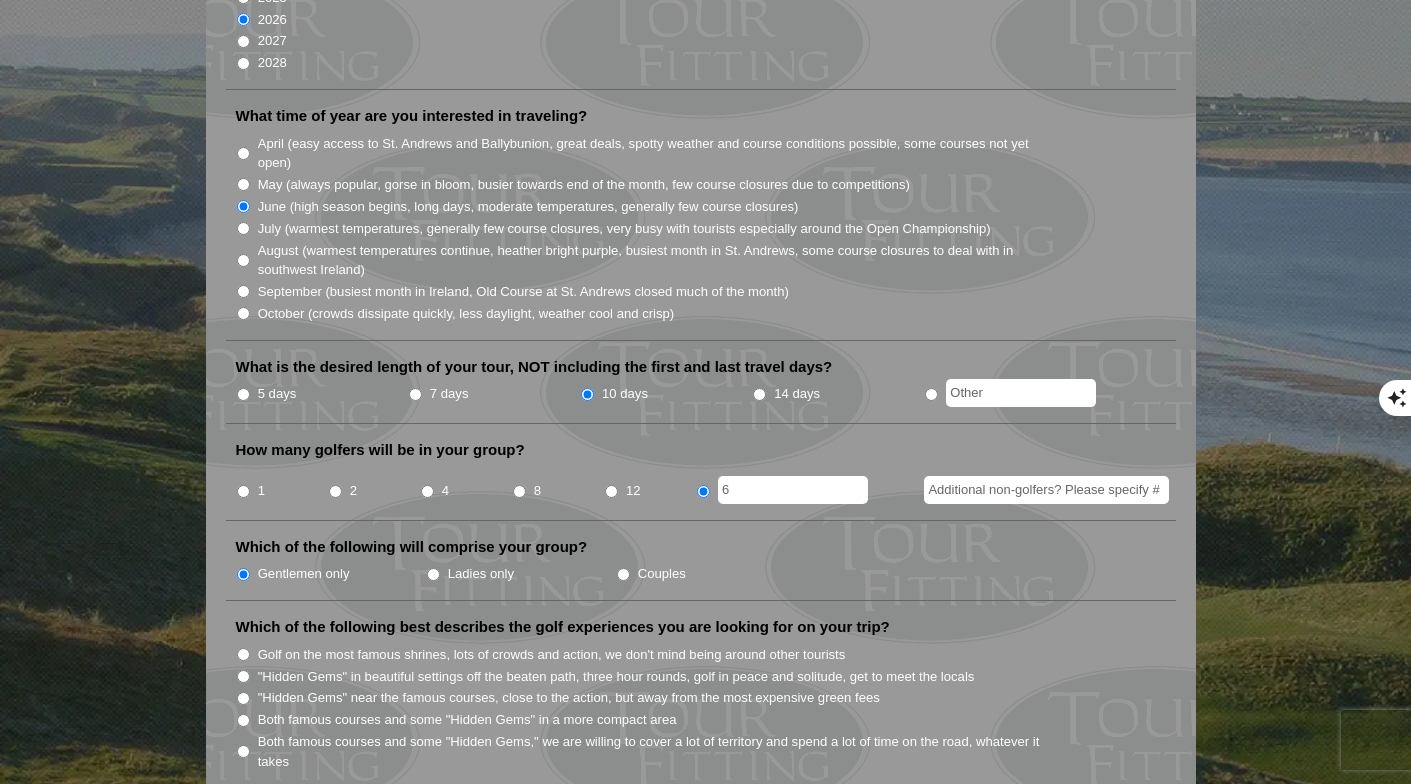 click on "8" at bounding box center (519, 491) 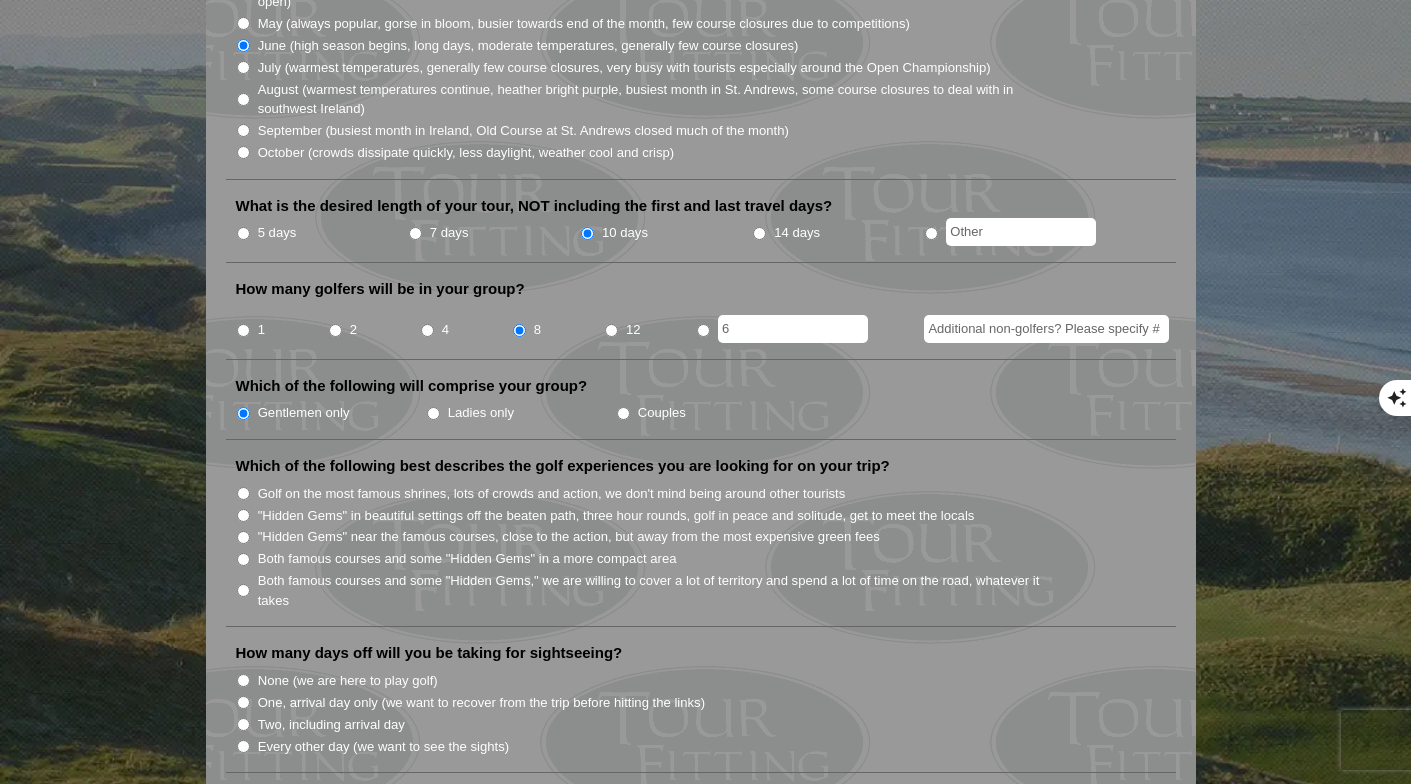 scroll, scrollTop: 645, scrollLeft: 0, axis: vertical 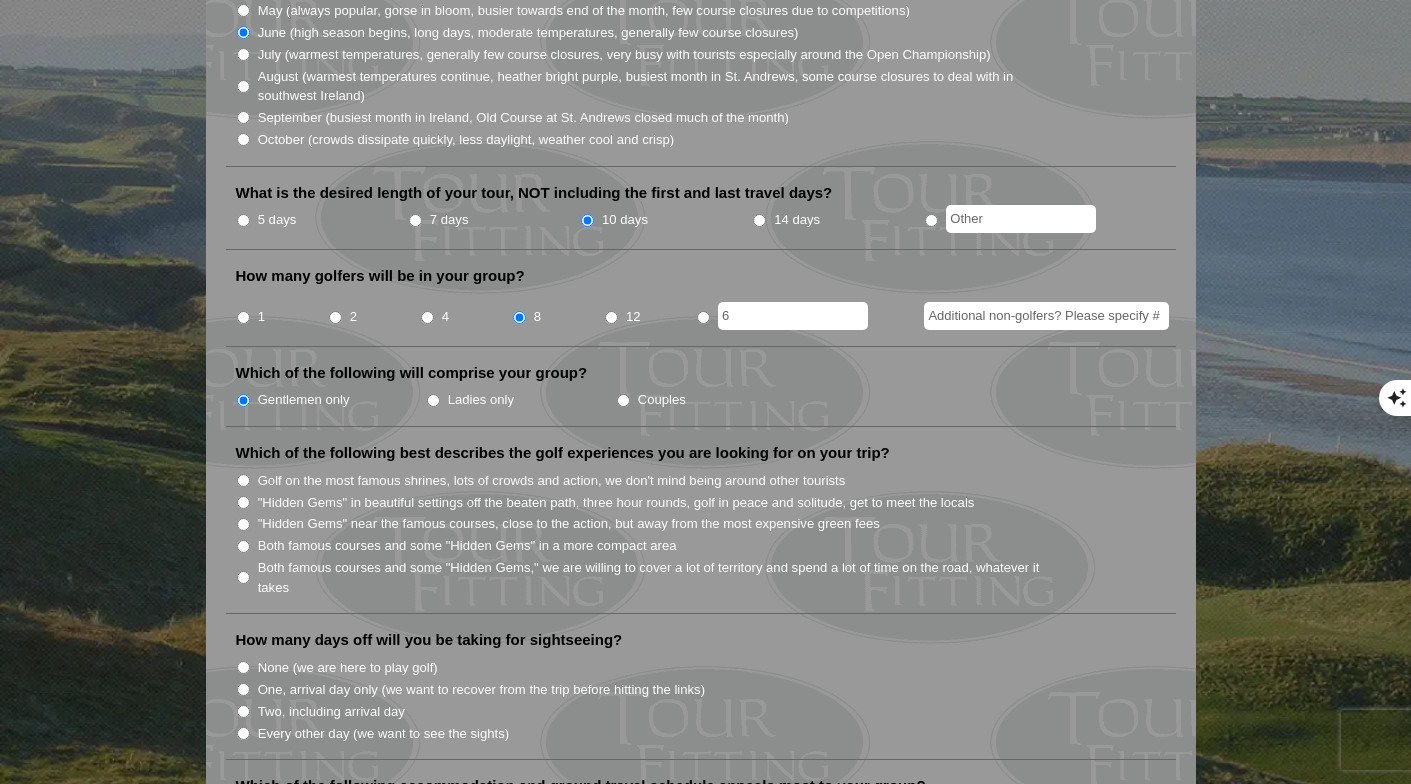 click on "Golf on the most famous shrines, lots of crowds and action, we don't mind being around other tourists" at bounding box center (243, 480) 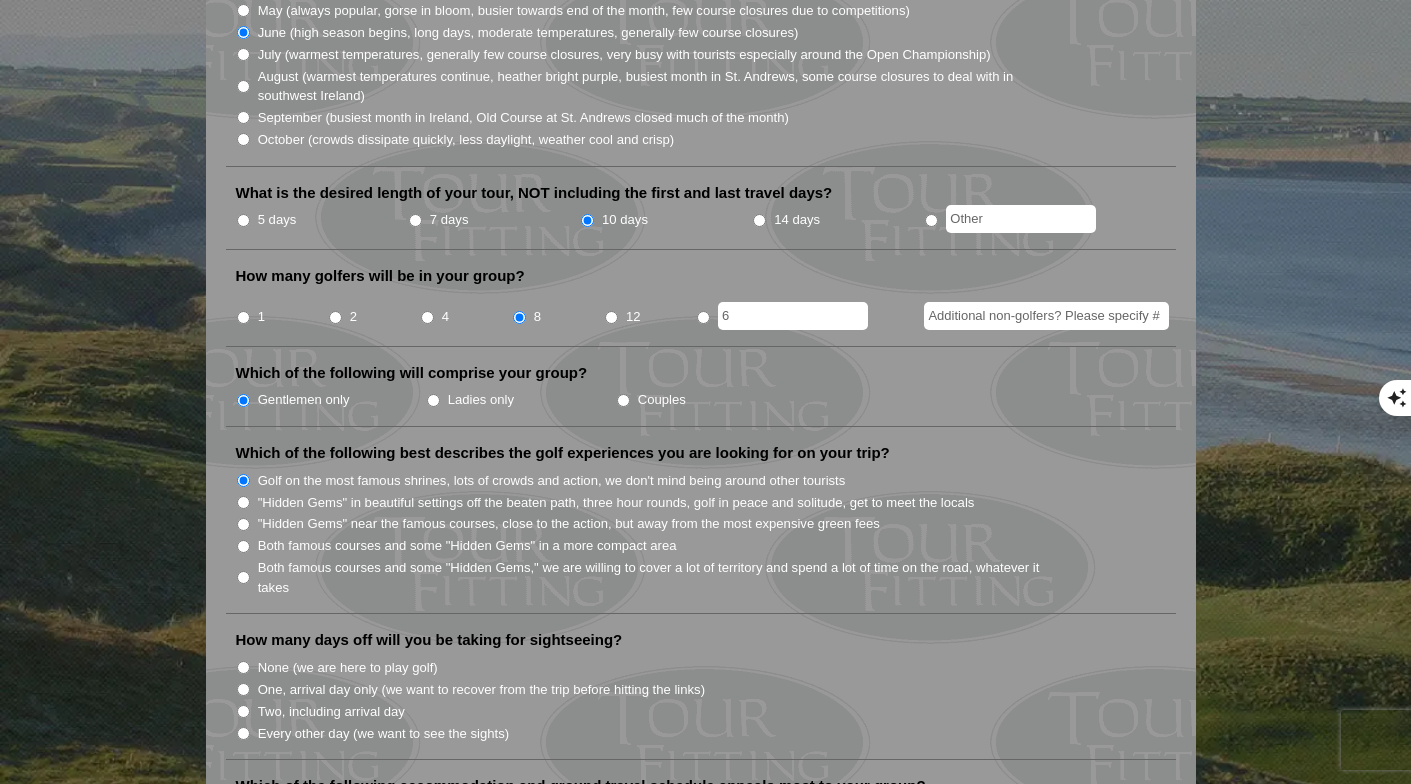 scroll, scrollTop: 768, scrollLeft: 0, axis: vertical 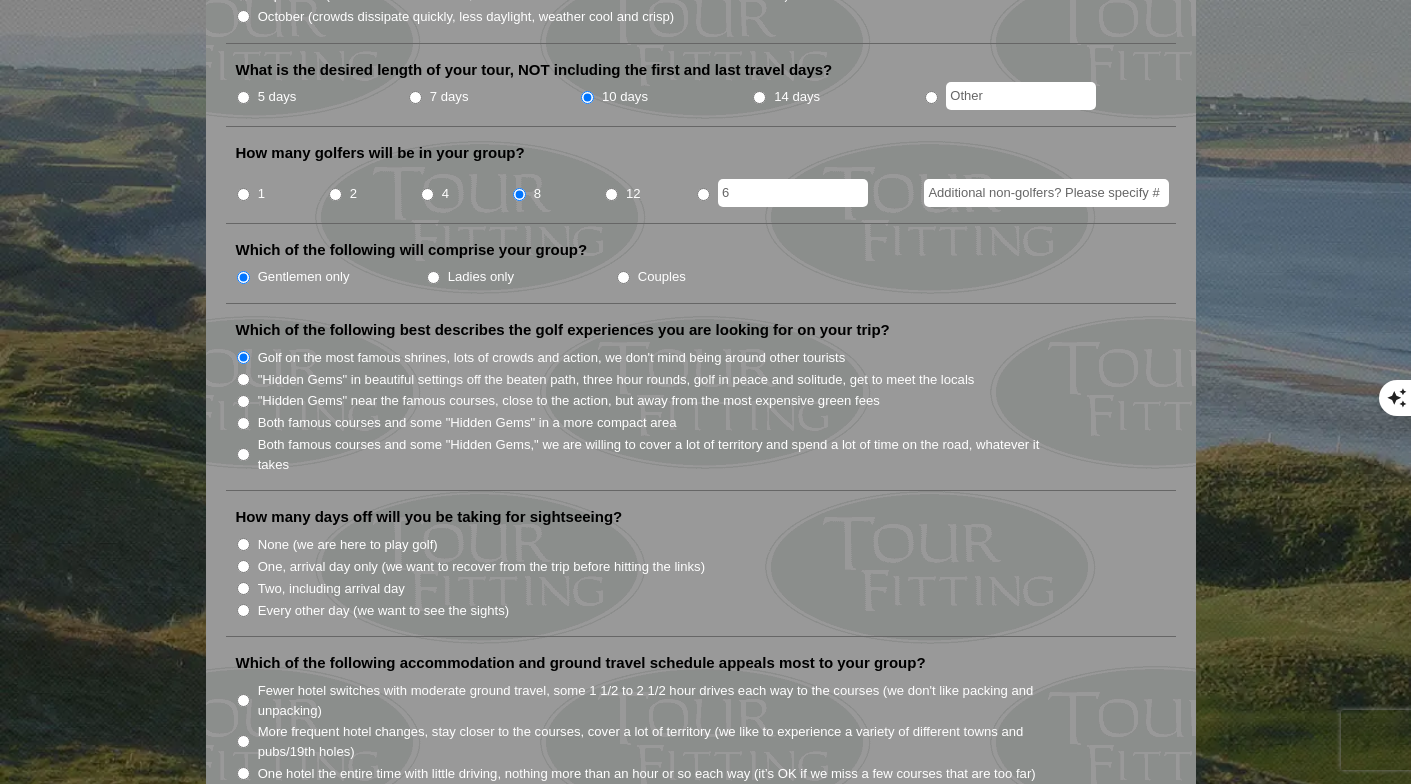 click on "Two, including arrival day" at bounding box center (243, 588) 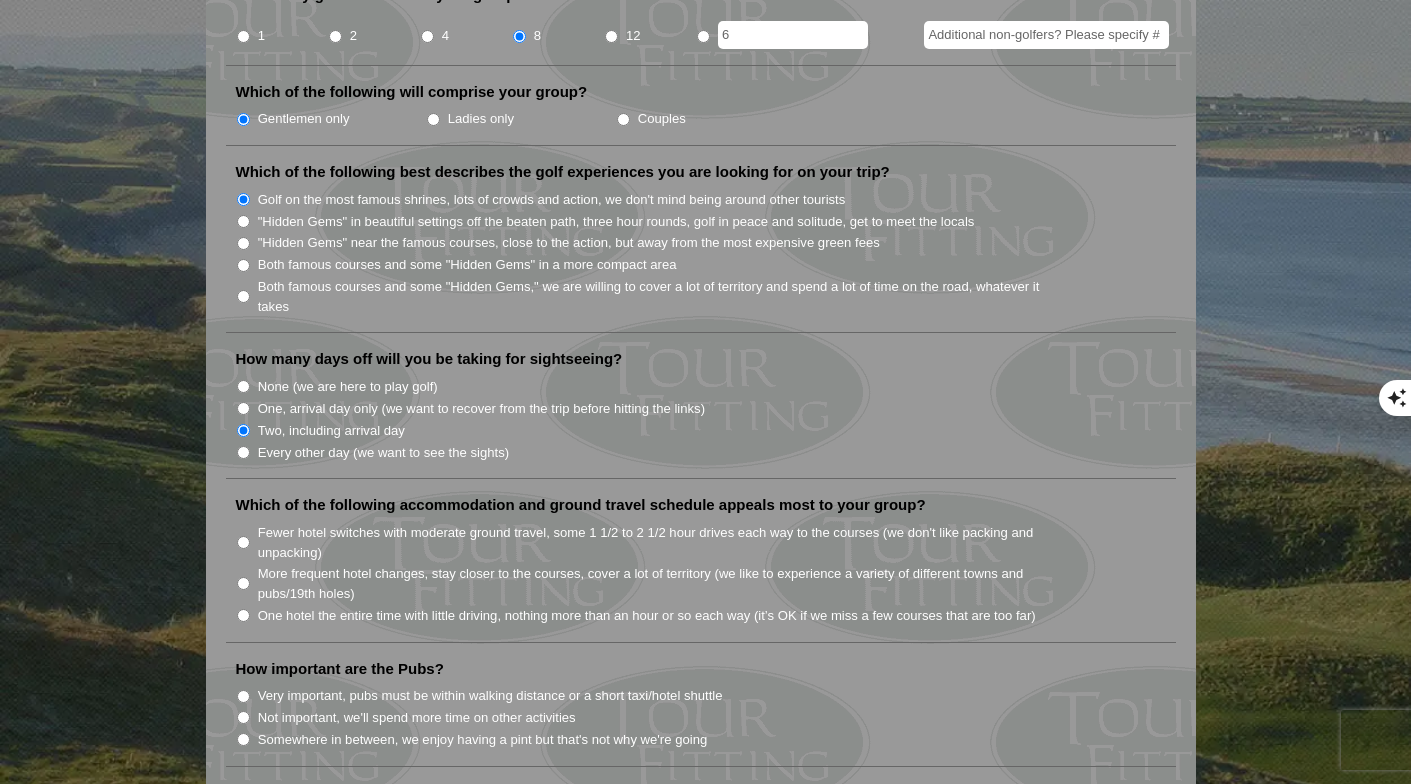 scroll, scrollTop: 927, scrollLeft: 0, axis: vertical 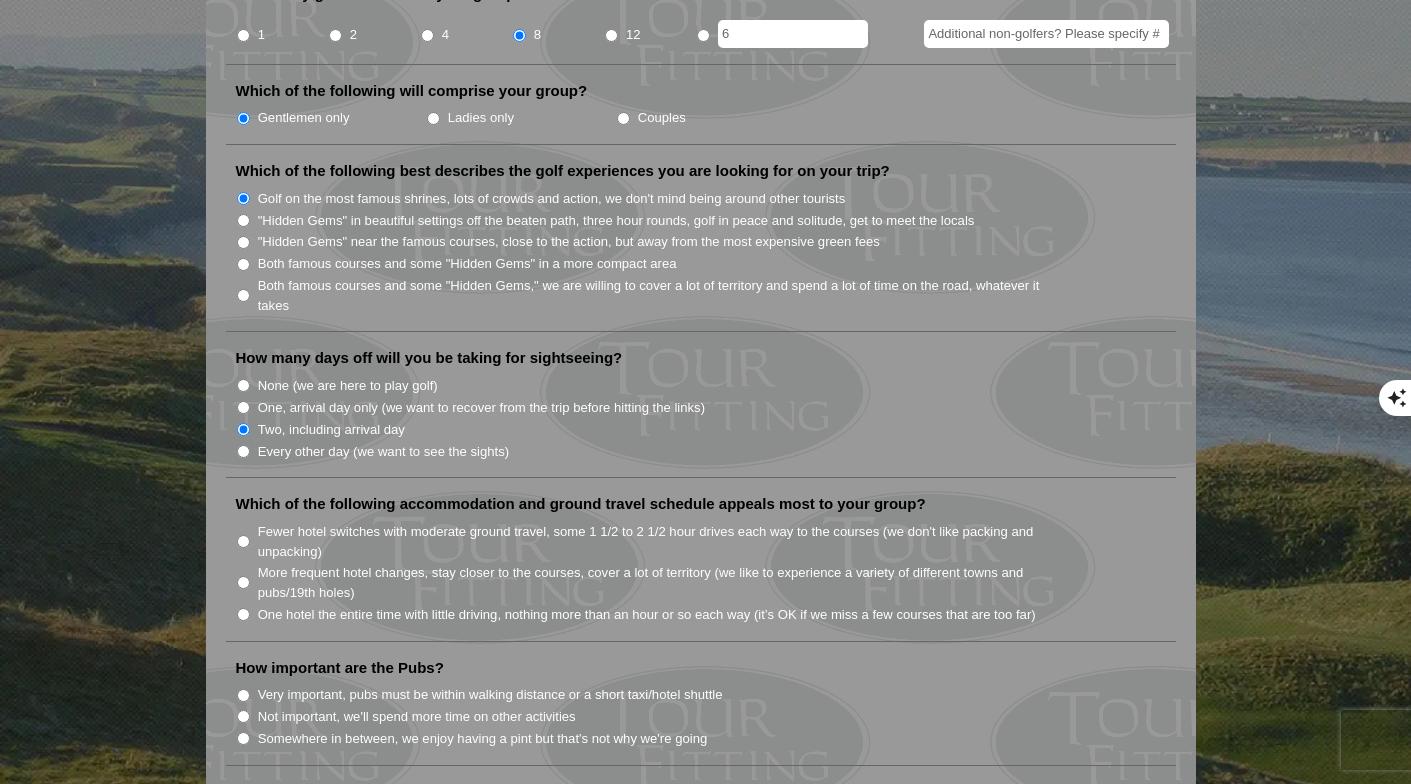 click on "One hotel the entire time with little driving, nothing more than an hour or so each way (it’s OK if we miss a few courses that are too far)" at bounding box center (243, 614) 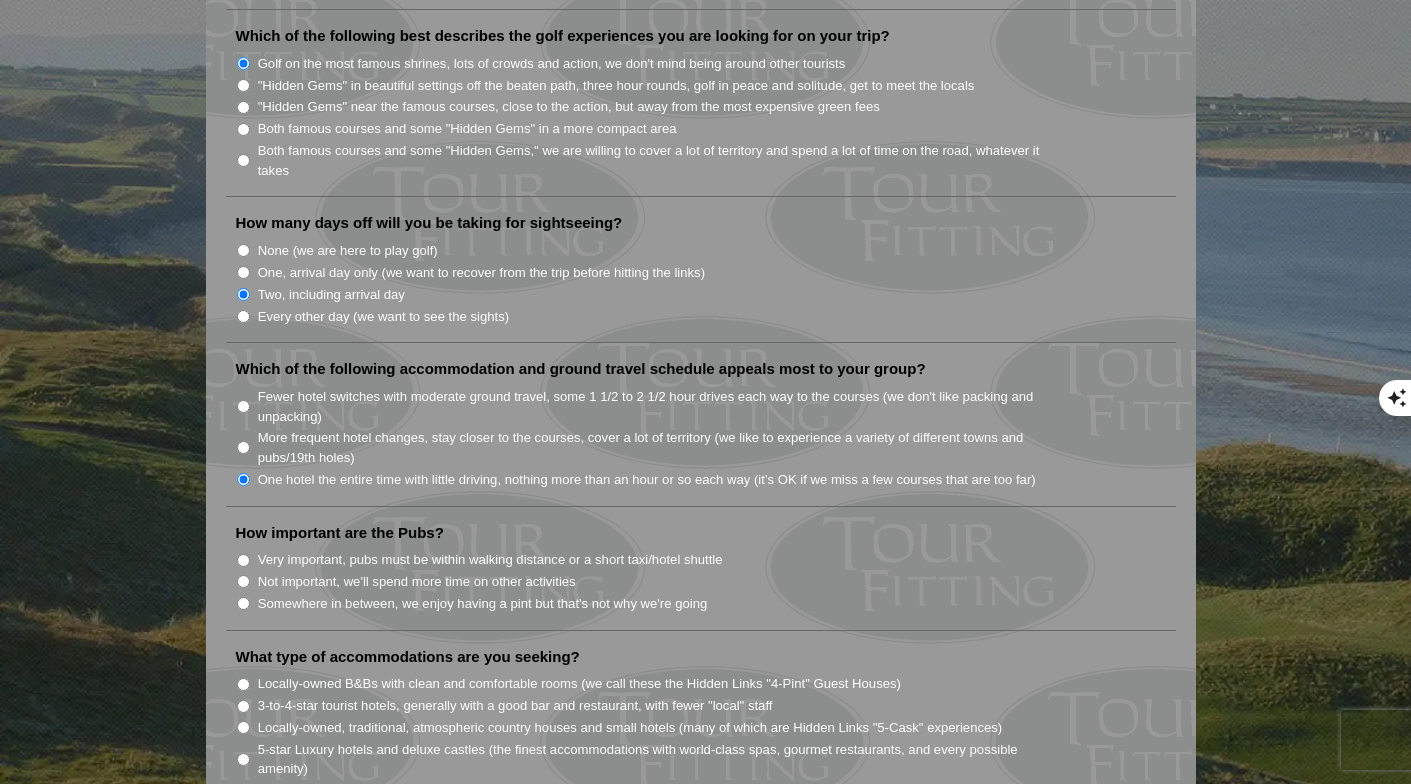 scroll, scrollTop: 1063, scrollLeft: 0, axis: vertical 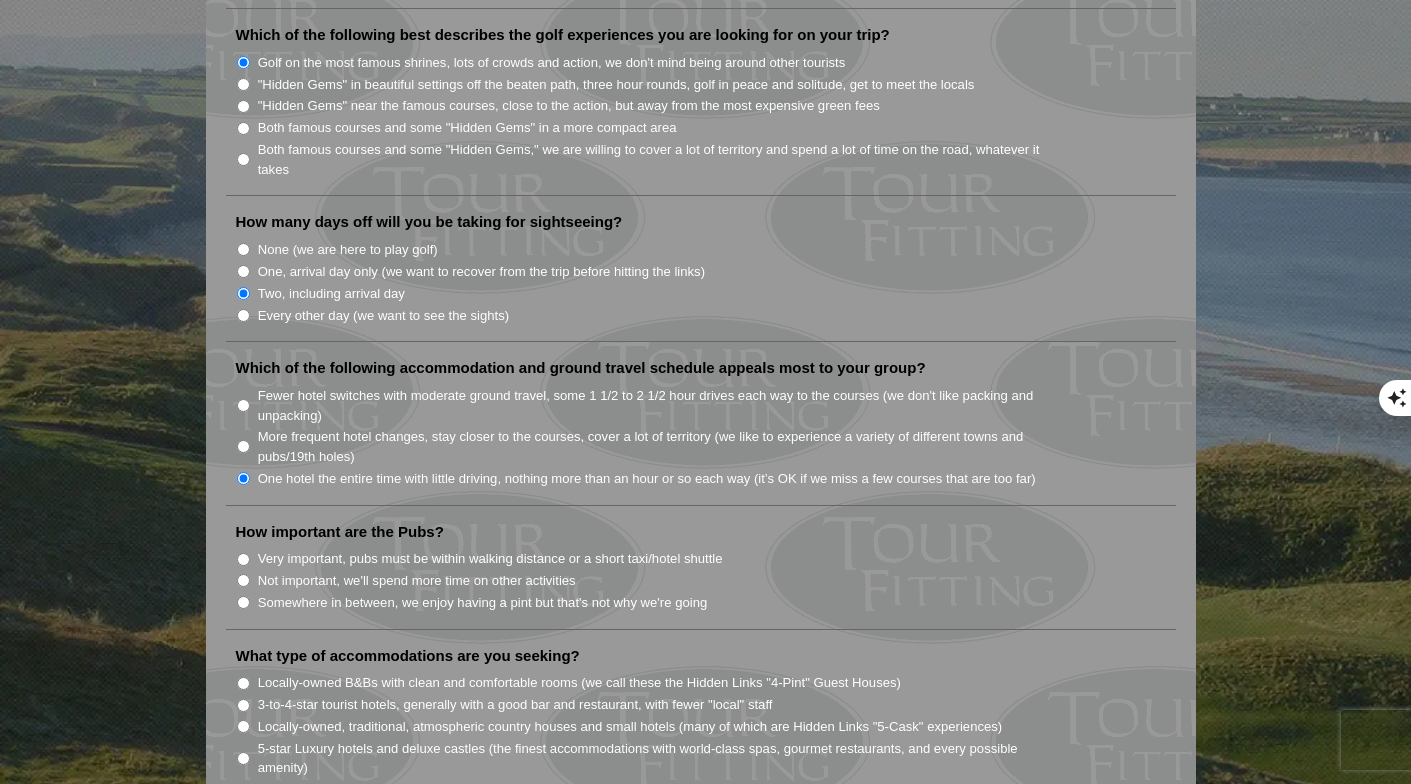 click on "Very important, pubs must be within walking distance or a short taxi/hotel shuttle" at bounding box center (243, 559) 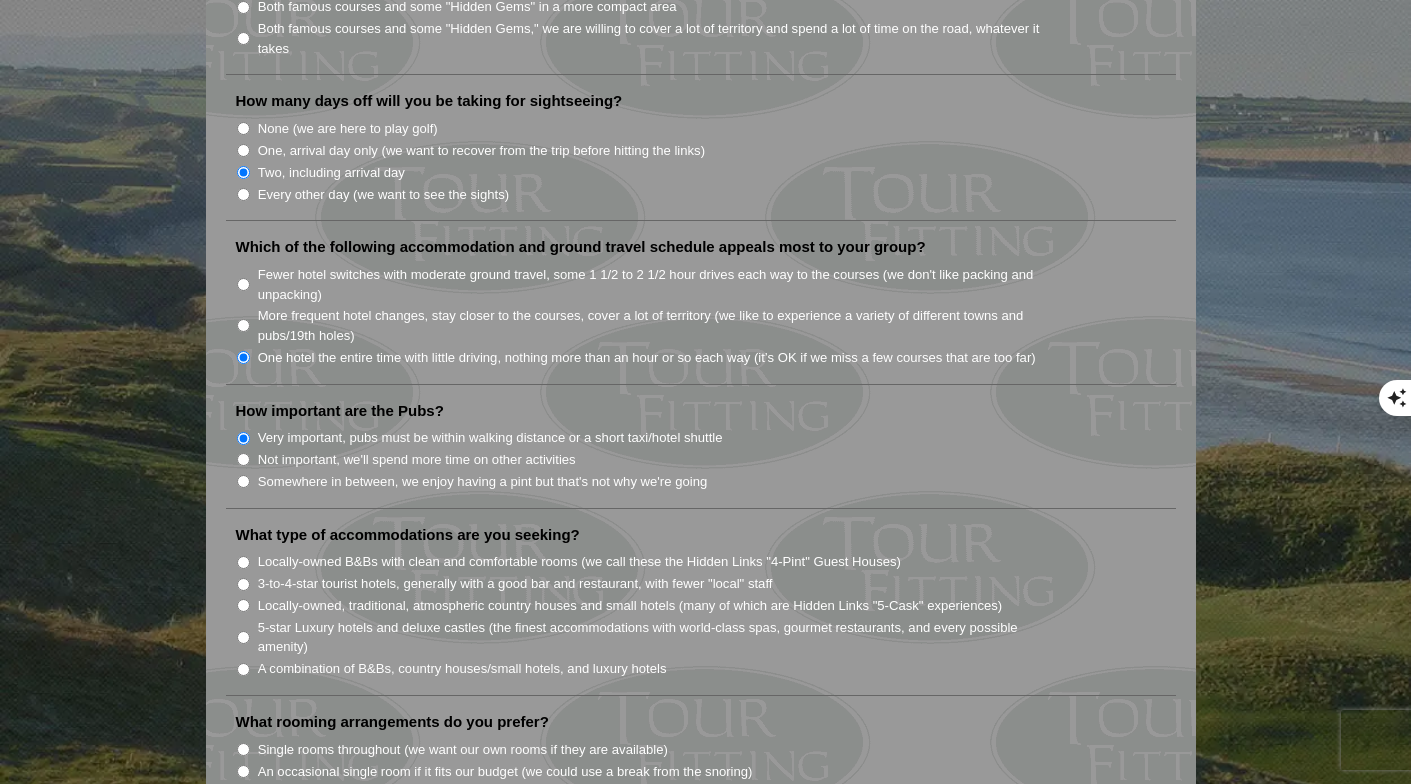 scroll, scrollTop: 1193, scrollLeft: 0, axis: vertical 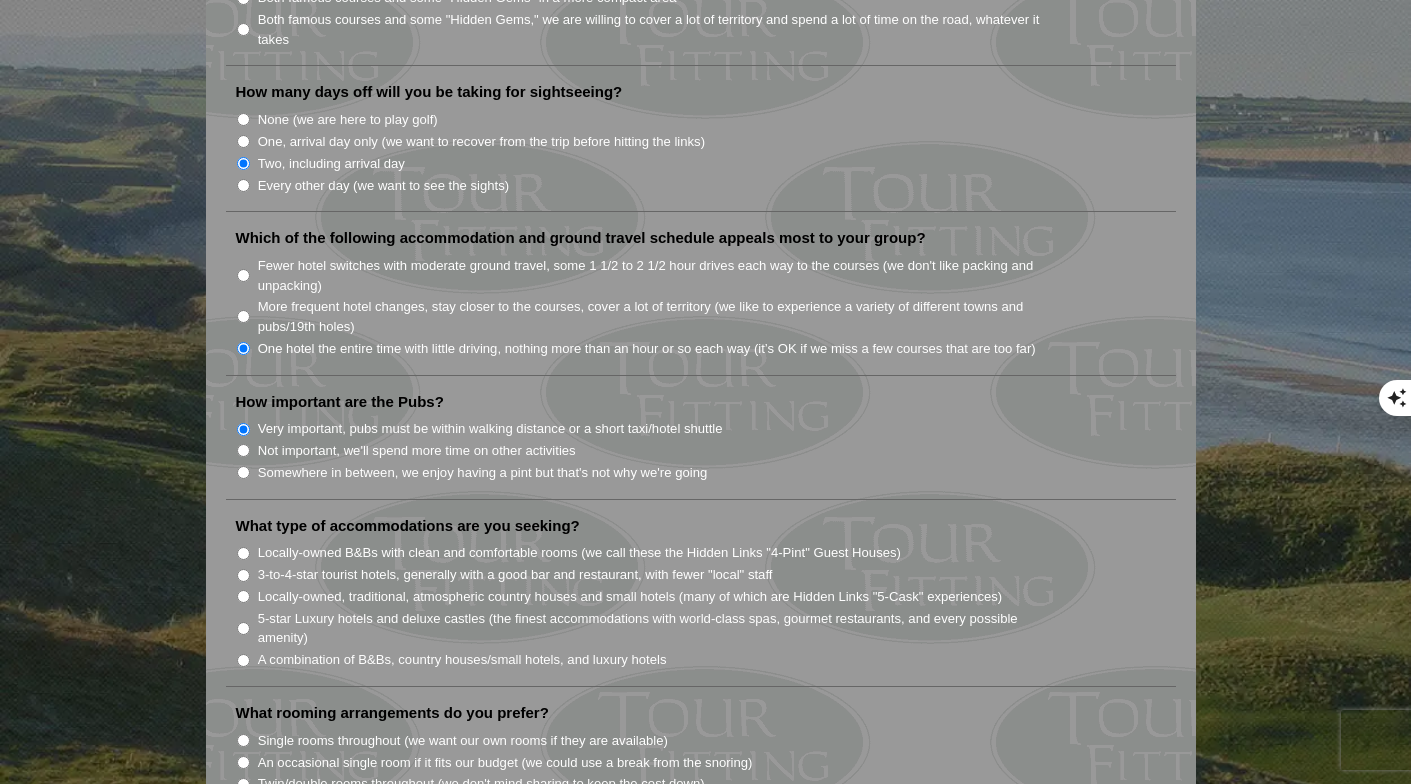 click on "Locally-owned B&Bs with clean and comfortable rooms (we call these the Hidden Links "4-Pint" Guest Houses)" at bounding box center [243, 553] 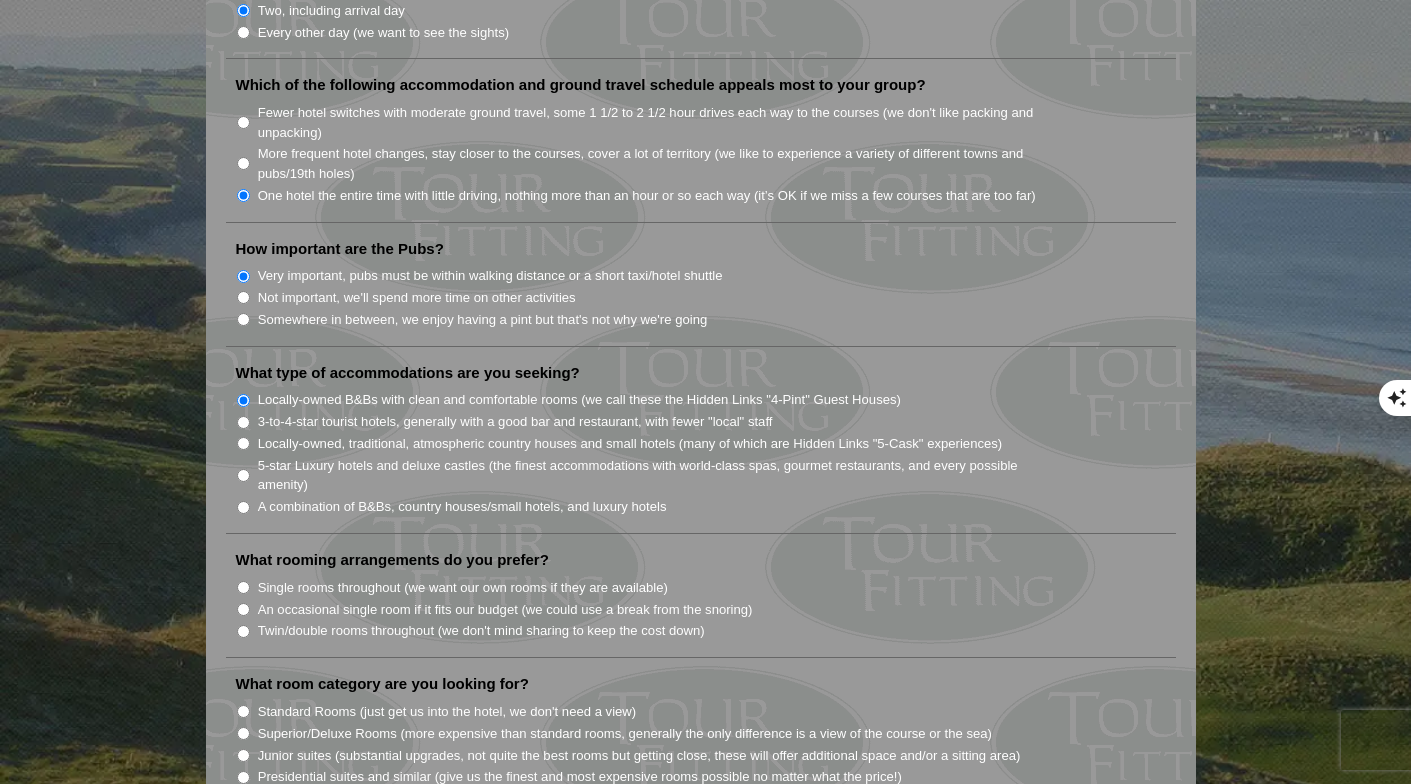 scroll, scrollTop: 1347, scrollLeft: 0, axis: vertical 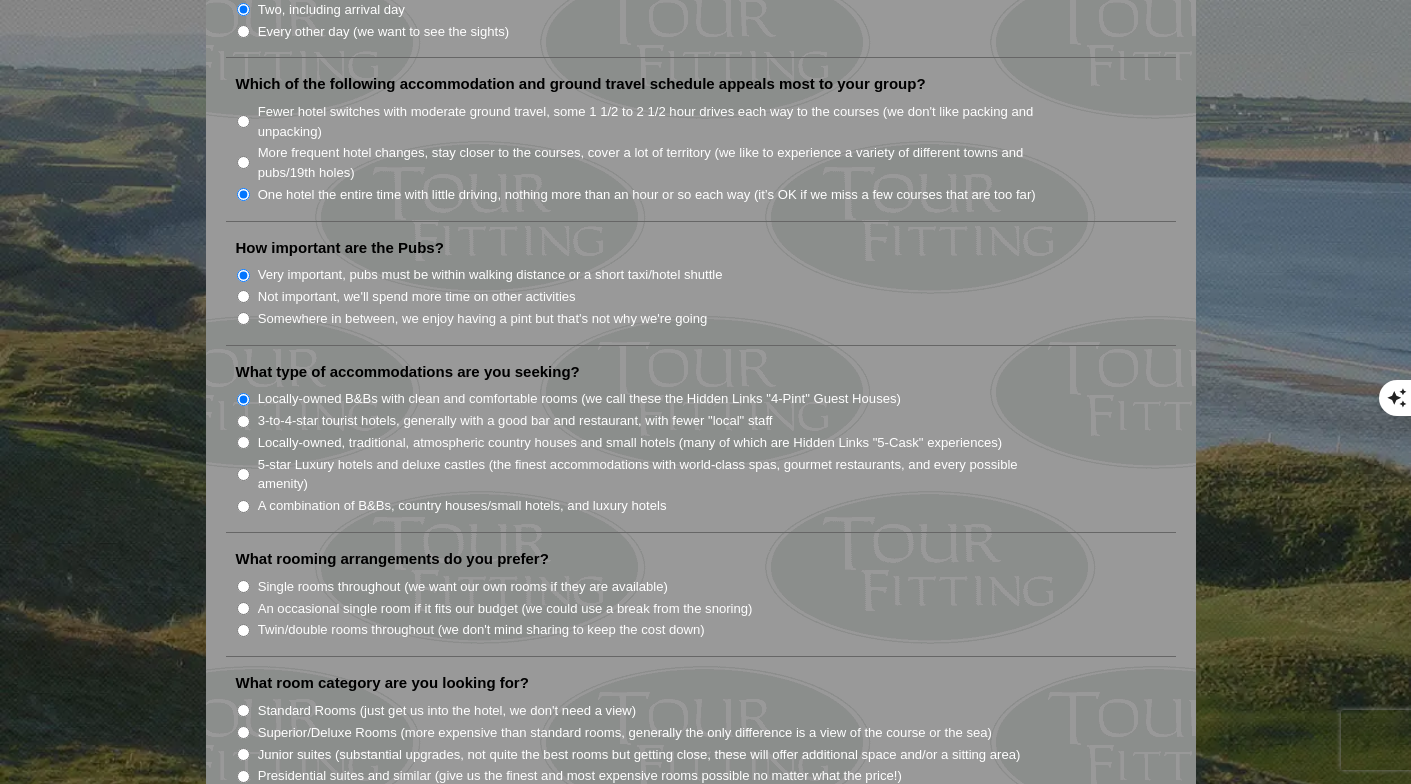 click on "An occasional single room if it fits our budget (we could use a break from the snoring)" at bounding box center [243, 608] 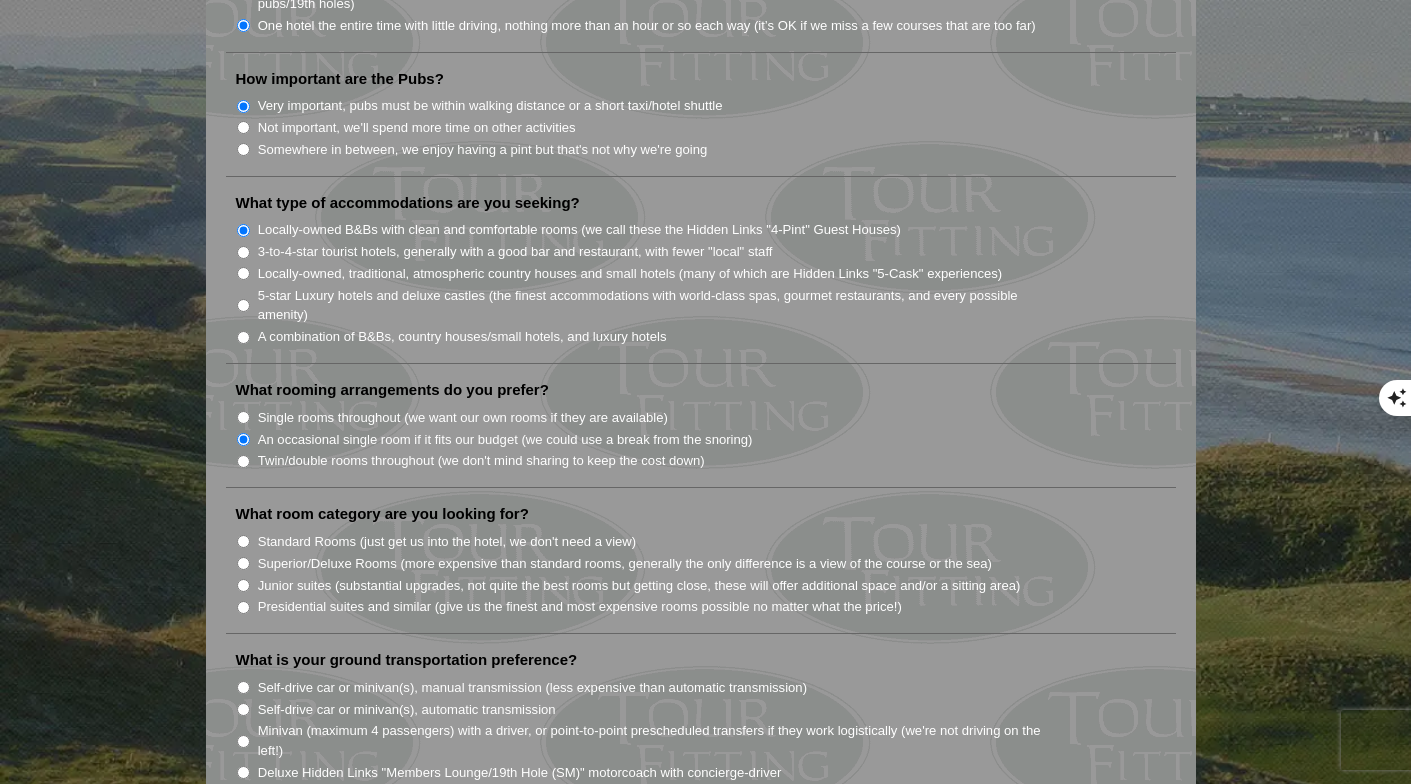 scroll, scrollTop: 1515, scrollLeft: 0, axis: vertical 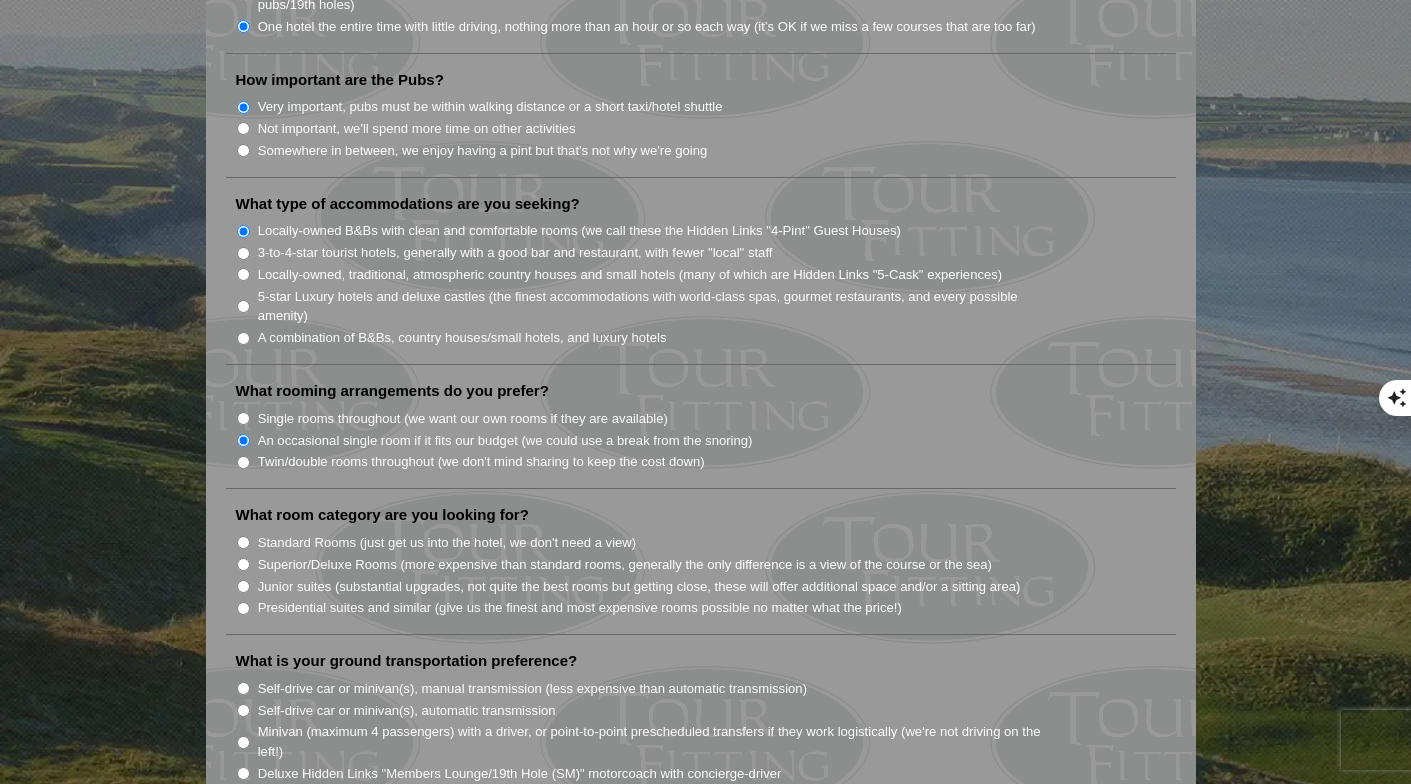 click on "An occasional single room if it fits our budget (we could use a break from the snoring)" at bounding box center [709, 439] 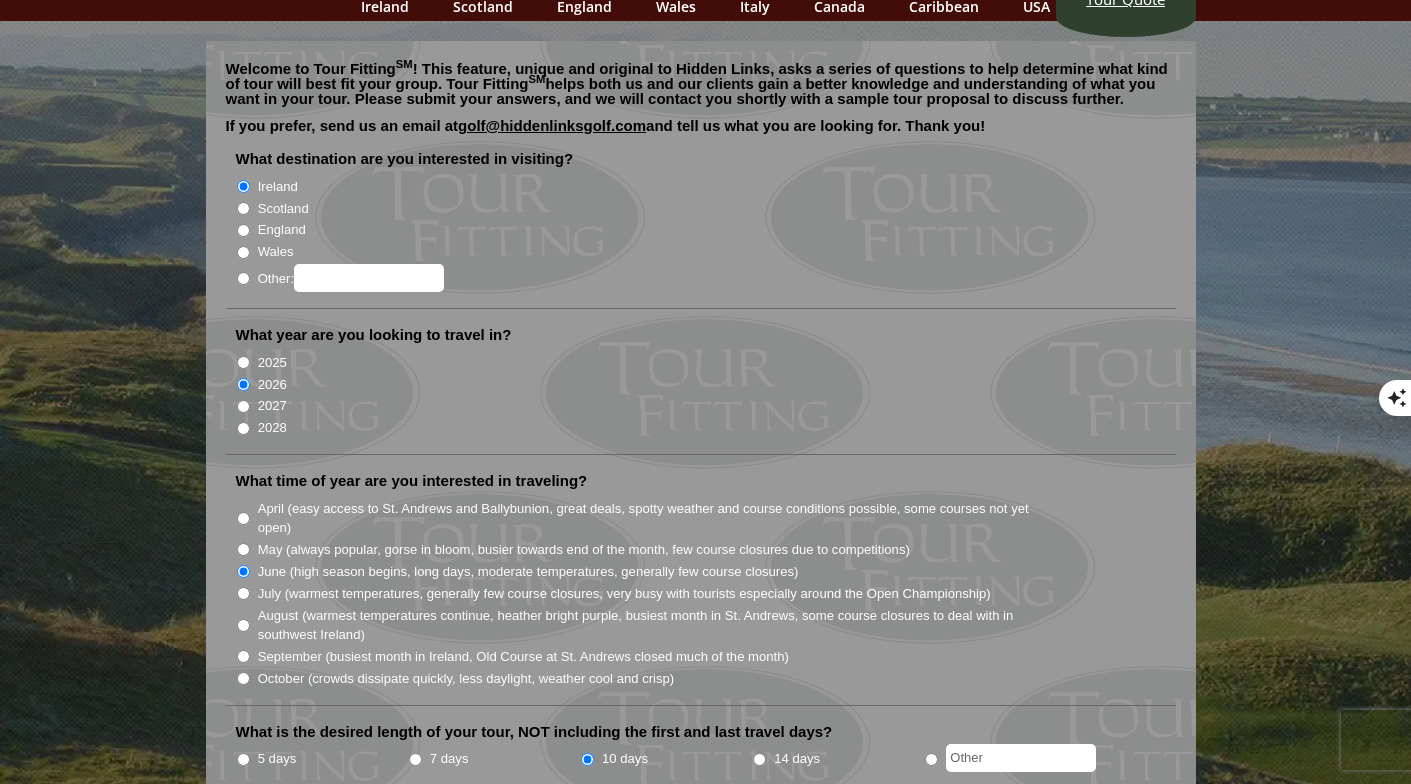 scroll, scrollTop: 103, scrollLeft: 0, axis: vertical 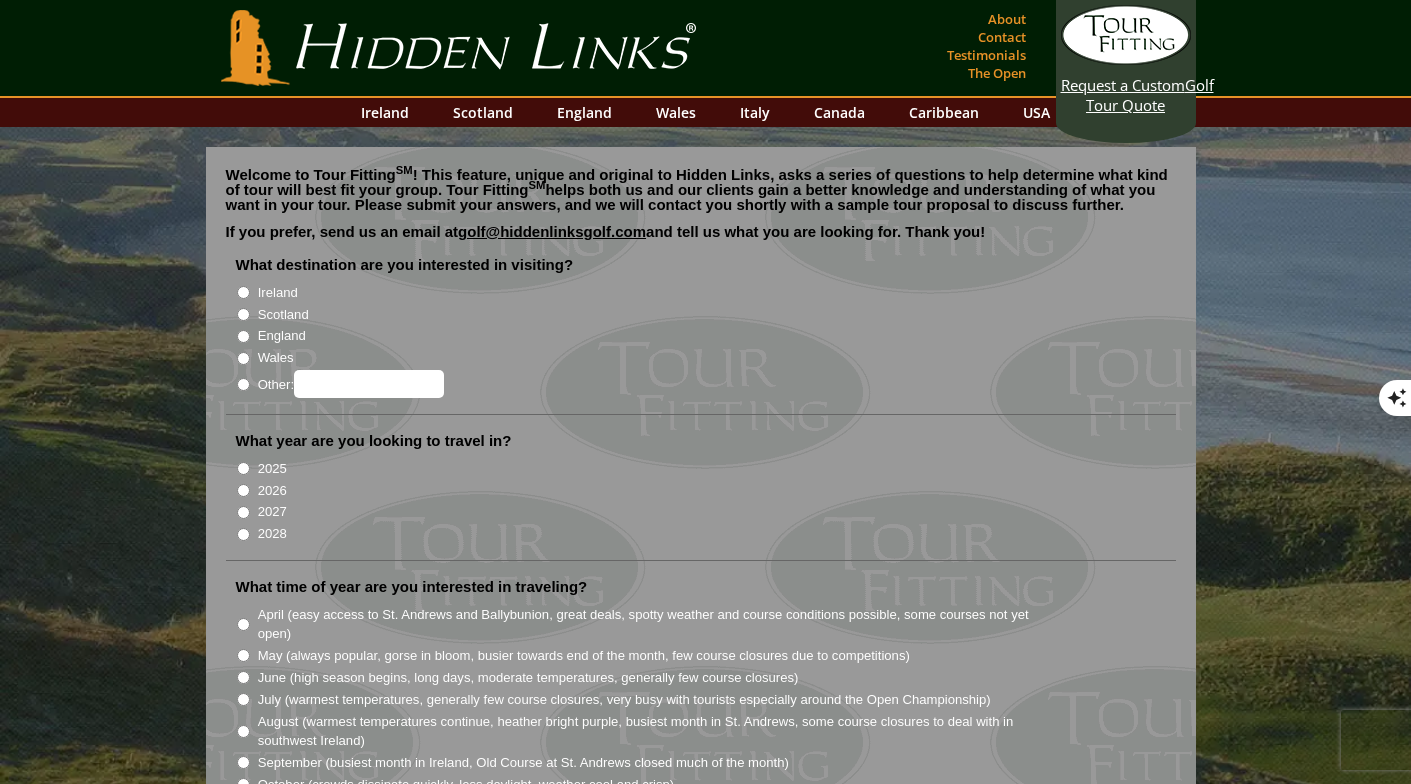 click on "Ireland" at bounding box center [243, 292] 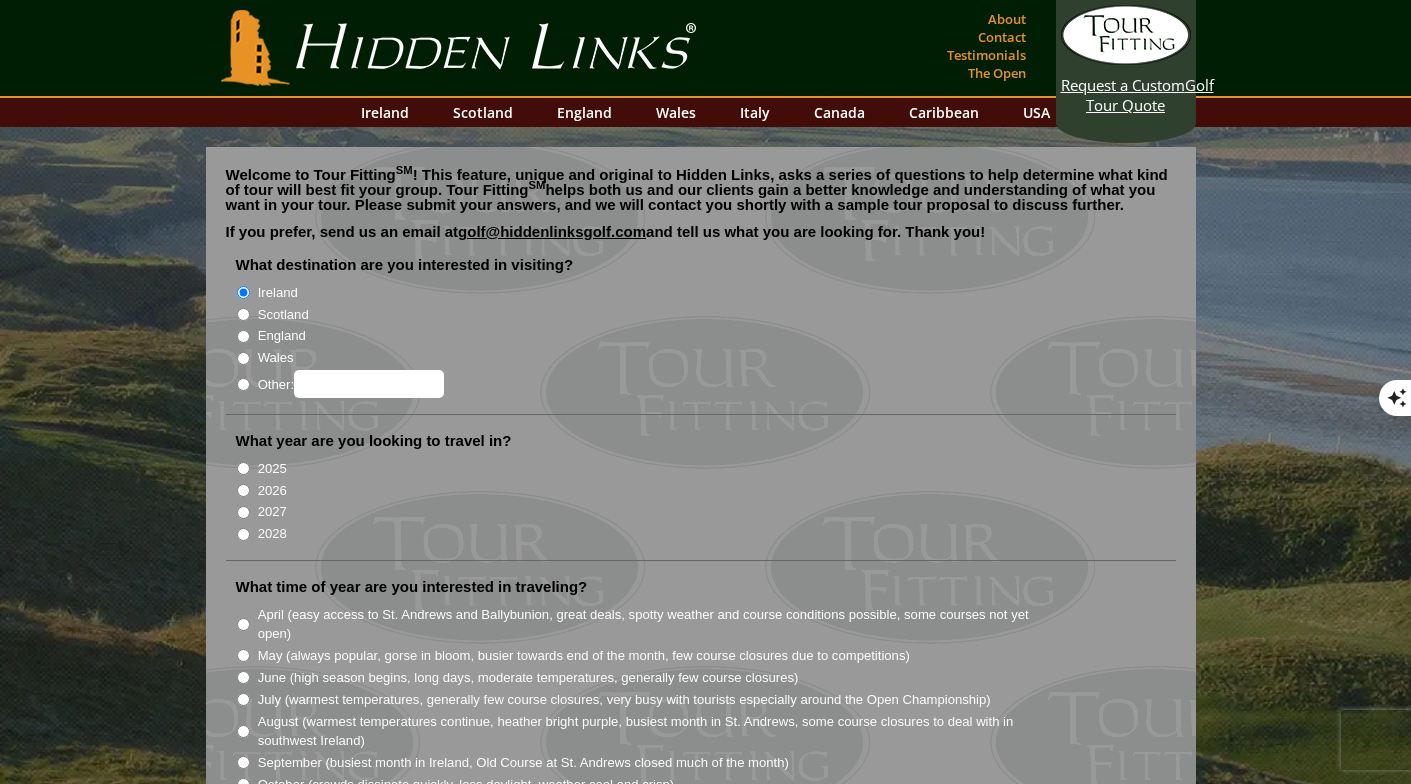 click on "2026" at bounding box center (243, 490) 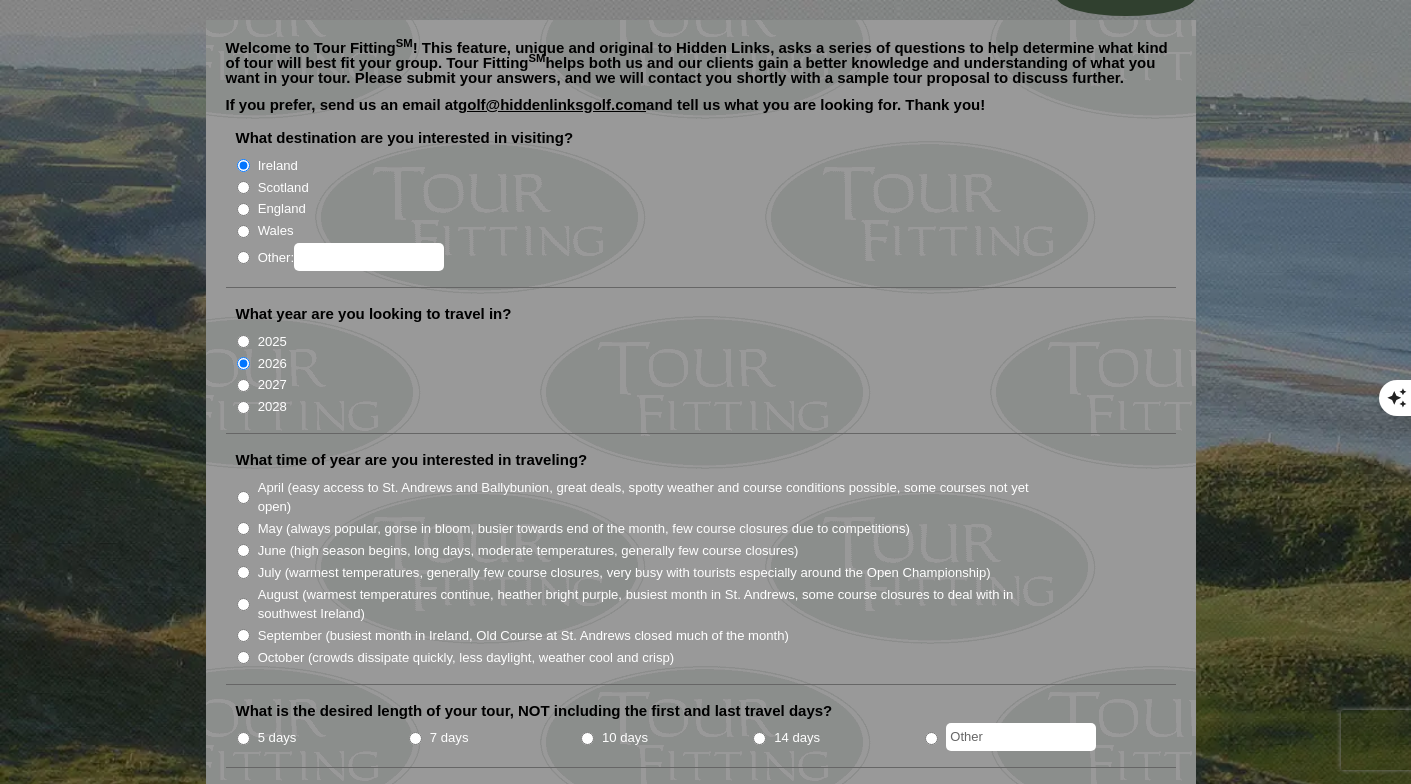 scroll, scrollTop: 152, scrollLeft: 0, axis: vertical 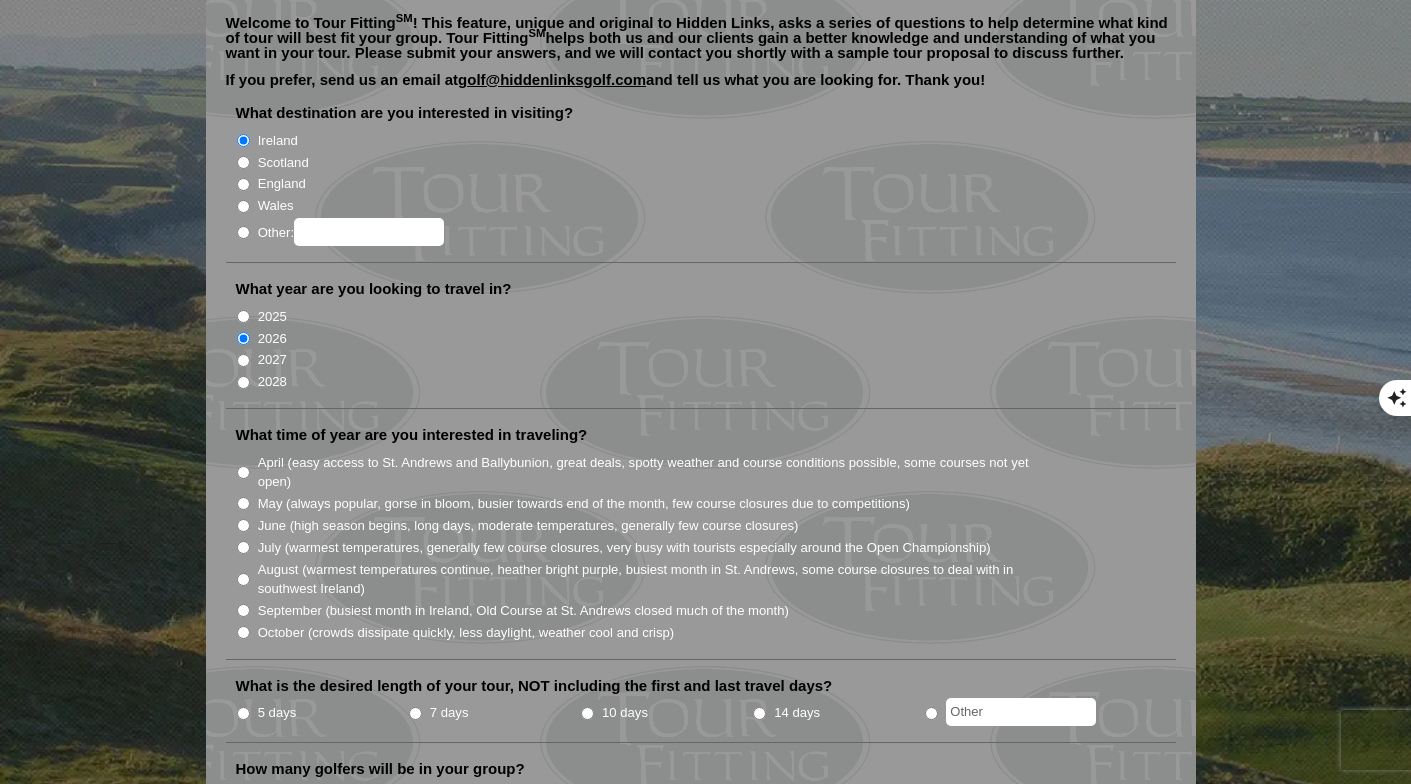 click on "June (high season begins, long days, moderate temperatures, generally few course closures)" at bounding box center (243, 525) 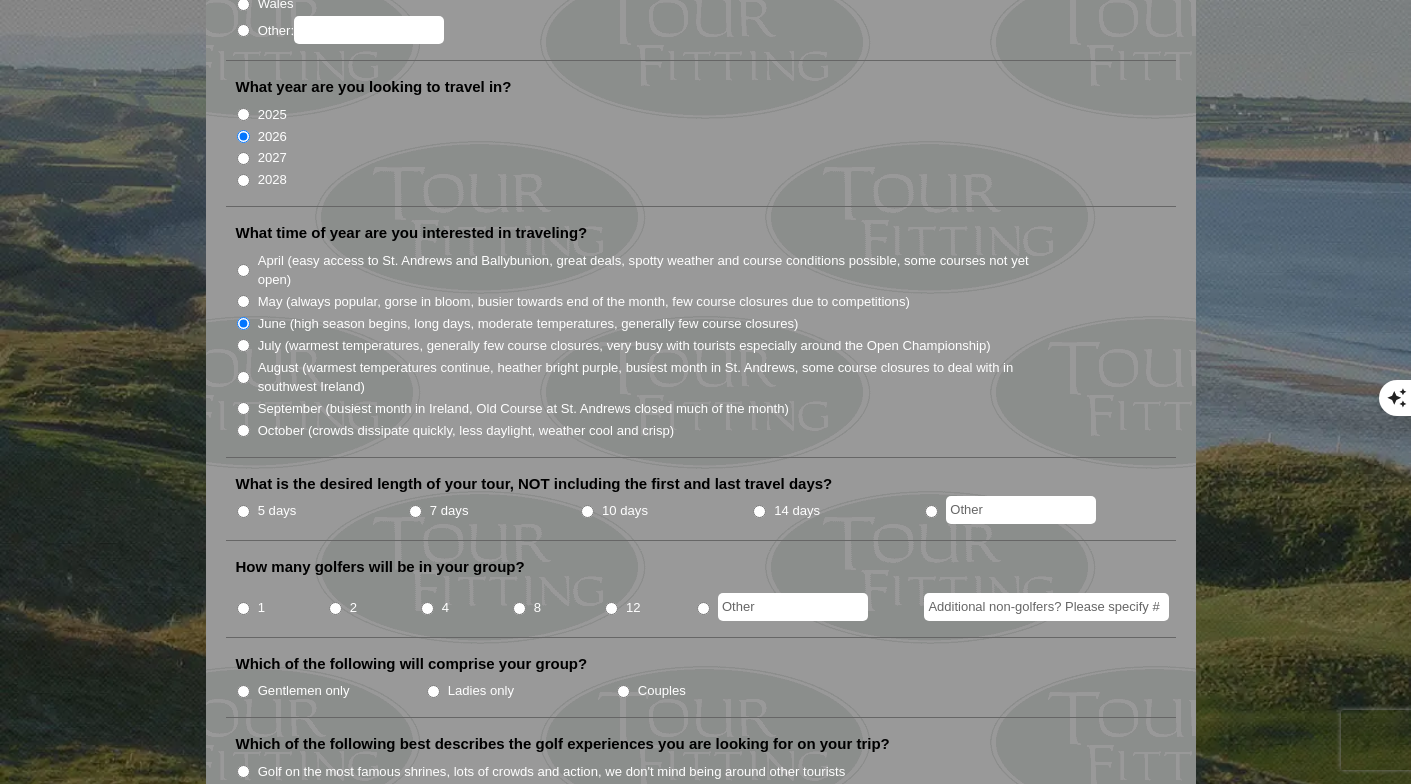 scroll, scrollTop: 355, scrollLeft: 0, axis: vertical 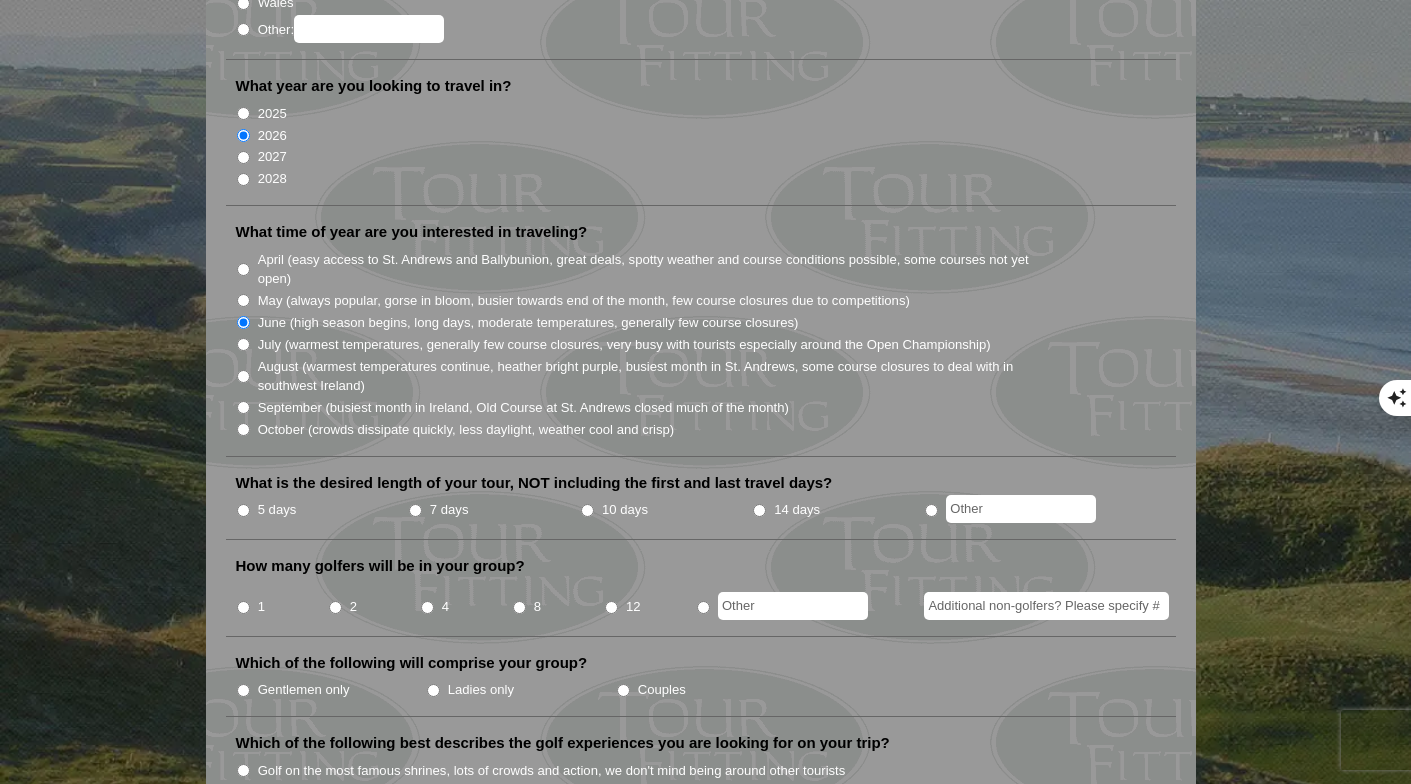 click on "10 days" at bounding box center (587, 510) 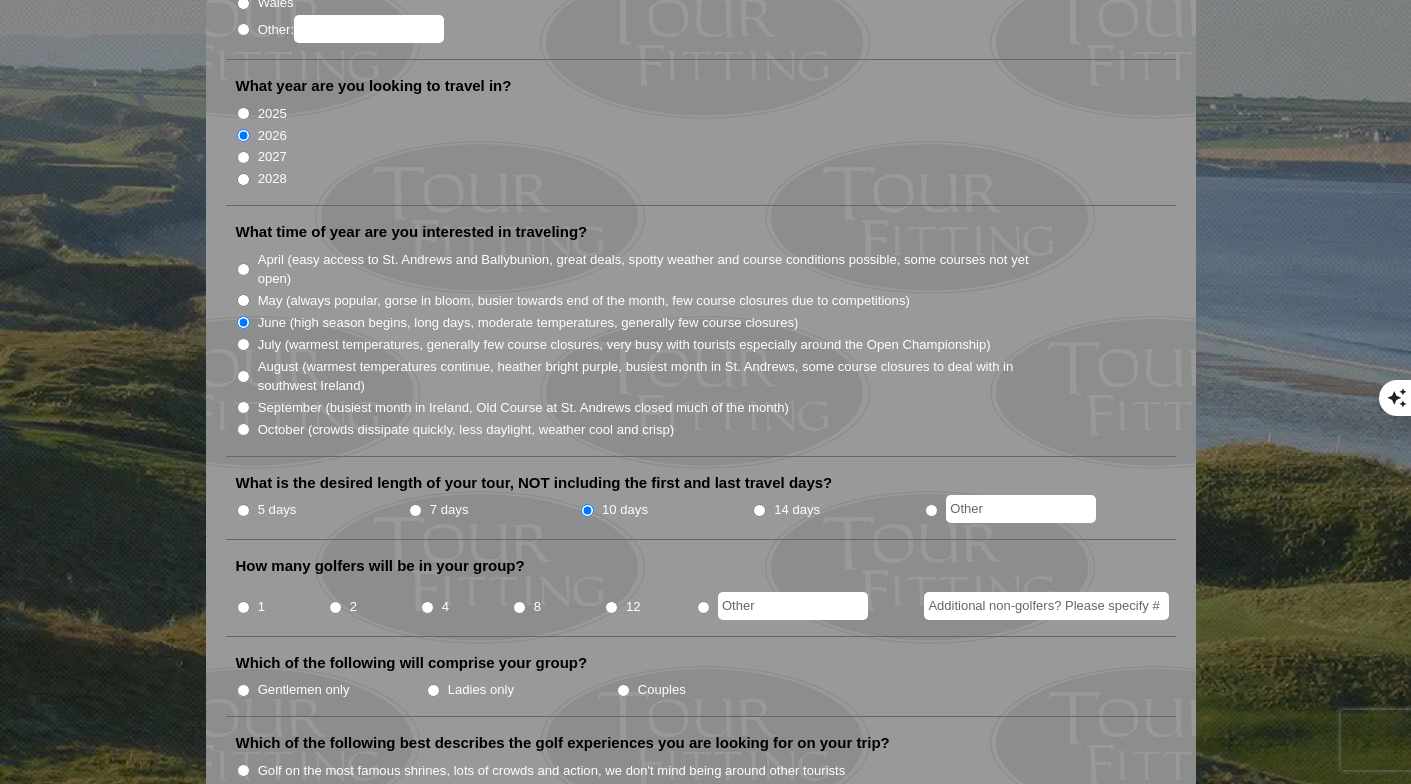 click on "8" at bounding box center [519, 607] 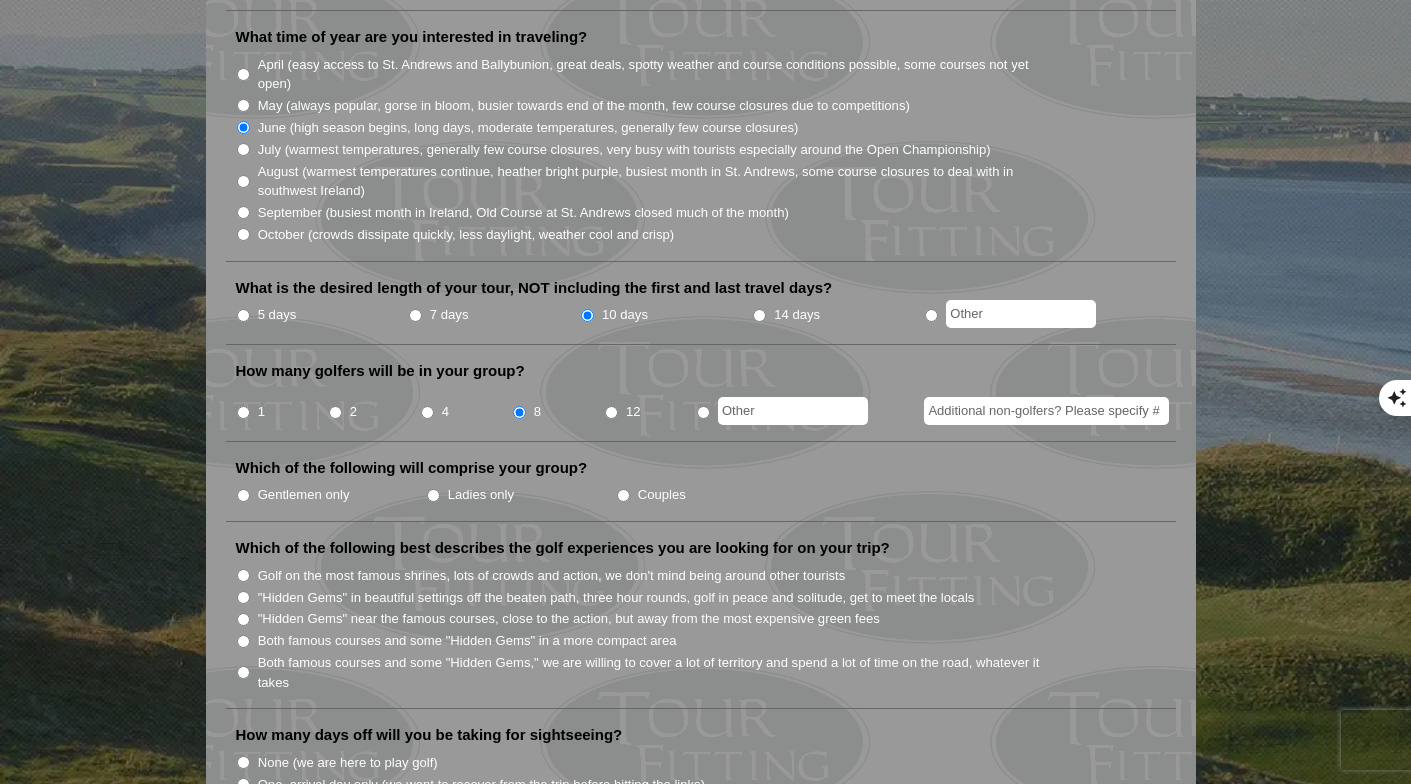 scroll, scrollTop: 551, scrollLeft: 0, axis: vertical 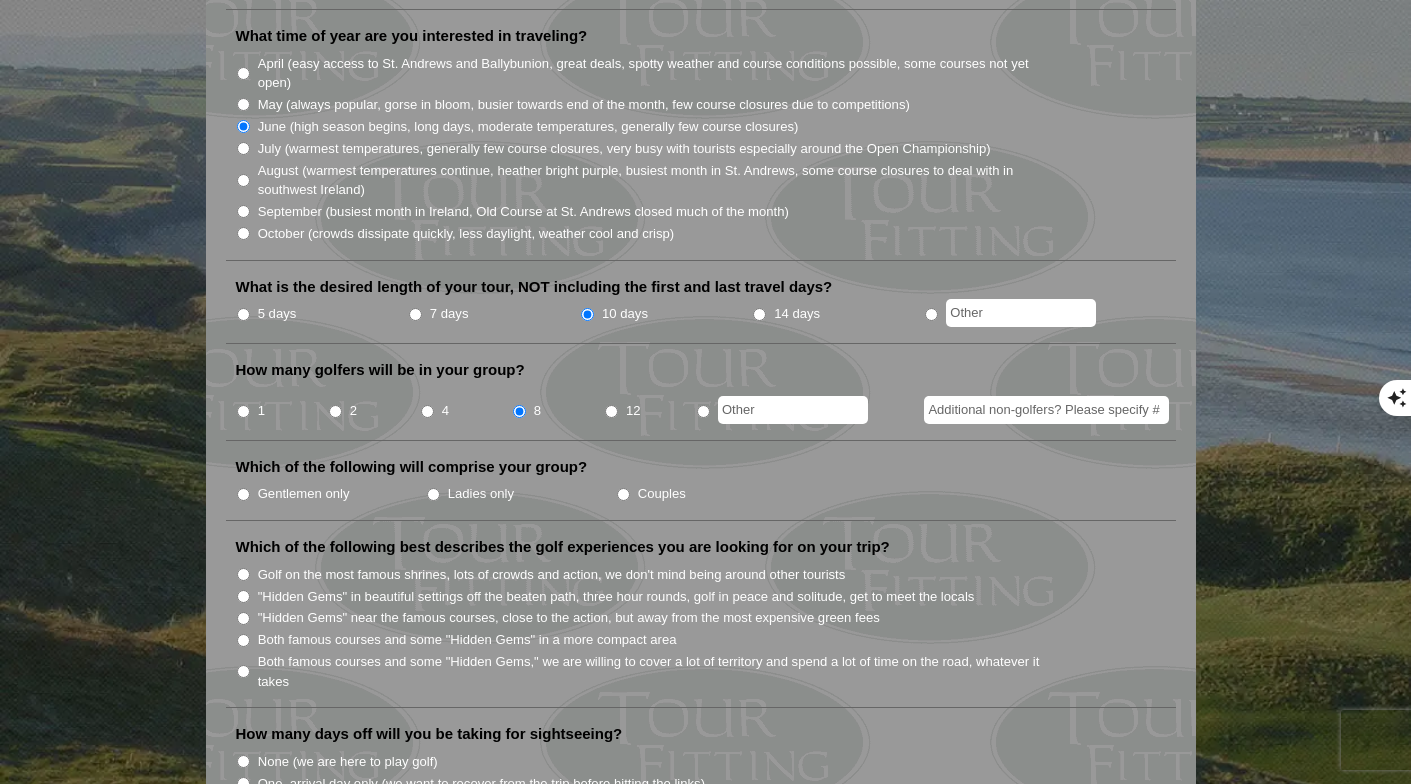 click on "Gentlemen only" at bounding box center [243, 494] 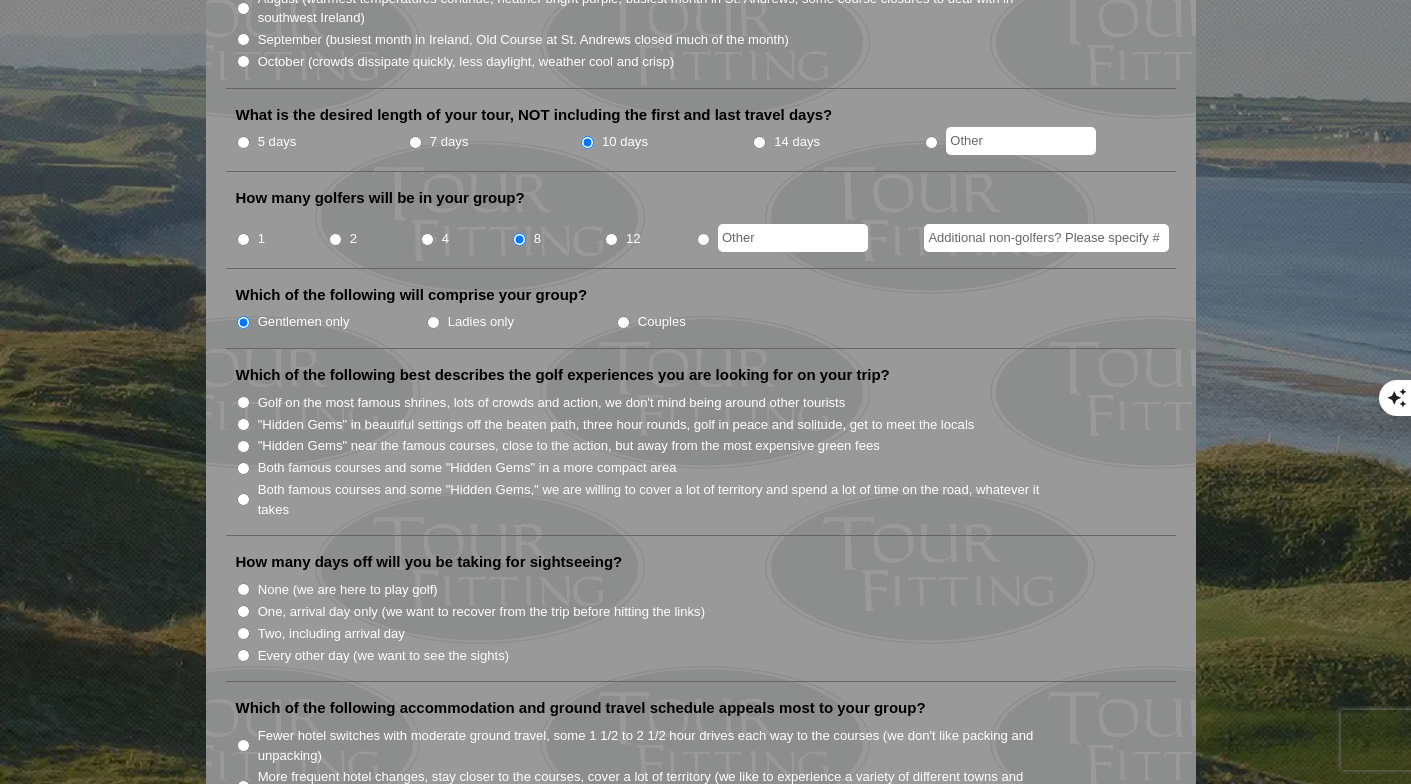 scroll, scrollTop: 751, scrollLeft: 0, axis: vertical 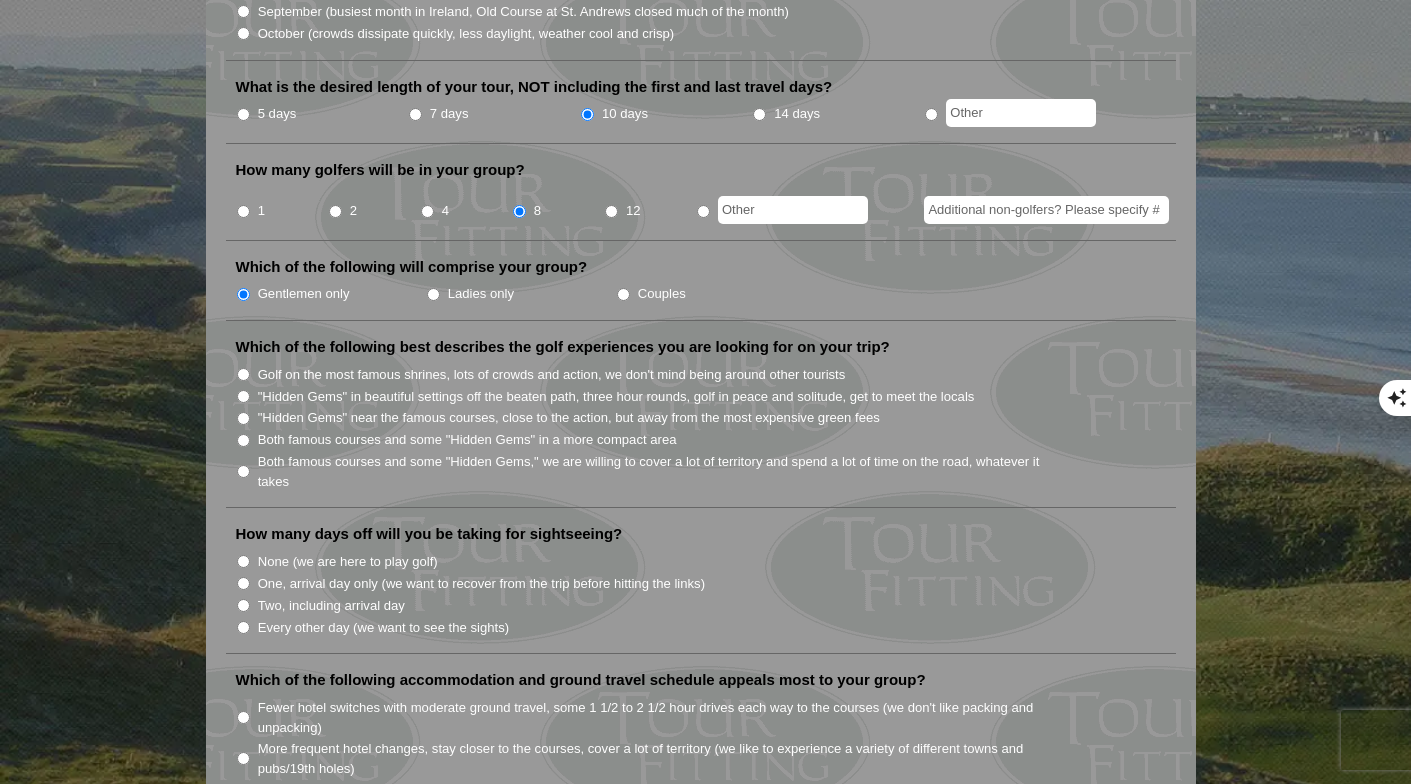 click on "Golf on the most famous shrines, lots of crowds and action, we don't mind being around other tourists" at bounding box center [243, 374] 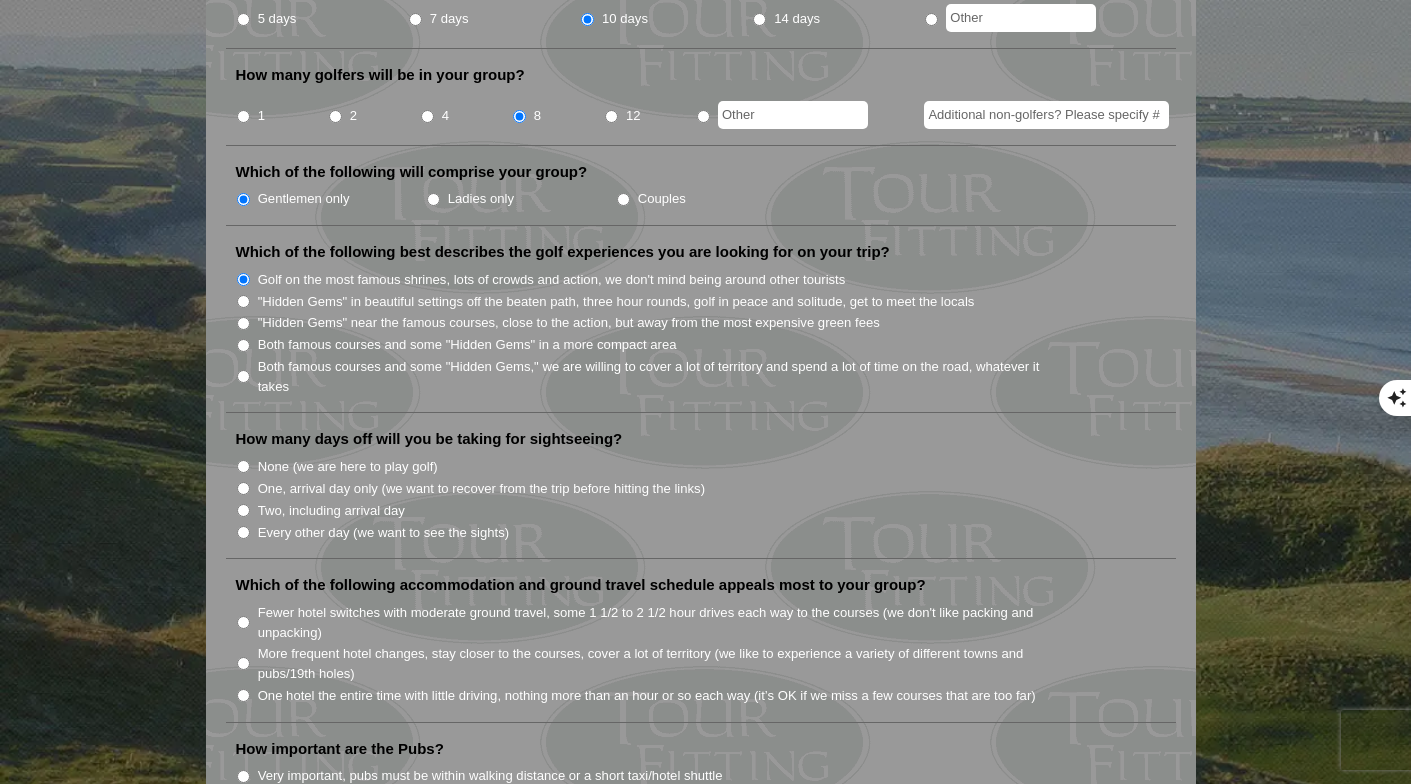 scroll, scrollTop: 847, scrollLeft: 0, axis: vertical 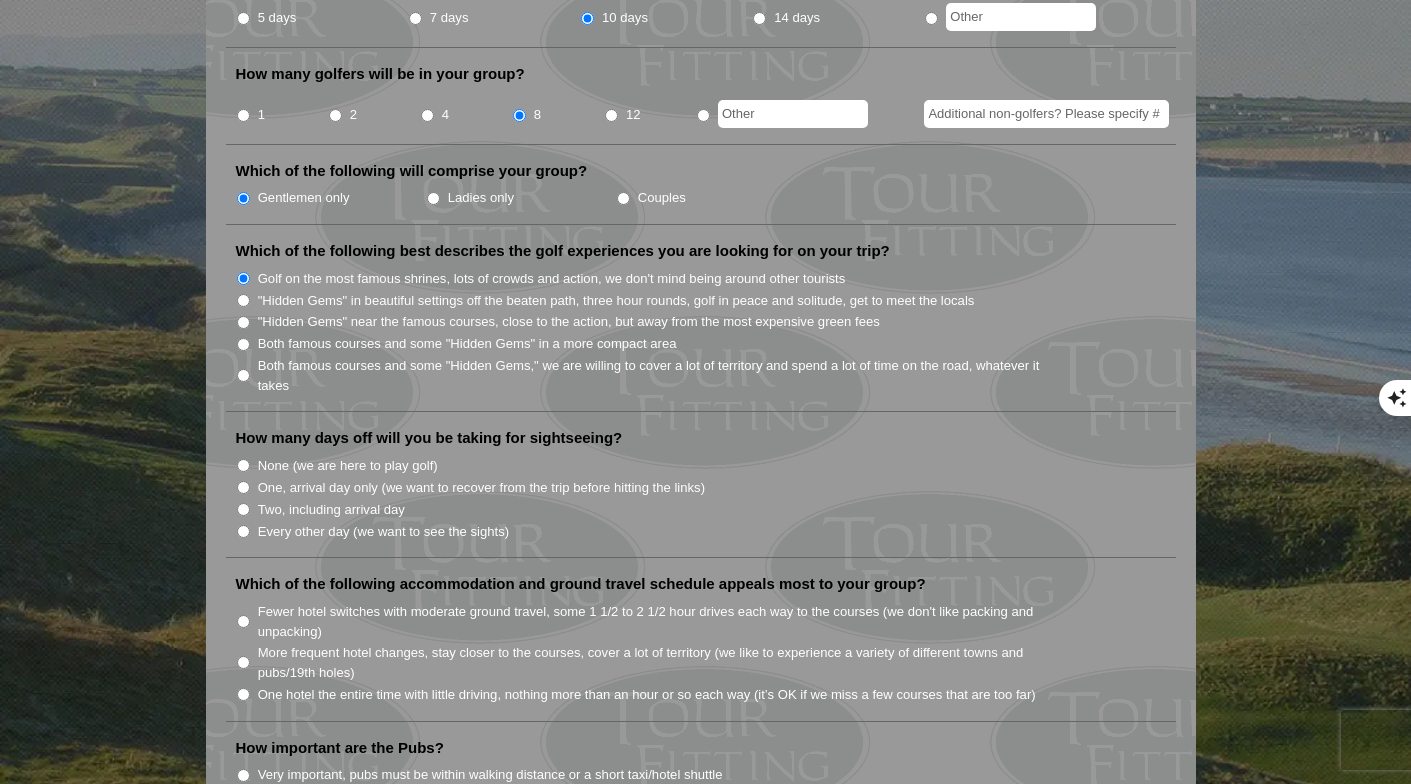 click on "Two, including arrival day" at bounding box center [243, 509] 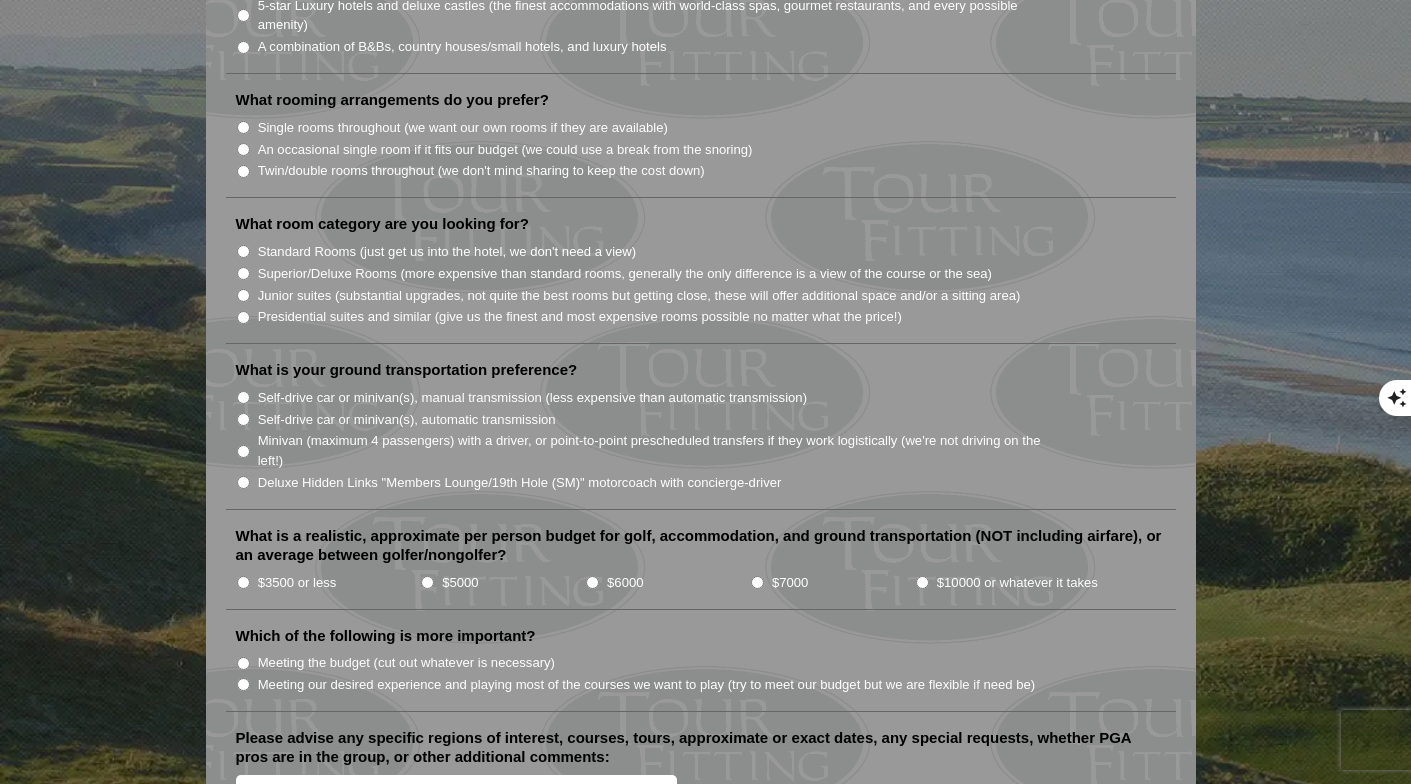 scroll, scrollTop: 1811, scrollLeft: 0, axis: vertical 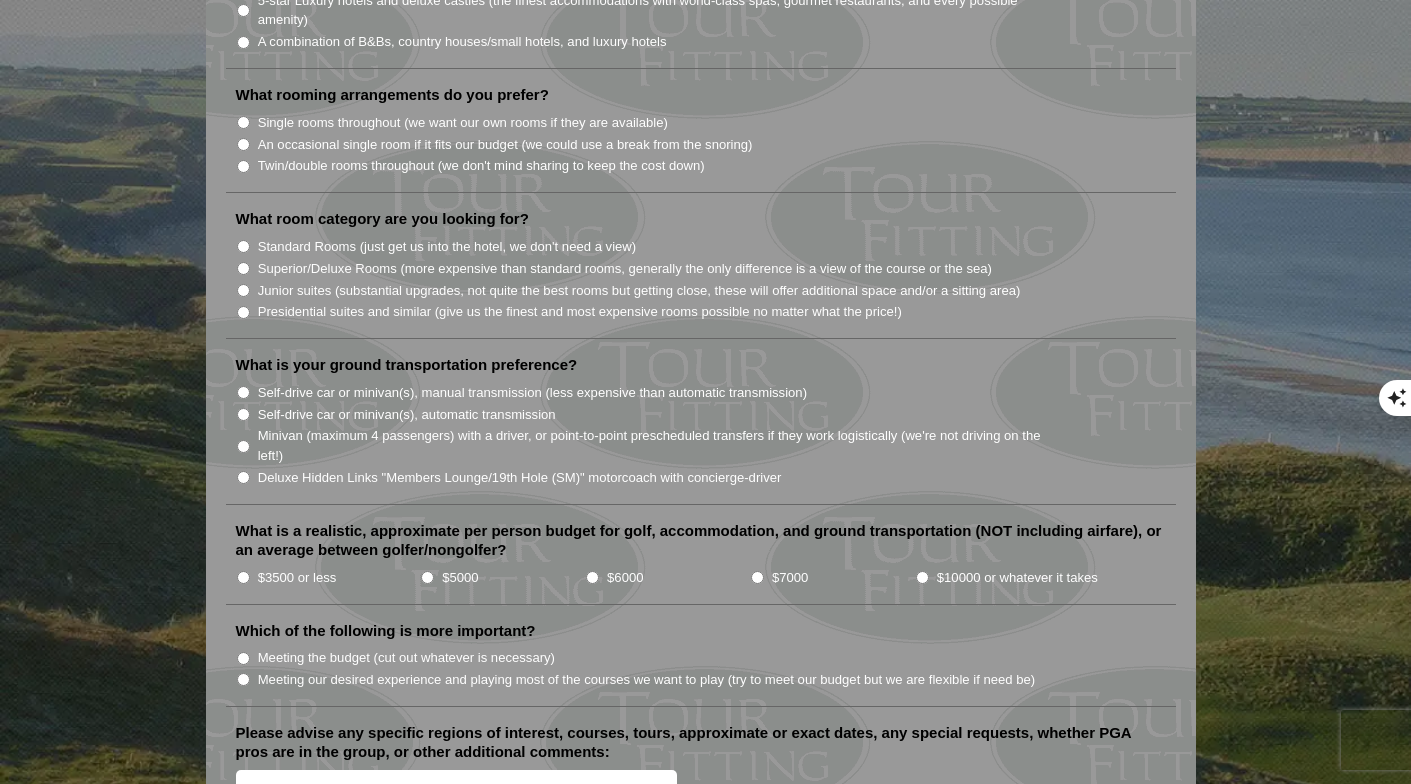 click on "Self-drive car or minivan(s), manual transmission (less expensive than automatic transmission)" at bounding box center (243, 392) 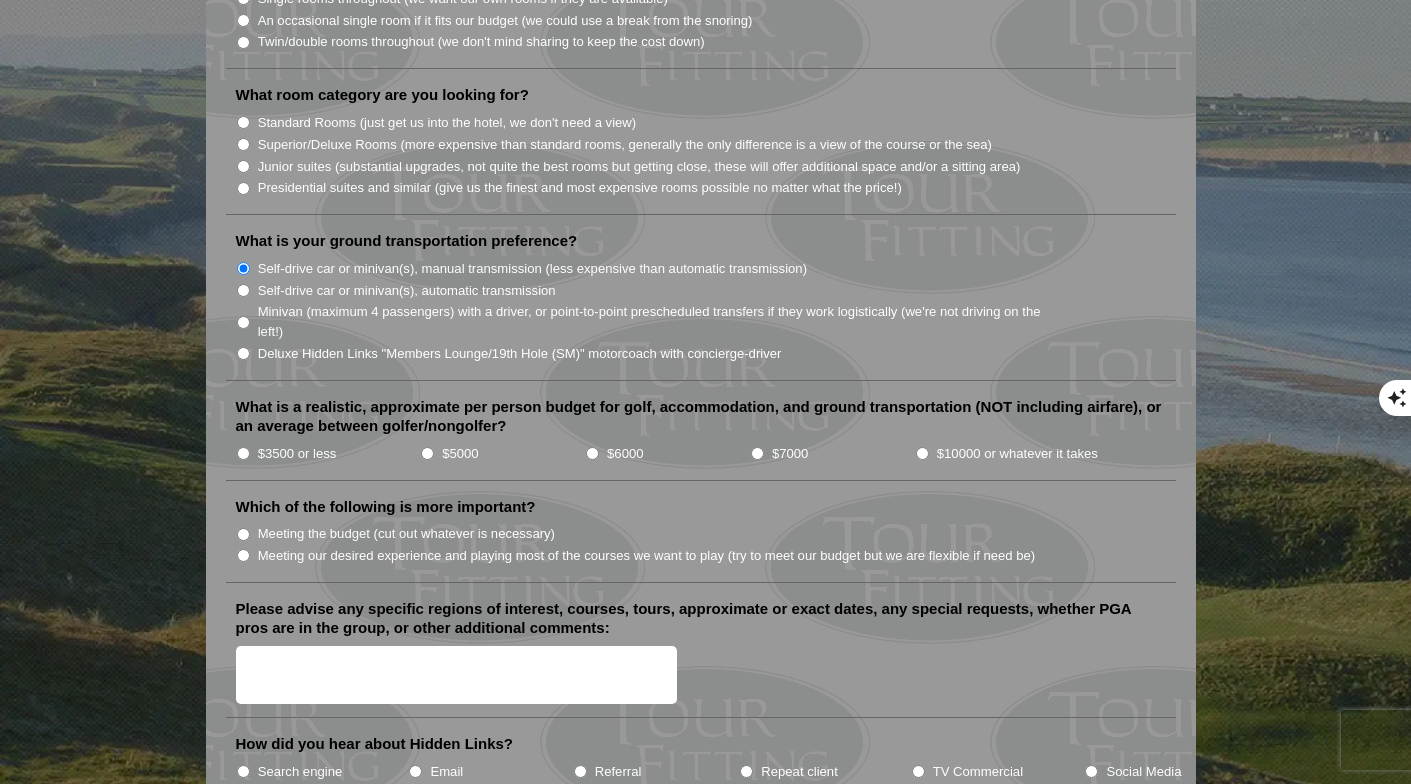 scroll, scrollTop: 1952, scrollLeft: 0, axis: vertical 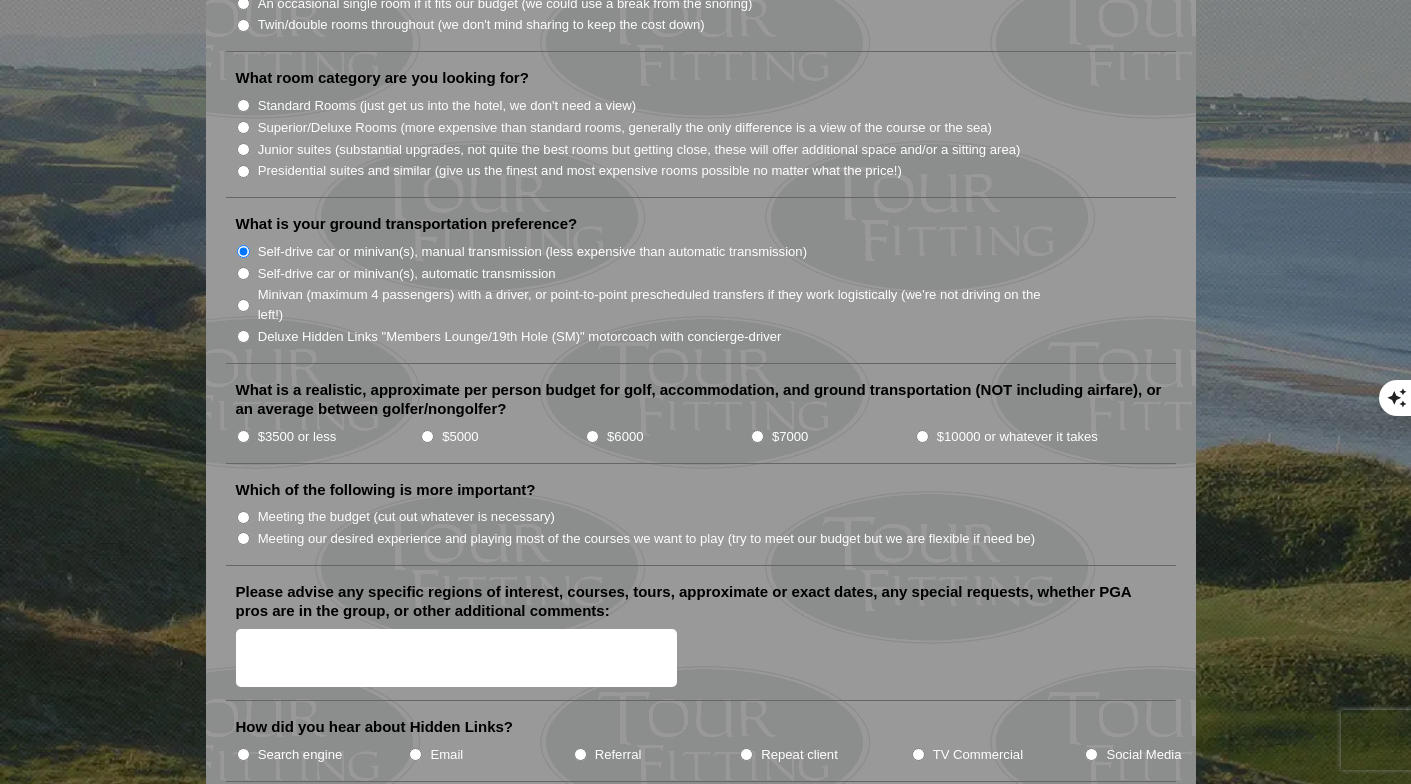 click on "Please advise any specific regions of interest, courses, tours, approximate or exact dates, any special requests, whether PGA pros are in the group, or other additional comments:" at bounding box center (457, 658) 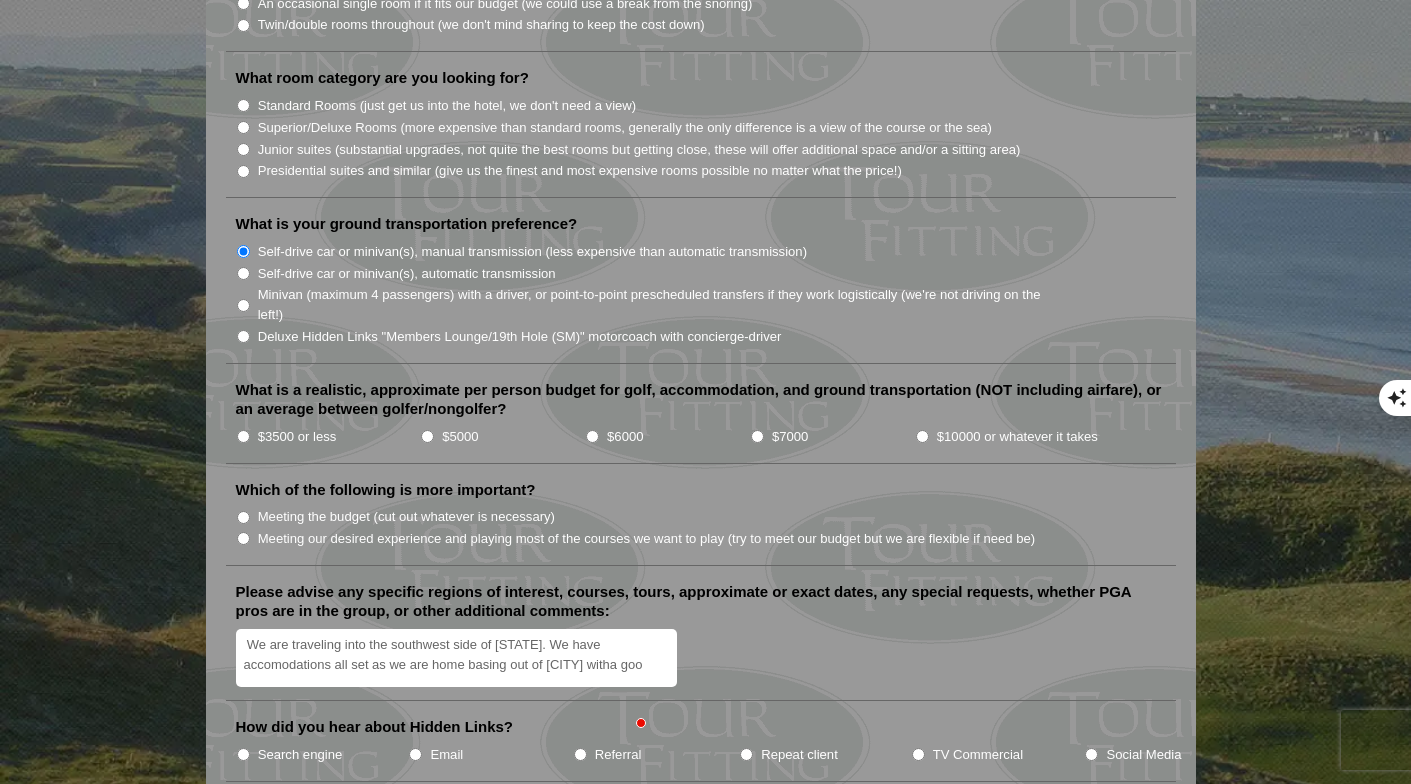 scroll, scrollTop: 4, scrollLeft: 0, axis: vertical 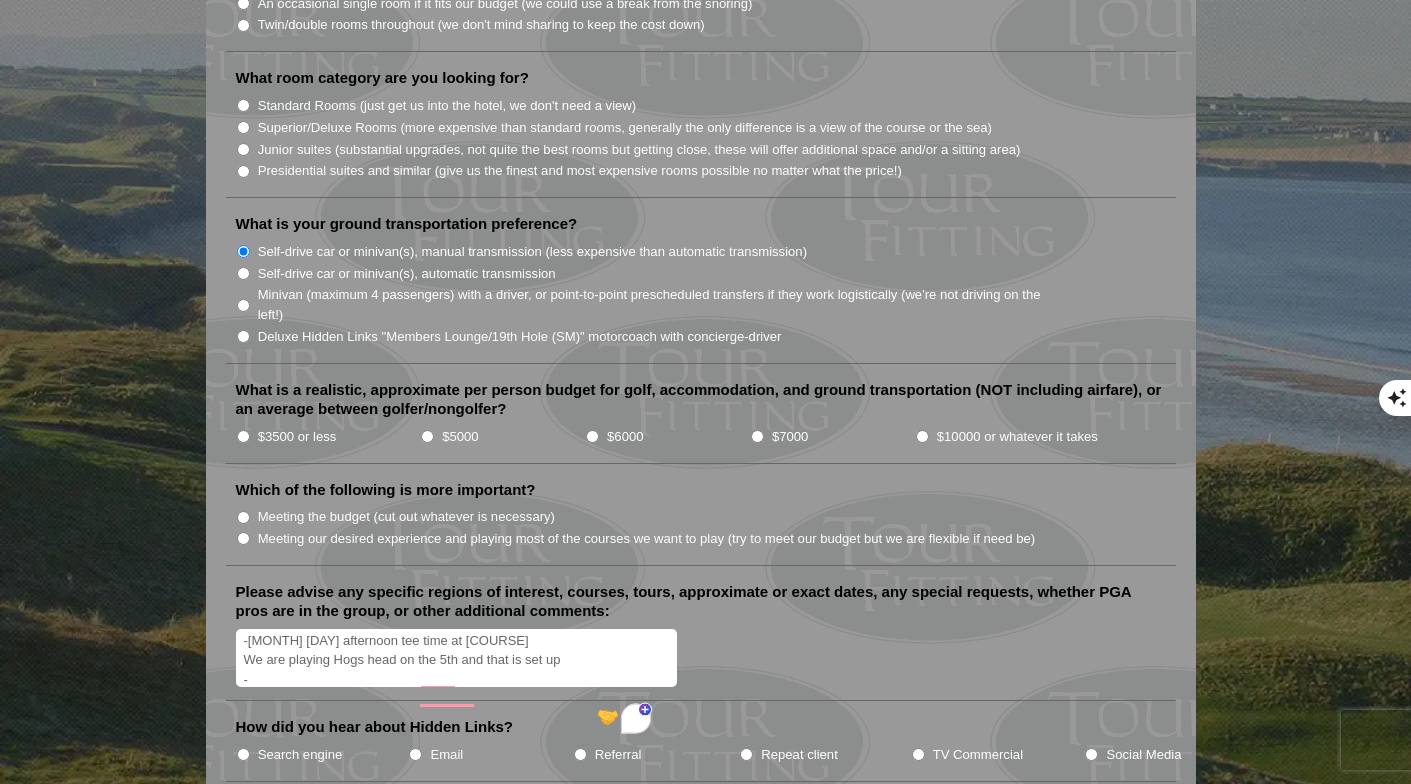 click on "We are traveling into the southwest side of Ireland.  We have accomodations all set as we are home basing out of Ballybunion witha good friend who is a member there.  He comes over here and we go over there type thing.  He can get us on there at the old and Cashen.  I am looking for help getting the belwo tee times for two groups
June 4th afternoon tee time at waterville
We are playing Hogs head on the 5th and that is set up
-" at bounding box center (457, 658) 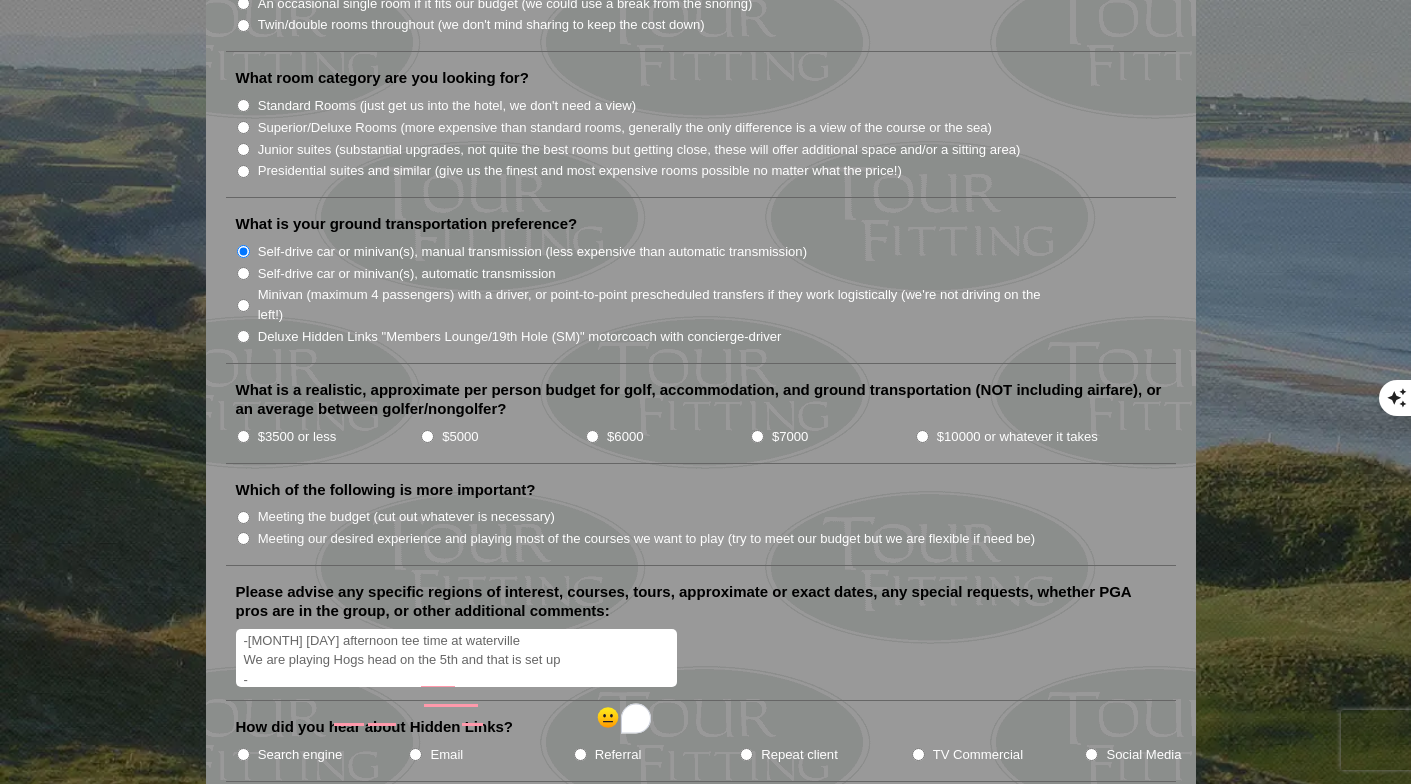 click on "We are traveling into the southwest side of Ireland.  We have accomodations all set as we are home basing out of Ballybunion witha good friend who is a member there.  He comes over here and we go over there type thing.  He can get us on there at the old and Cashen.  I am looking for help getting the belwo tee times for two groups
-June 4th afternoon tee time at waterville
We are playing Hogs head on the 5th and that is set up
-" at bounding box center (457, 658) 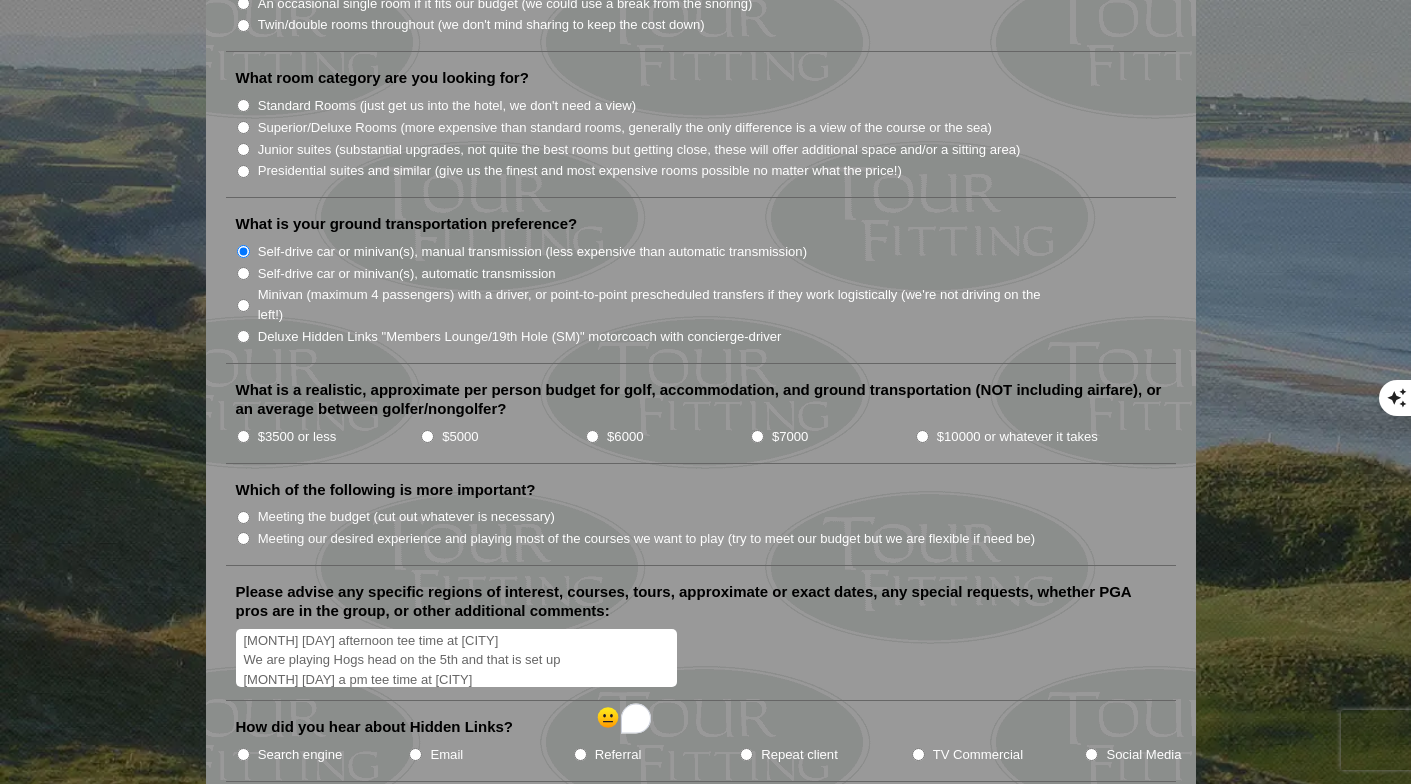 scroll, scrollTop: 121, scrollLeft: 0, axis: vertical 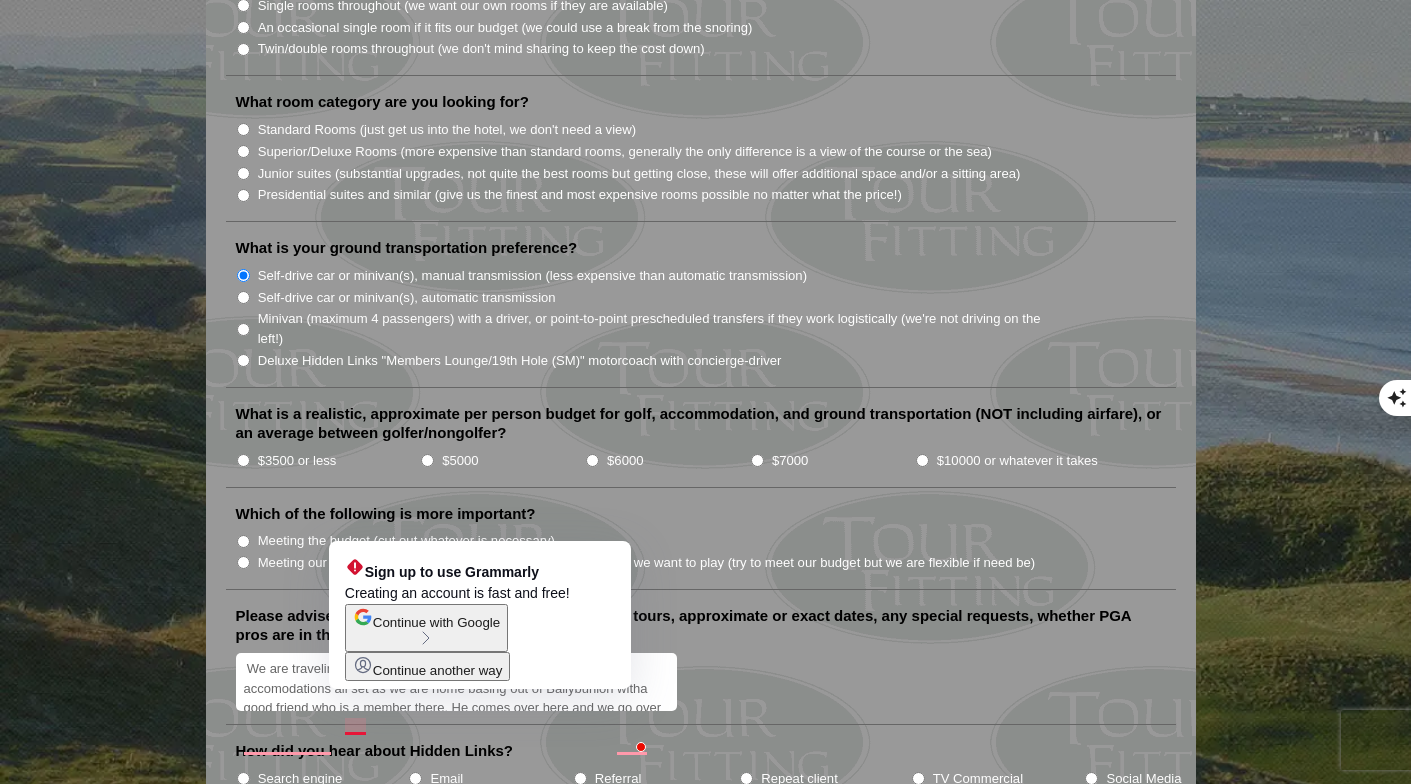 click on "We are traveling into the southwest side of Ireland.  We have accomodations all set as we are home basing out of Ballybunion witha good friend who is a member there.  He comes over here and we go over there type thing.  He can get us on there at the old and Cashen.  I am looking for help getting the belwo tee times for two groups
-June 4th afternoon tee time at waterville
We are playing Hogs head on the 5th and that is set up
-June 8th a pm tee time at Lahinch
-June 10th Pm at tralee
-June 12th pm Doonbeg
Pm meaning after 12 pm" at bounding box center (457, 682) 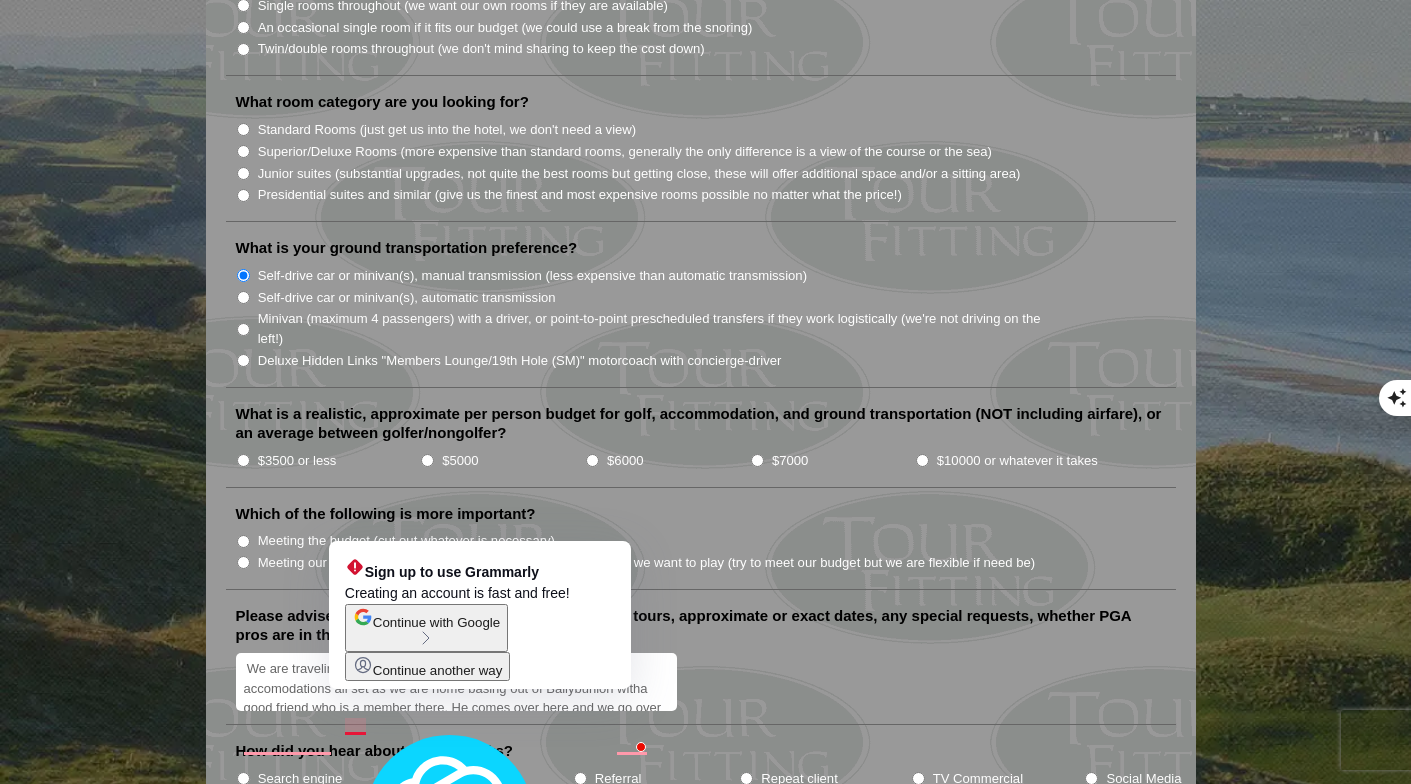 click on "We are traveling into the southwest side of Ireland.  We have accomodations all set as we are home basing out of Ballybunion witha good friend who is a member there.  He comes over here and we go over there type thing.  He can get us on there at the old and Cashen.  I am looking for help getting the belwo tee times for two groups
-June 4th afternoon tee time at waterville
We are playing Hogs head on the 5th and that is set up
-June 8th a pm tee time at Lahinch
-June 10th Pm at tralee
-June 12th pm Doonbeg
Pm meaning after 12 pm" at bounding box center (457, 682) 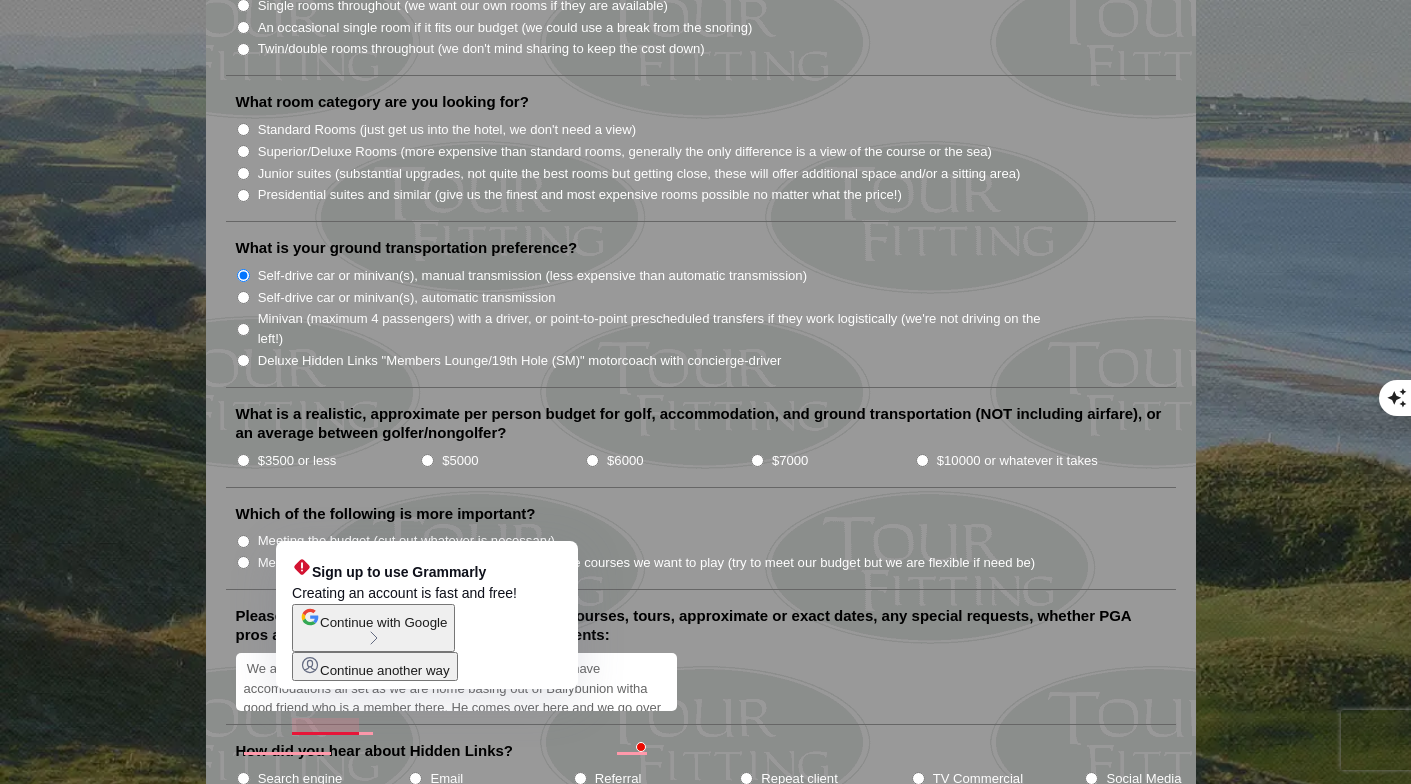 click on "We are traveling  in to the southwest side of Ireland.  We have accomodations all set as we are home basing out of Ballybunion witha good friend who is a member there.  He comes over here and we go over there type thing.  He can get us on there at the old and Cashen.  I am looking for help getting the belwo tee times for two groups
-June 4th afternoon tee time at waterville
We are playing Hogs head on the 5th and that is set up
-June 8th a pm tee time at Lahinch
-June 10th Pm at tralee
-June 12th pm Doonbeg
Pm meaning after 12 pm" at bounding box center (457, 682) 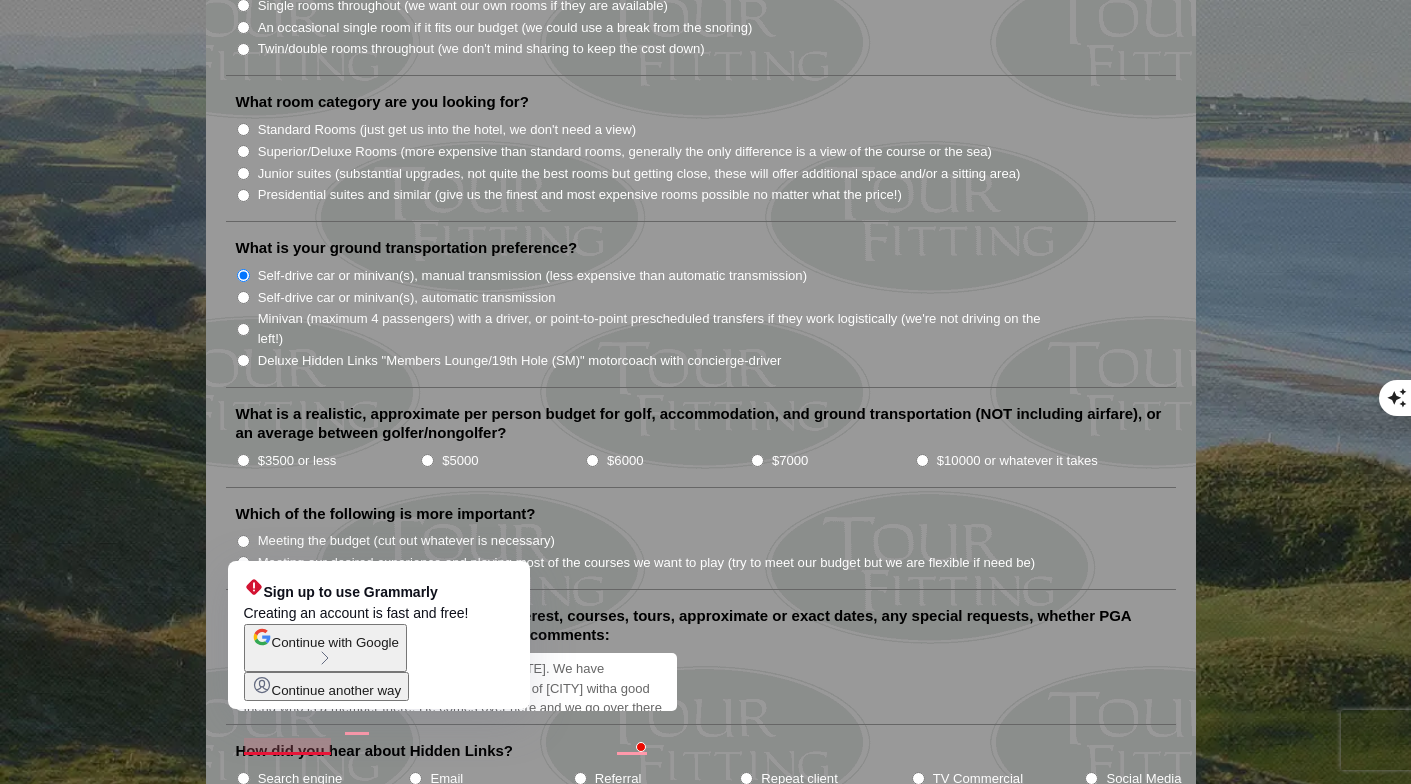 drag, startPoint x: 302, startPoint y: 751, endPoint x: 192, endPoint y: 717, distance: 115.134705 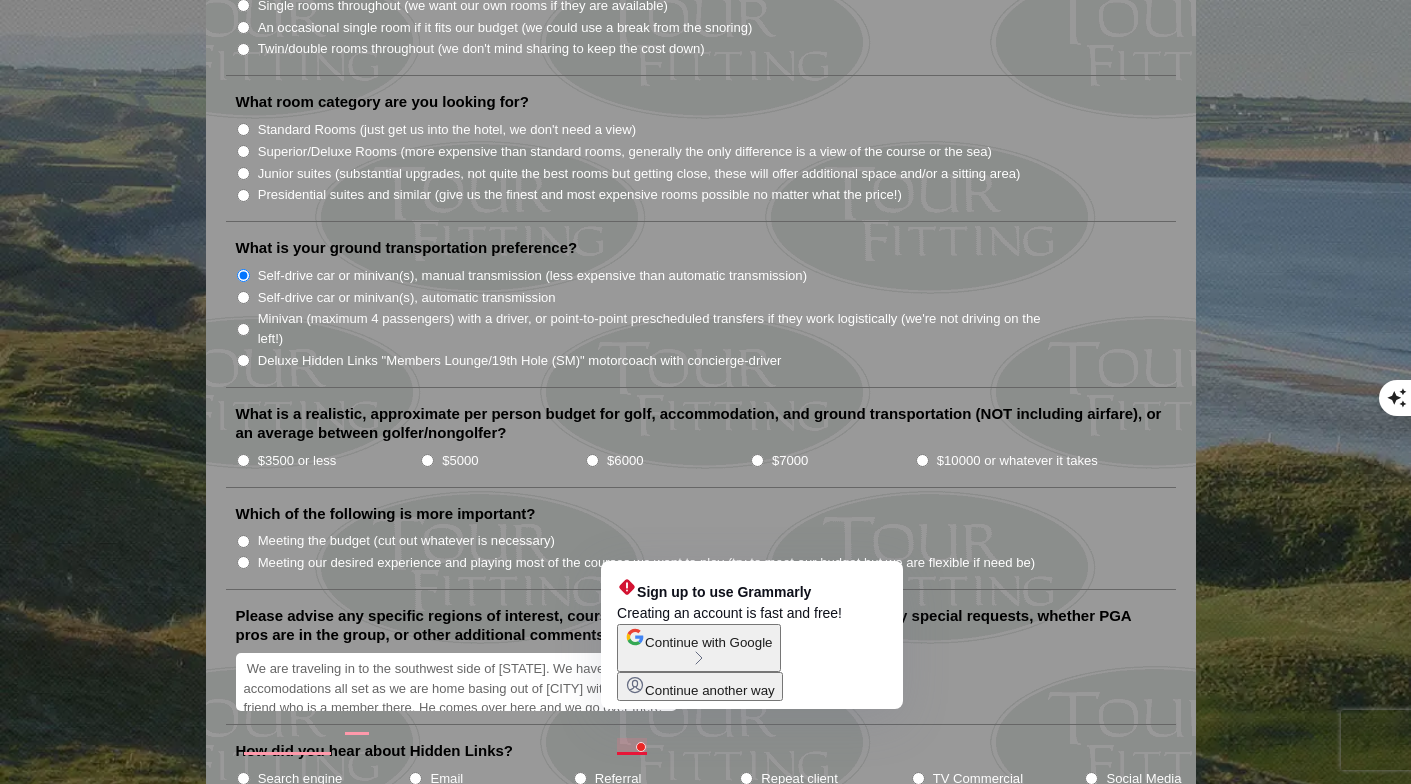 scroll, scrollTop: 50, scrollLeft: 0, axis: vertical 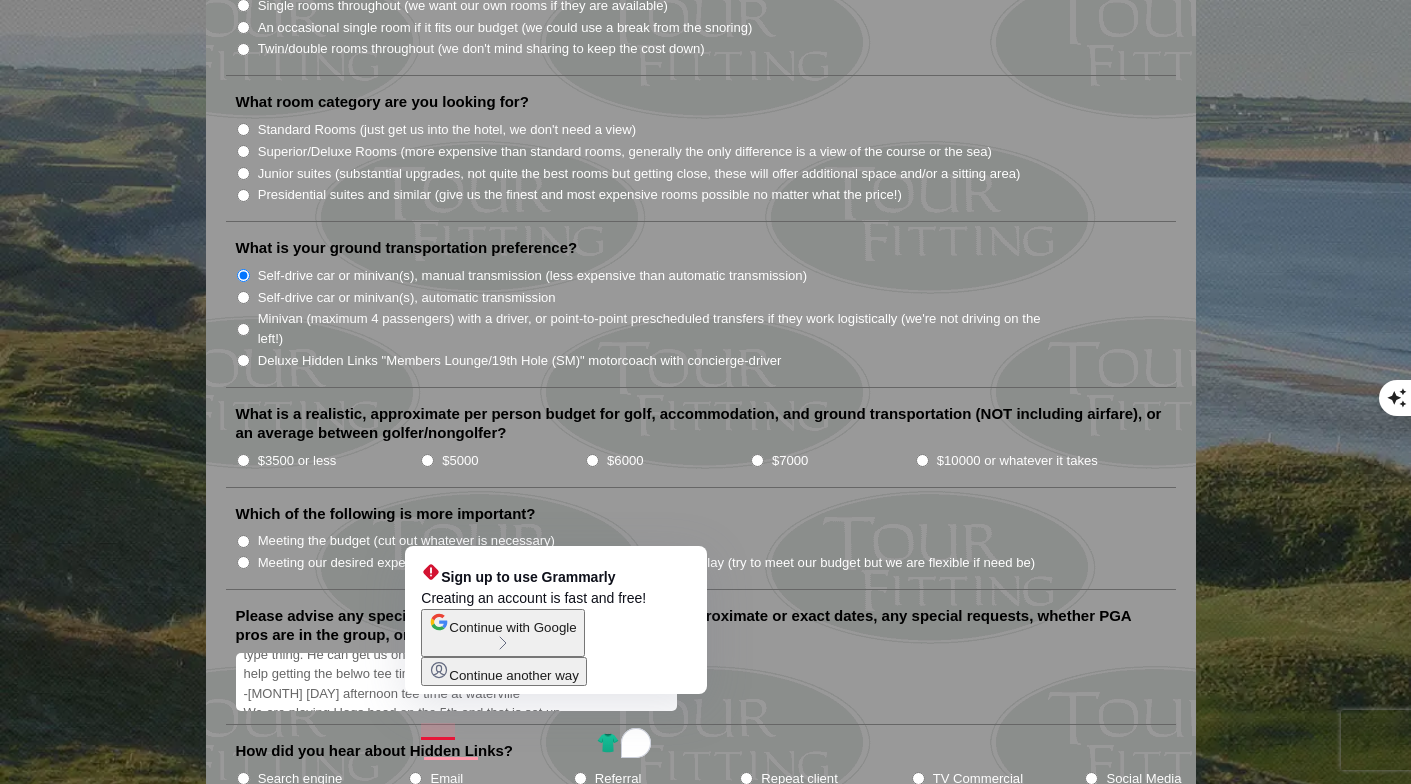click on "We are traveling in to the southwest side of Ireland.  We have accomodations all set as we are home basing out of Ballybunion witha good friend who is a member there.  He comes over here and we go over there type thing.  He can get us on there at the old and Cashen.  I am looking for help getting the belwo tee times for two groups
-June 4th afternoon tee time at waterville
We are playing Hogs head on the 5th and that is set up
-June 8th a pm tee time at Lahinch
-June 10th Pm at tralee
-June 12th pm Doonbeg
Pm meaning after 12 pm" at bounding box center (457, 682) 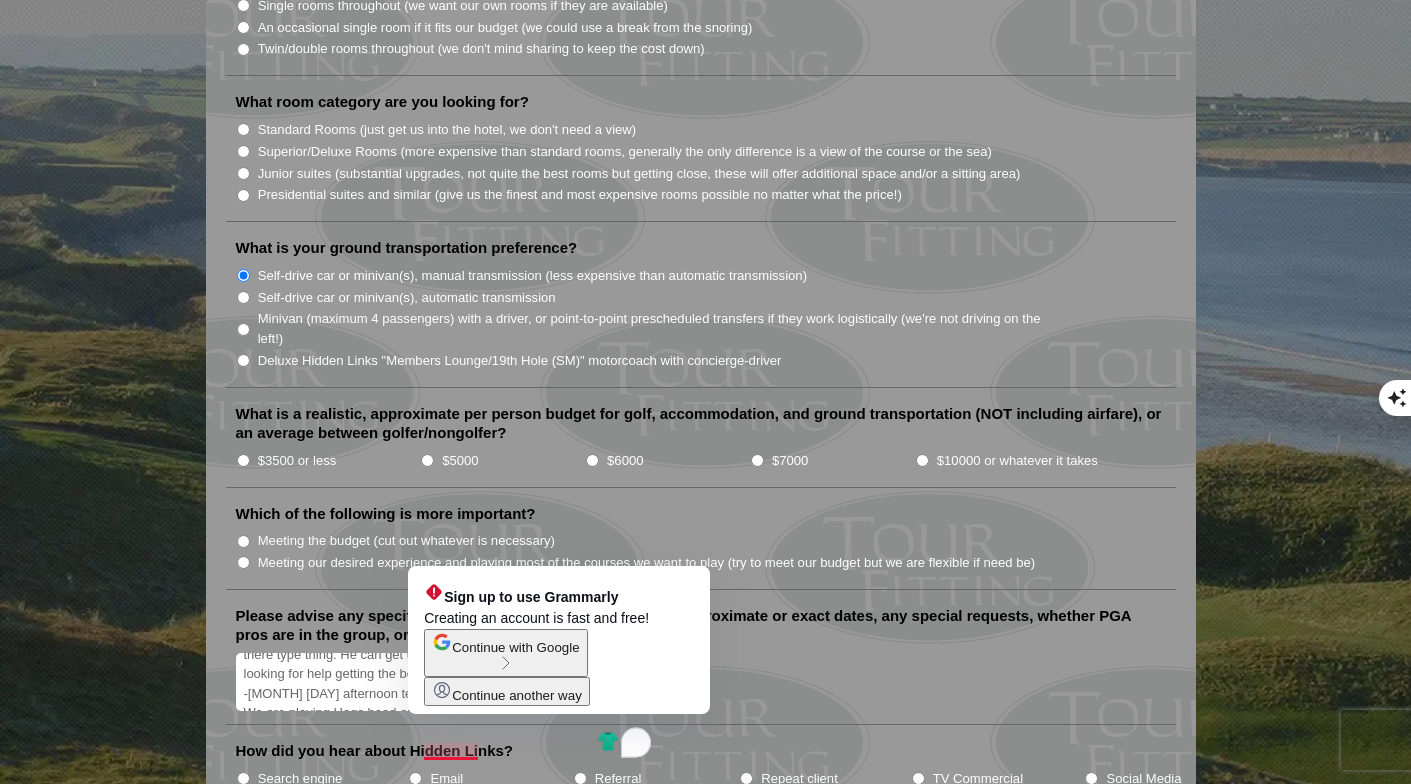 click on "We are traveling in to the southwest side of Ireland.  We have accomodations all set as we are home basing out of Ballybunion witha good friend who is a member there.  He comes over here and we go over there type thing.  He can get us on there at the old and Cashen.  I am looking for help getting the below tee times for two groups
-June 4th afternoon tee time at waterville
We are playing Hogs head on the 5th and that is set up
-June 8th a pm tee time at Lahinch
-June 10th Pm at tralee
-June 12th pm Doonbeg
Pm meaning after 12 pm" at bounding box center [457, 682] 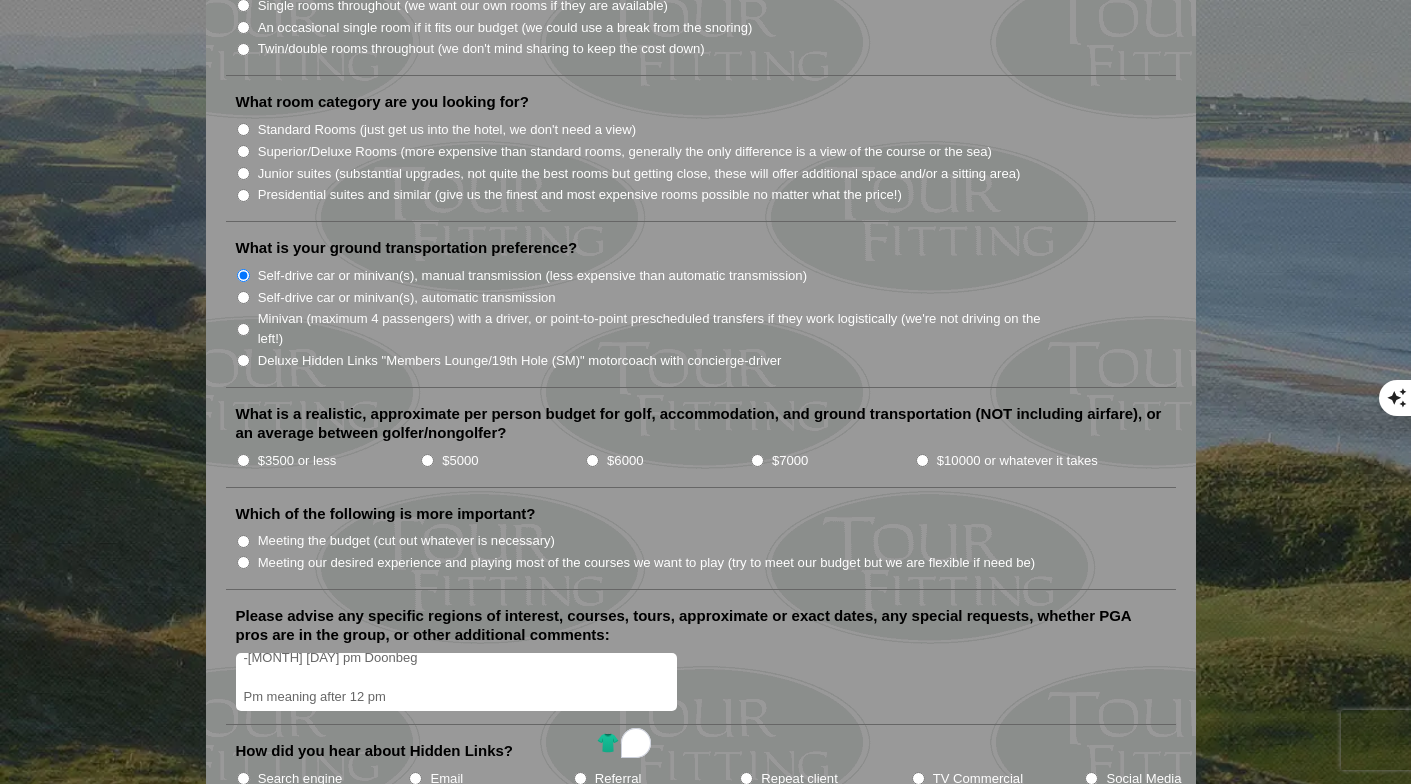 click on "We are traveling in to the southwest side of Ireland.  We have accomodations all set as we are home basing out of Ballybunion witha good friend who is a member there.  He comes over here and we go over there type thing.  He can get us on there at the old and Cashen.  I am looking for help getting the below tee times for two groups
-June 4th afternoon tee time at Waterville
We are playing Hogs head on the 5th and that is set up
-June 8th a pm tee time at Lahinch
-June 10th Pm at tralee
-June 12th pm Doonbeg
Pm meaning after 12 pm" at bounding box center (457, 682) 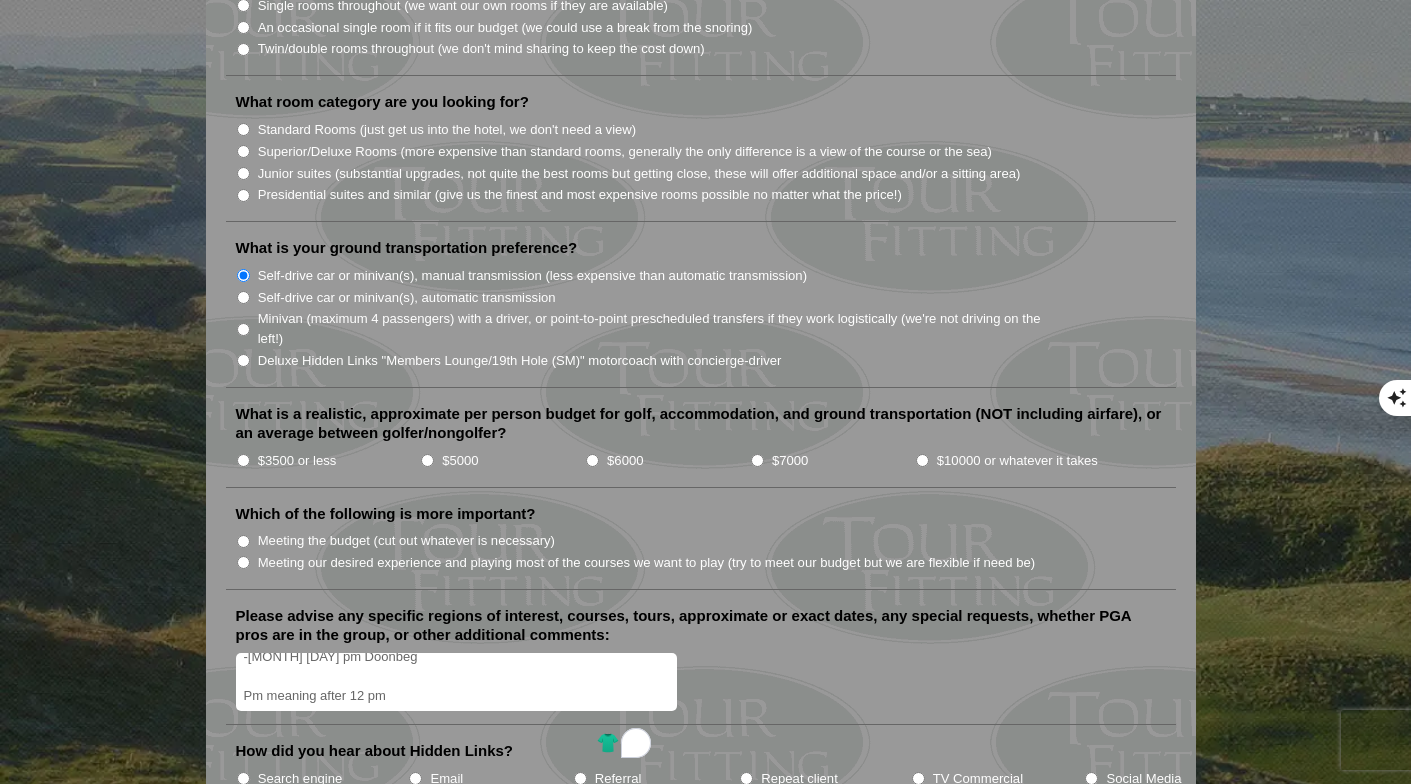 click on "We are traveling in to the southwest side of Ireland.  We have accomodations all set as we are home basing out of Ballybunion witha good friend who is a member there.  He comes over here and we go over there type thing.  He can get us on there at the old and Cashen.  I am looking for help getting the below tee times for two groups
-June 4th afternoon tee time at Waterville
We are playing Hogs head on the 5th and that is set up
-June 8th a pm tee time at Lahinch
-June 10th Pm at tralee
-June 12th pm Doonbeg
Pm meaning after 12 pm" at bounding box center (457, 682) 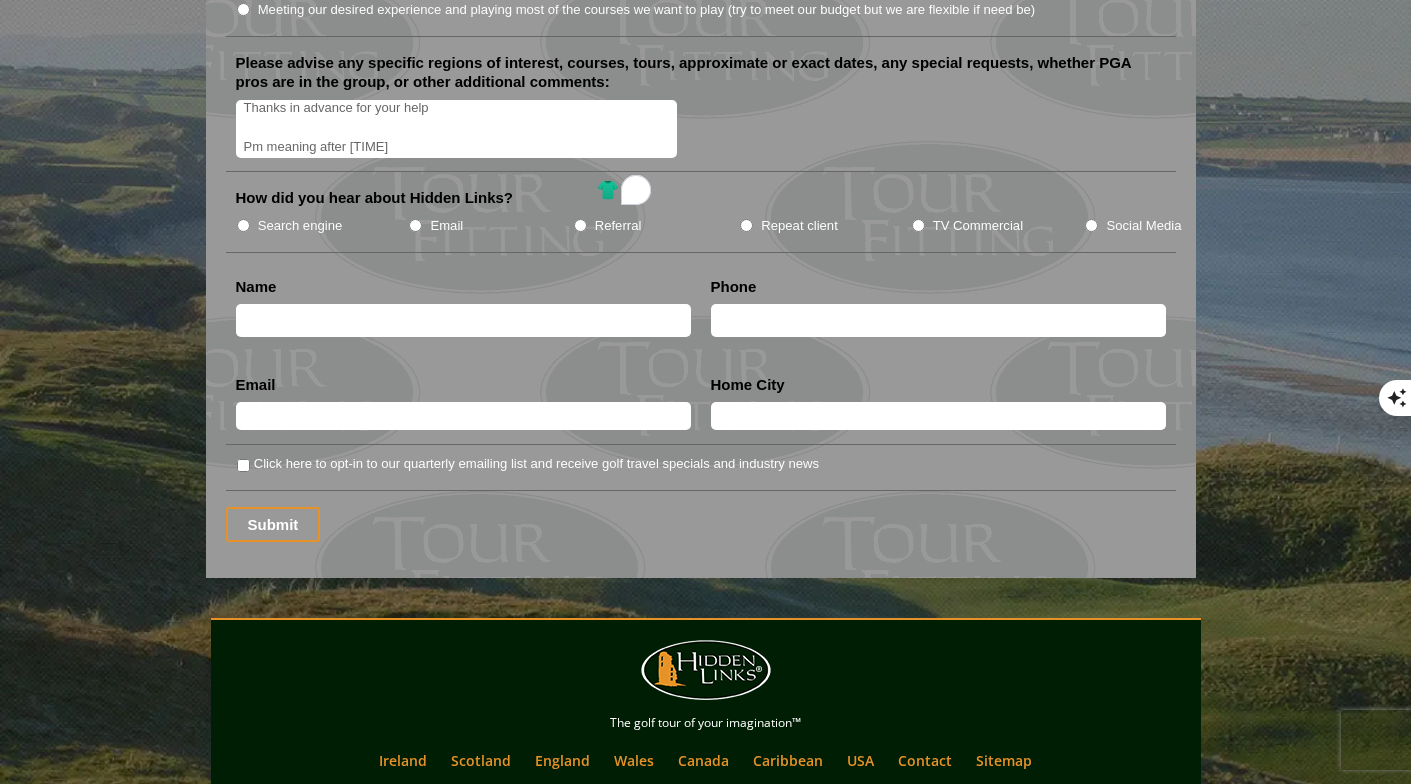 type on "We are traveling in to the southwest side of Ireland.  We have accomodations all set as we are home basing out of Ballybunion witha good friend who is a member there.  He comes over here and we go over there type thing.  He can get us on there at the old and Cashen.  I am looking for help getting the below tee times for two groups
-June 4th afternoon tee time at Waterville
We are playing Hogs head on the 5th and that is set up
-June 8th a pm tee time at Lahinch
-June 10th Pm at tralee
-June 12th pm Doonbeg
Thanks in advance for your help
Pm meaning after 12 pm" 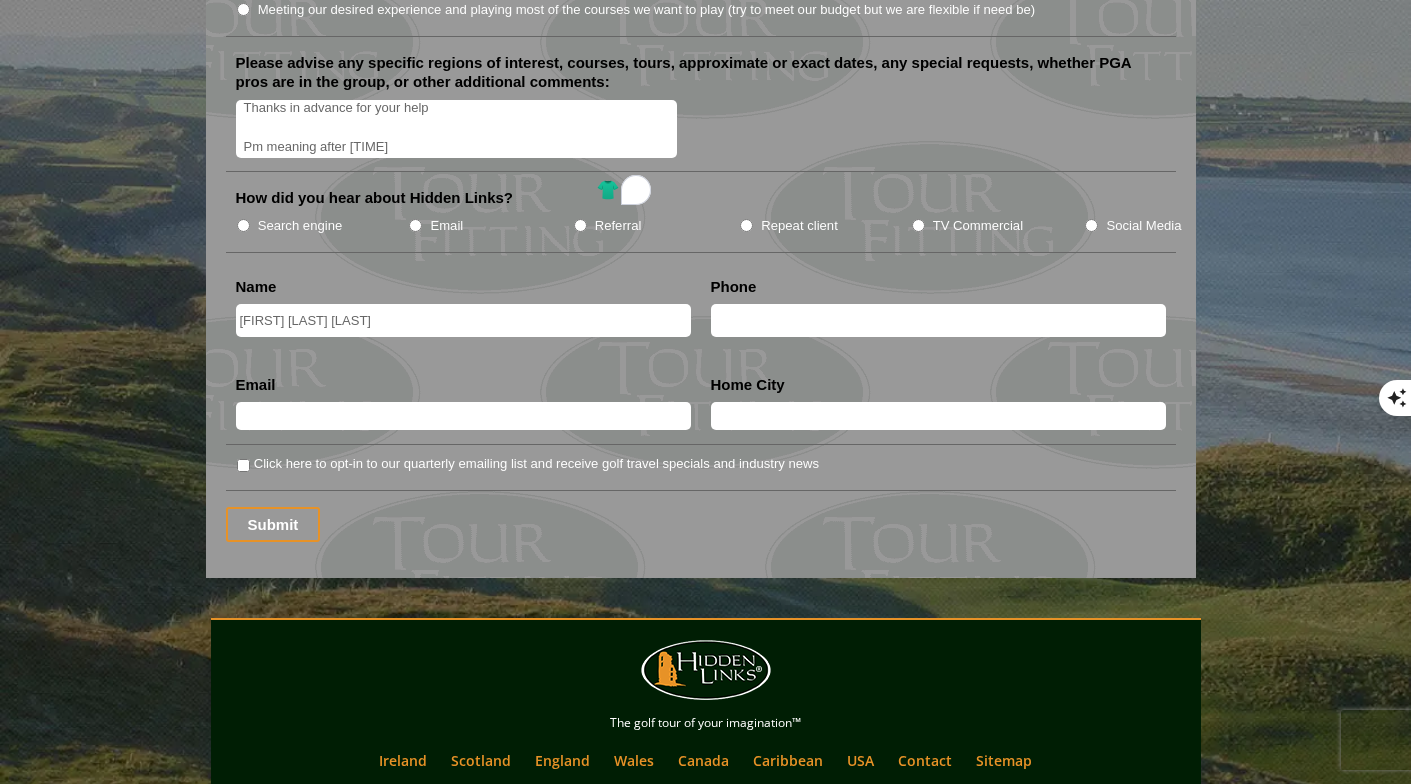 type on "8645534089" 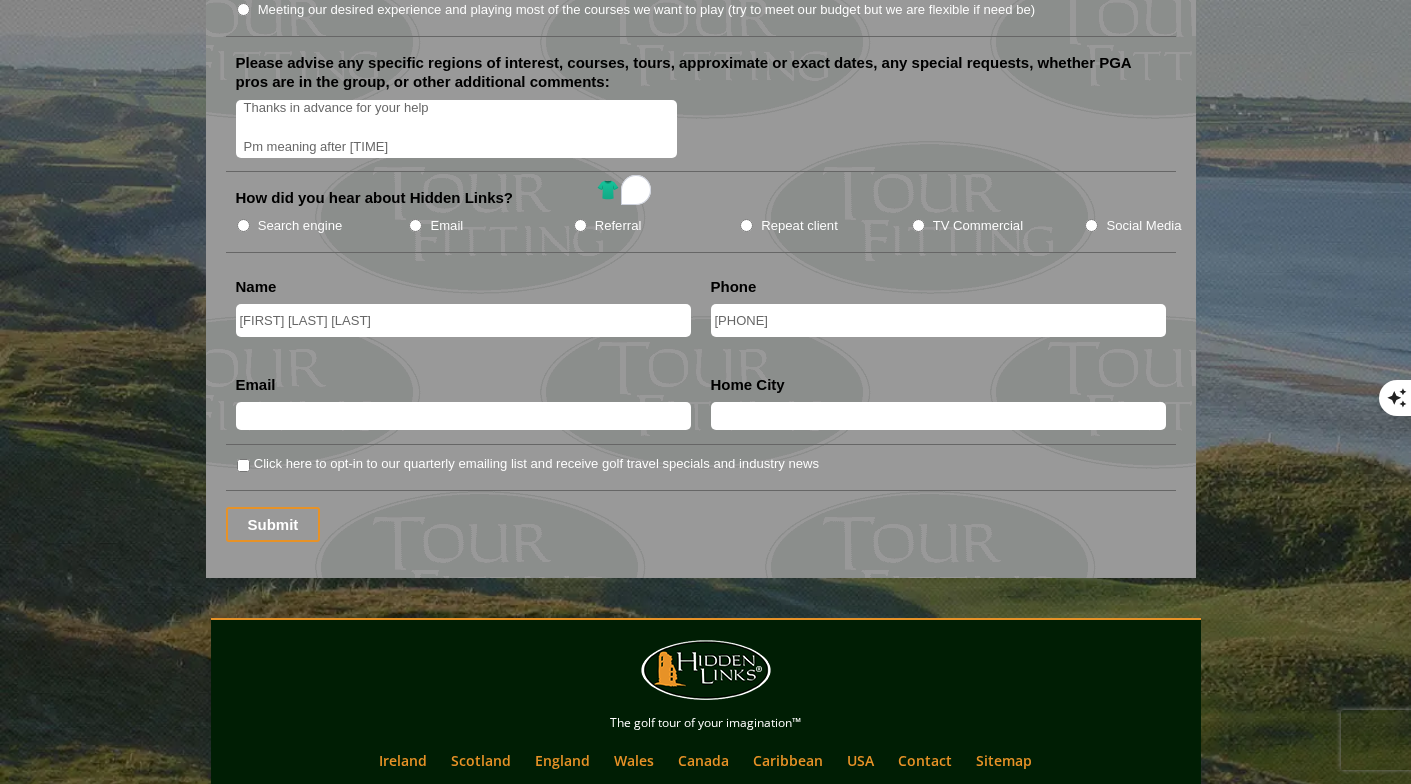 type on "ryanoshea1216@gmail.com" 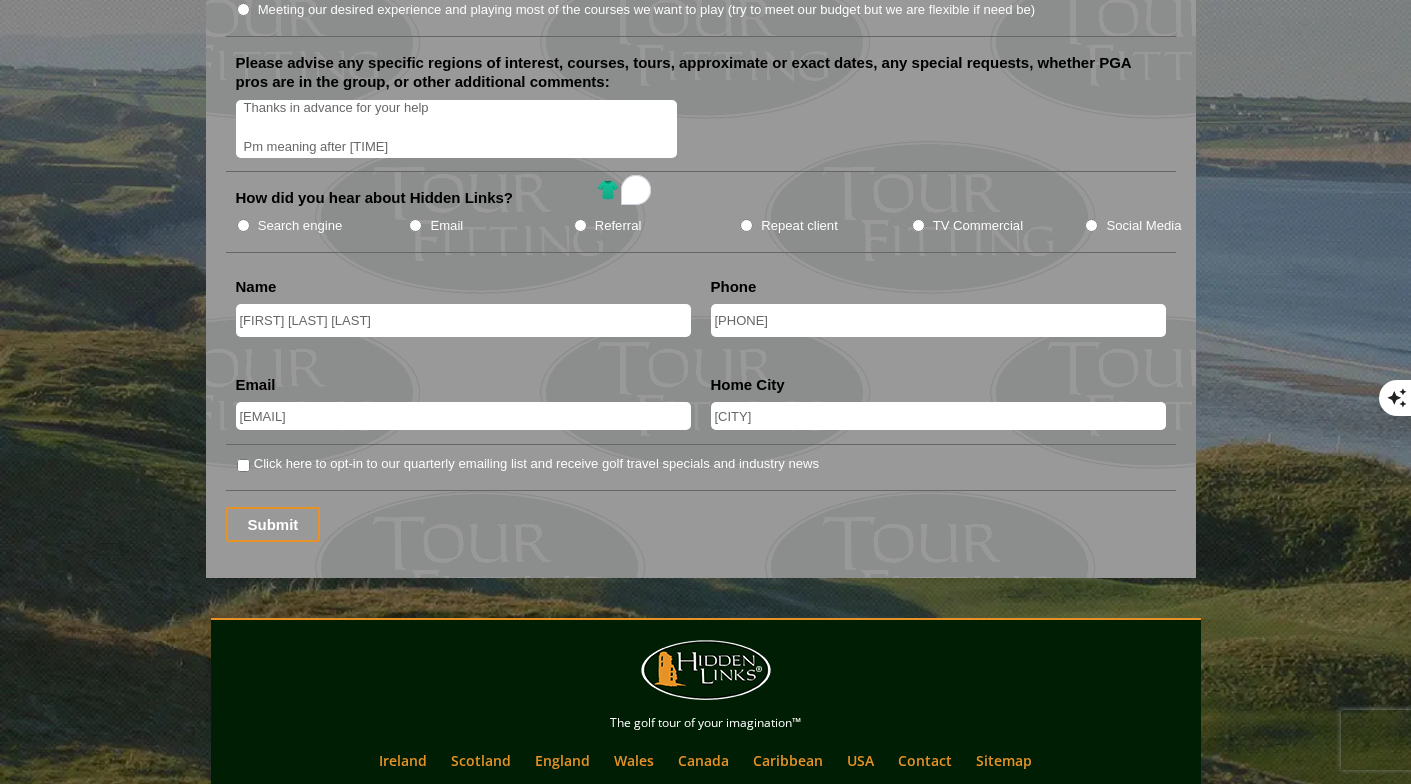 click on "Greenville" at bounding box center [938, 416] 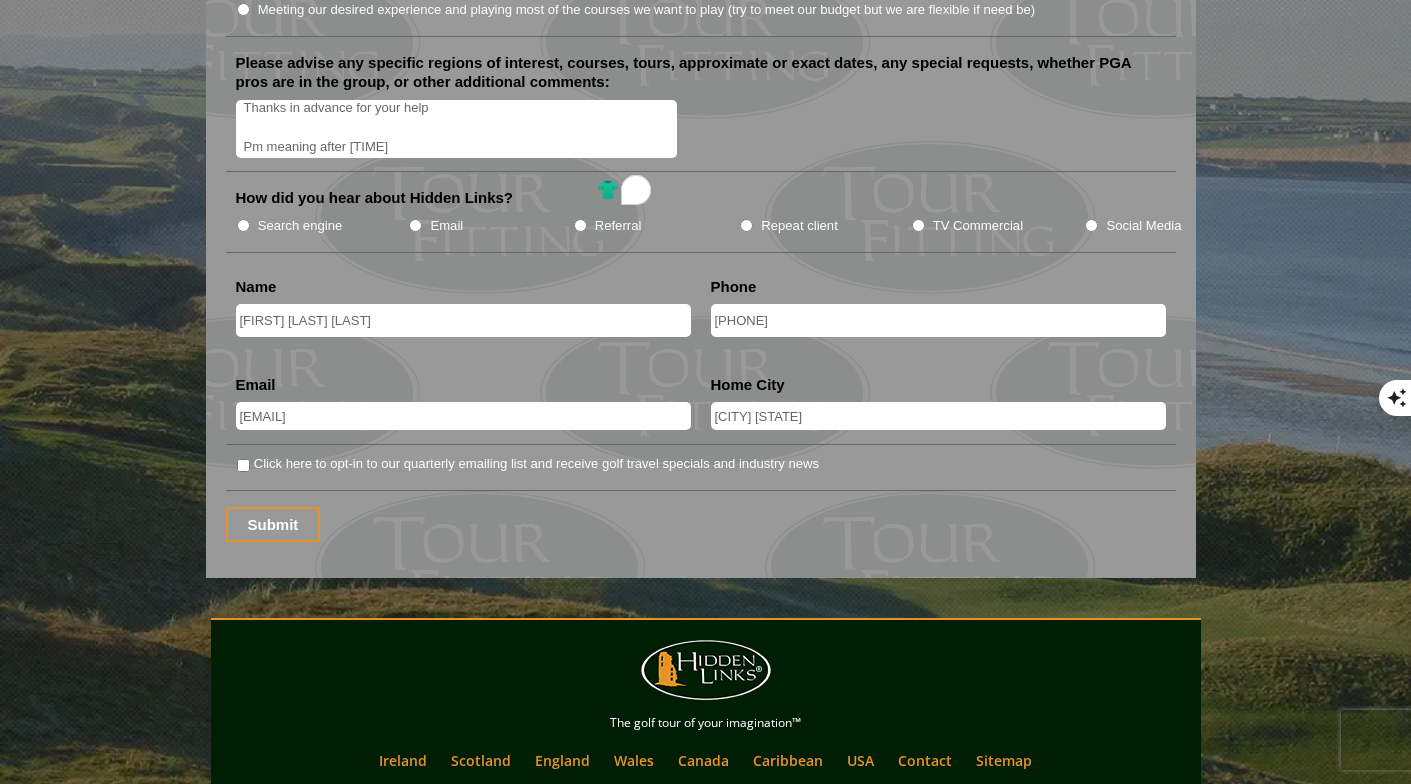 type on "Greenville SC" 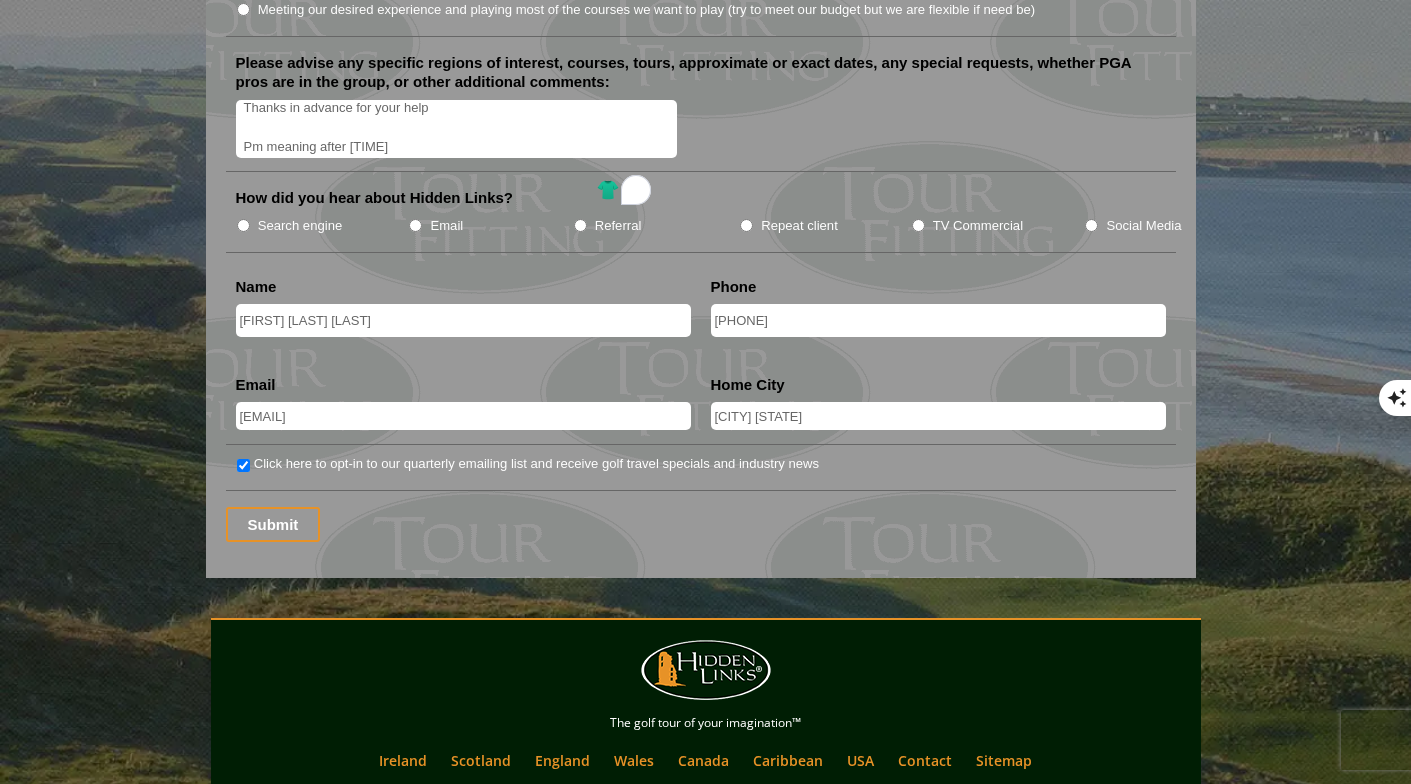 click on "Submit" at bounding box center (273, 524) 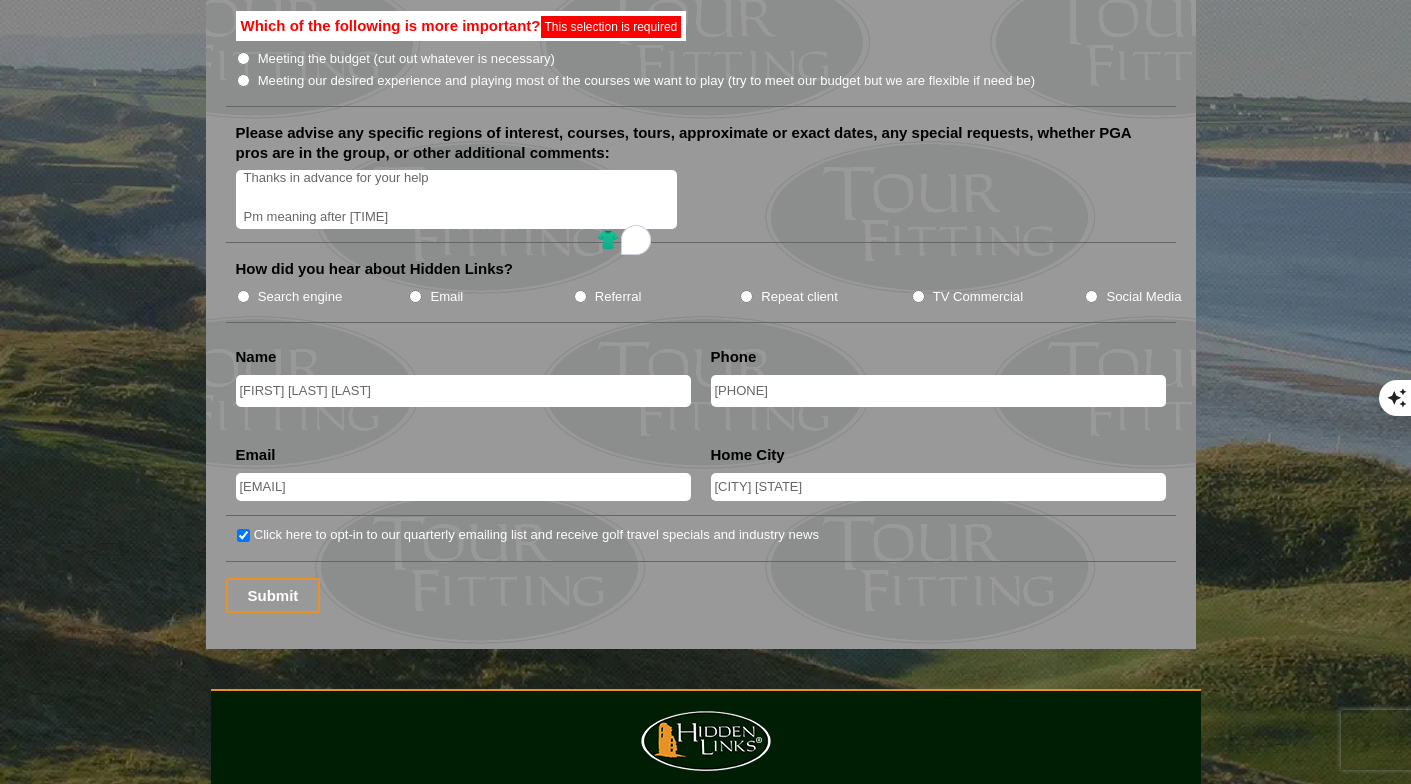 scroll, scrollTop: 1118, scrollLeft: 0, axis: vertical 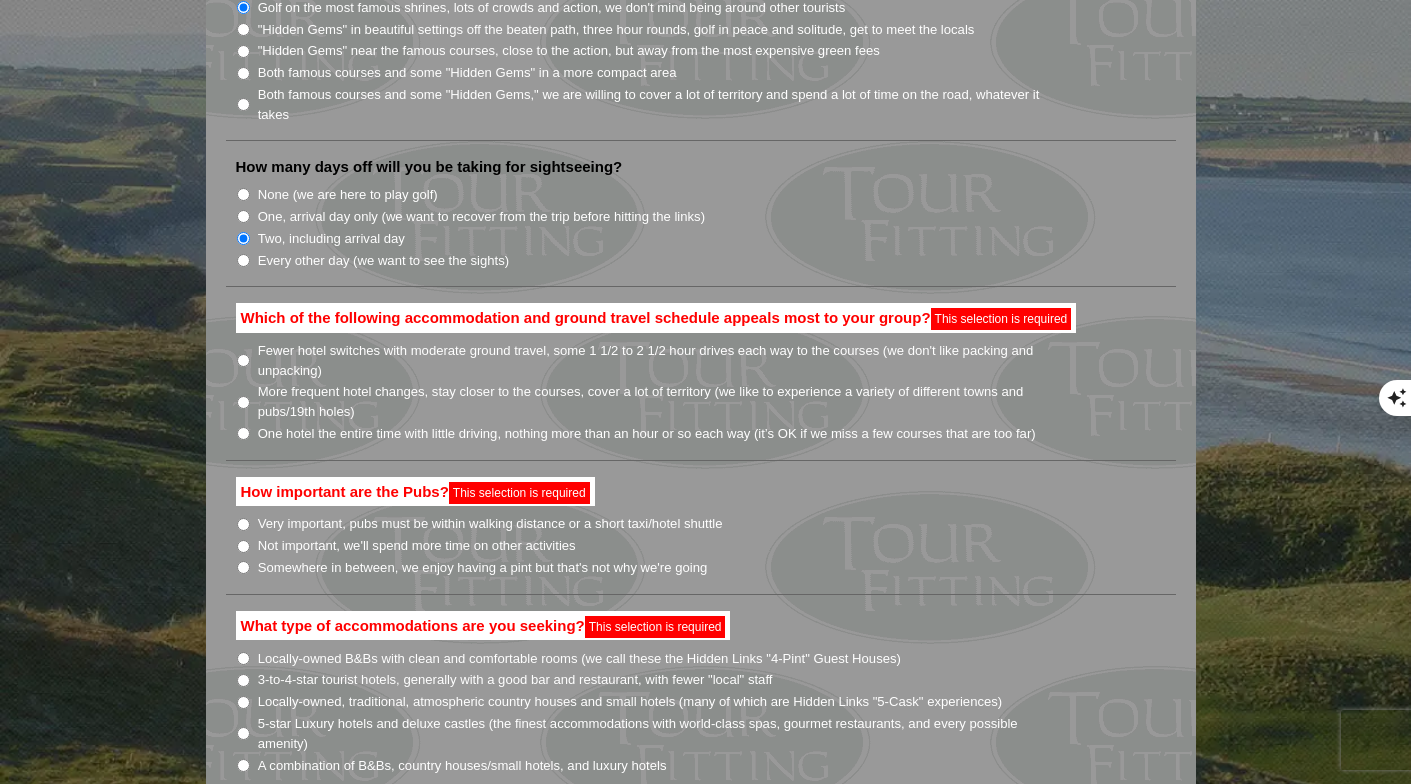 click on "One hotel the entire time with little driving, nothing more than an hour or so each way (it’s OK if we miss a few courses that are too far)" at bounding box center [243, 433] 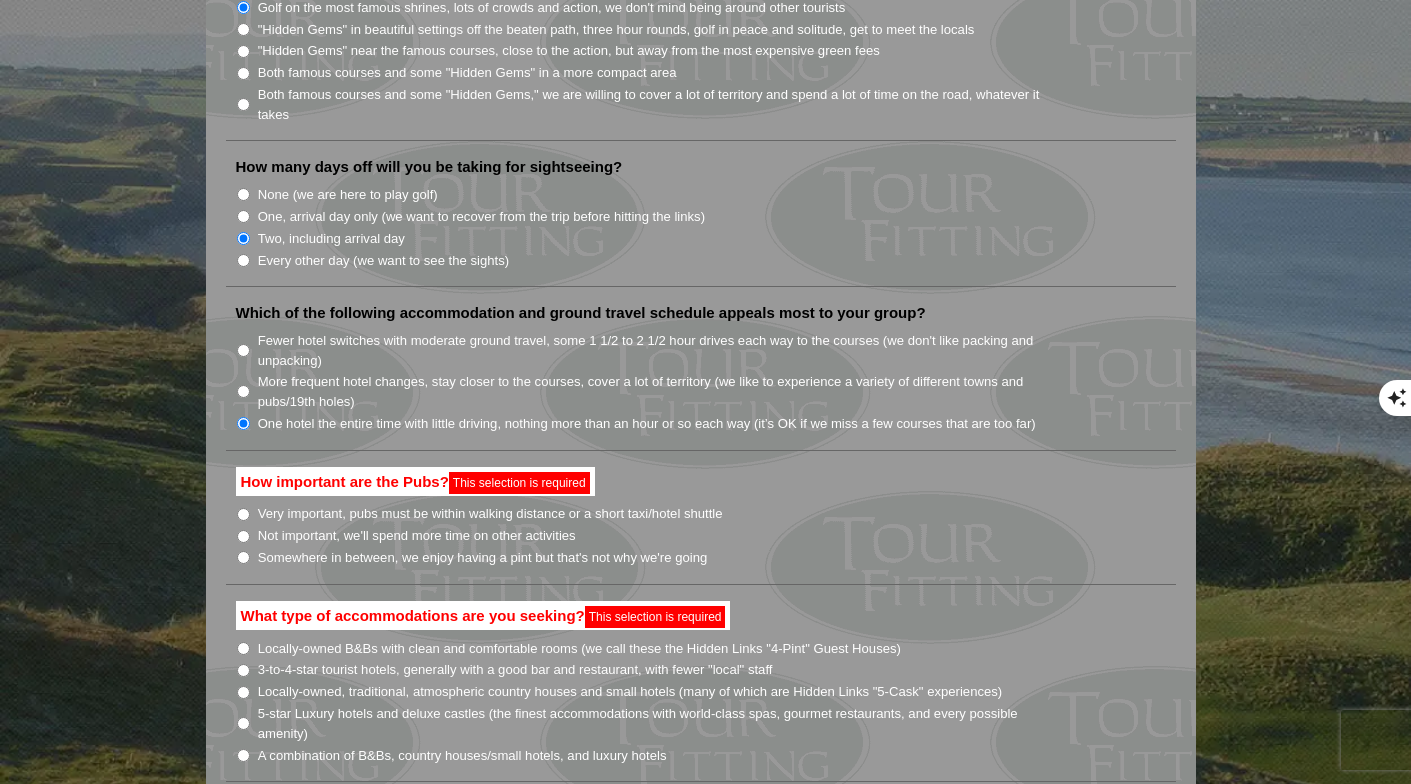 click on "Very important, pubs must be within walking distance or a short taxi/hotel shuttle" at bounding box center [709, 513] 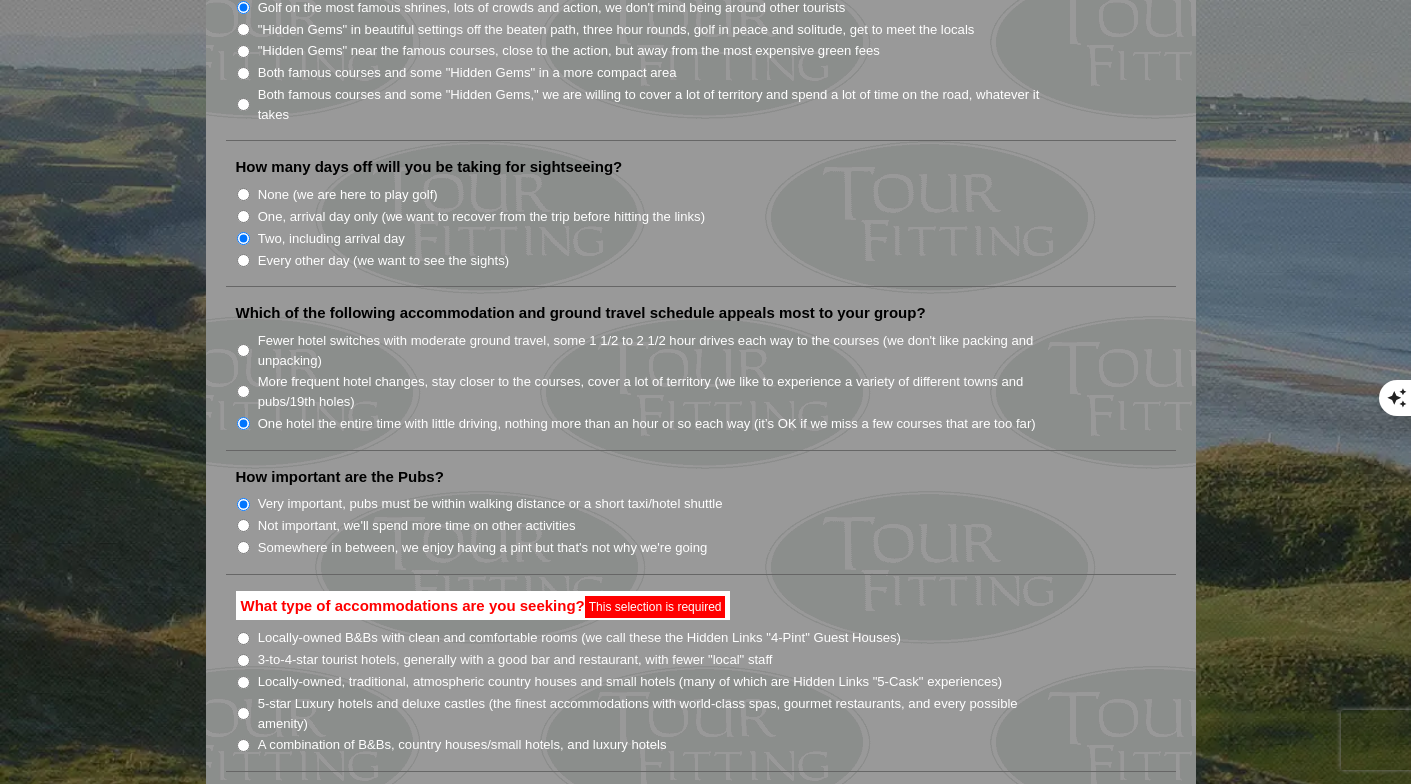 click on "Locally-owned B&Bs with clean and comfortable rooms (we call these the Hidden Links "4-Pint" Guest Houses)" at bounding box center (243, 638) 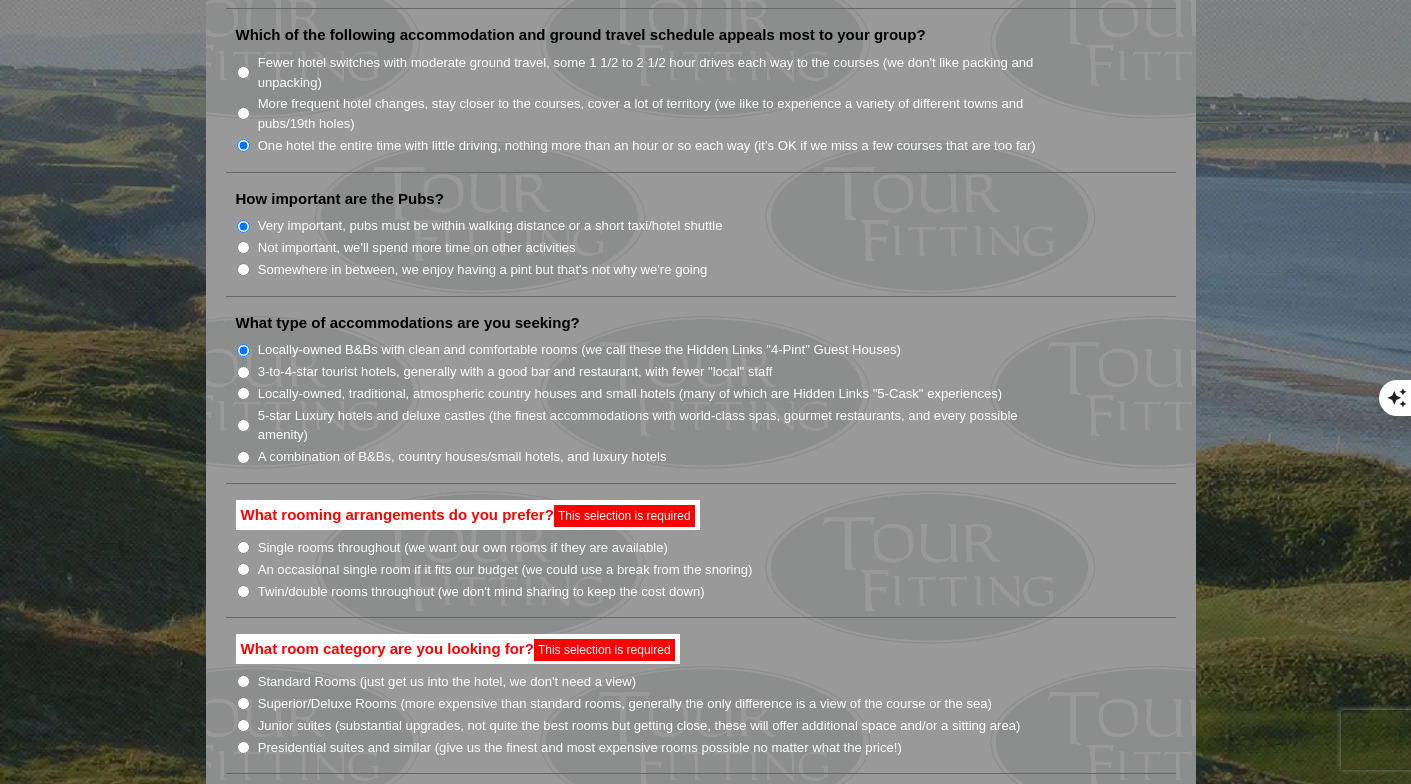 scroll, scrollTop: 1397, scrollLeft: 0, axis: vertical 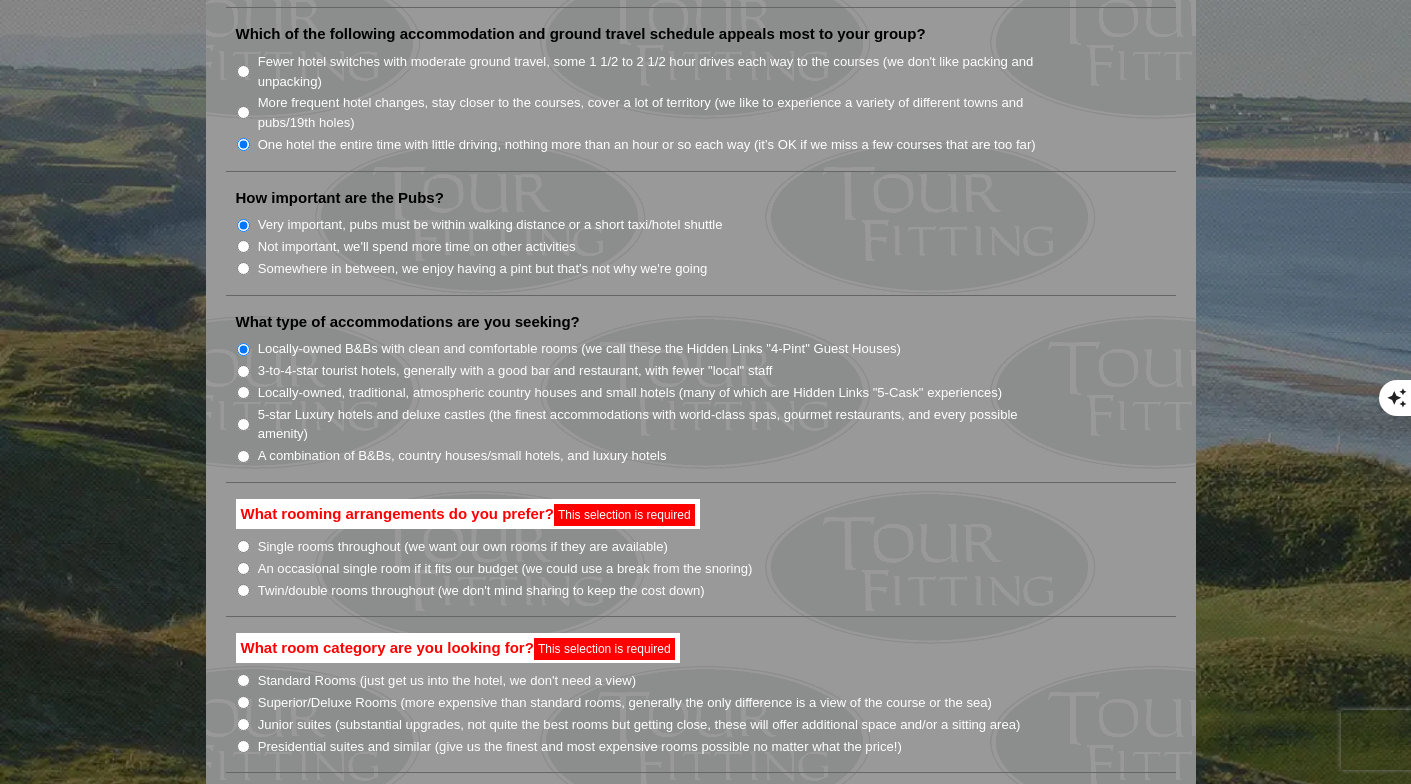 click on "Twin/double rooms throughout (we don't mind sharing to keep the cost down)" at bounding box center (243, 590) 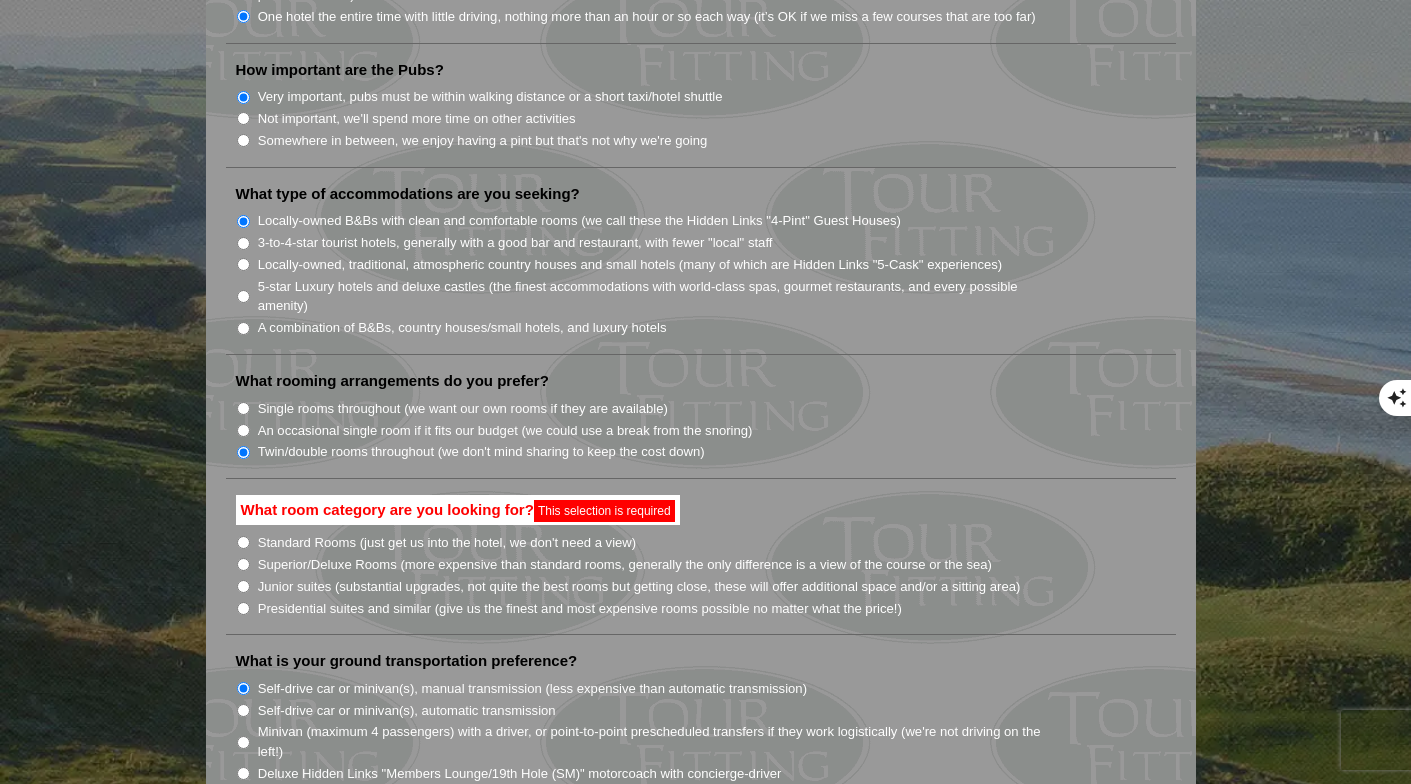 scroll, scrollTop: 1533, scrollLeft: 0, axis: vertical 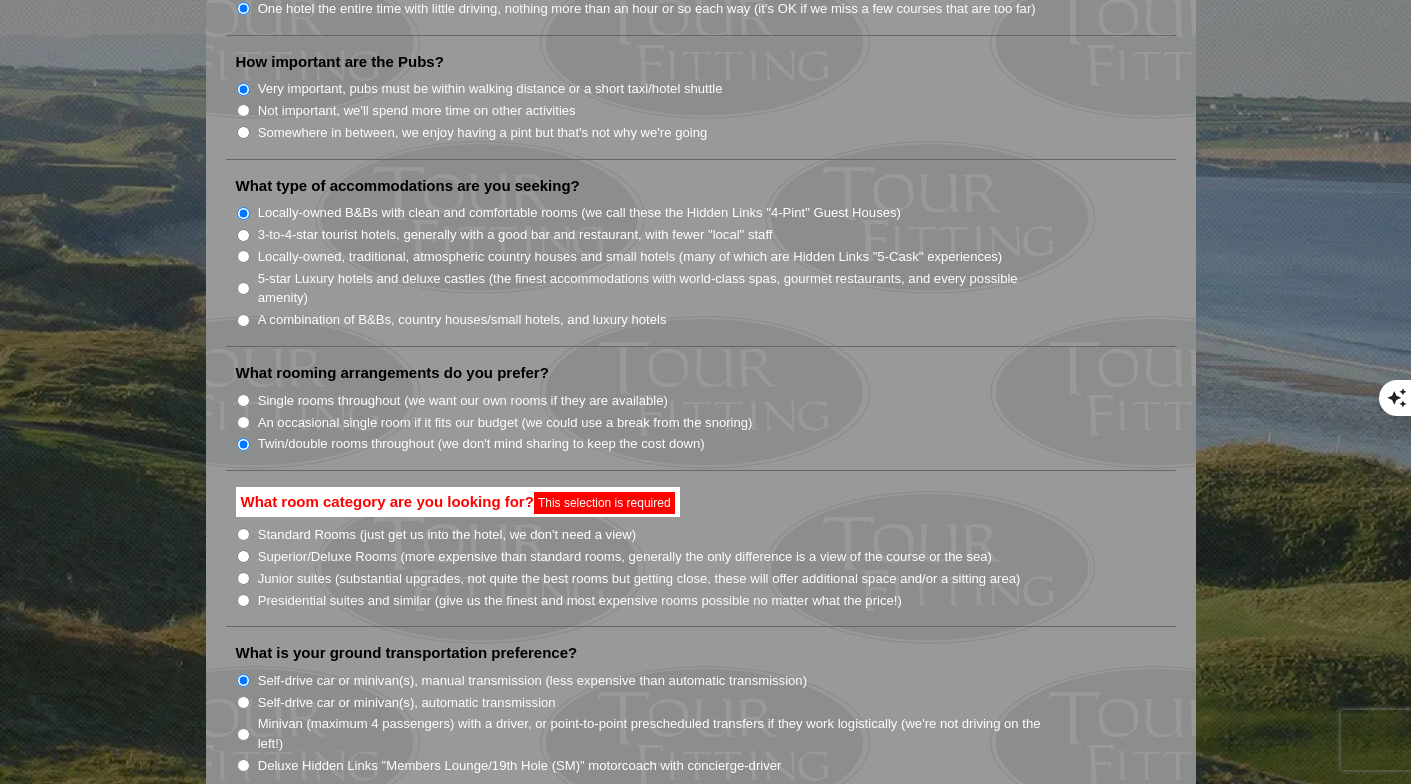 click on "Superior/Deluxe Rooms (more expensive than standard rooms, generally the only difference is a view of the course or the sea)" at bounding box center (625, 557) 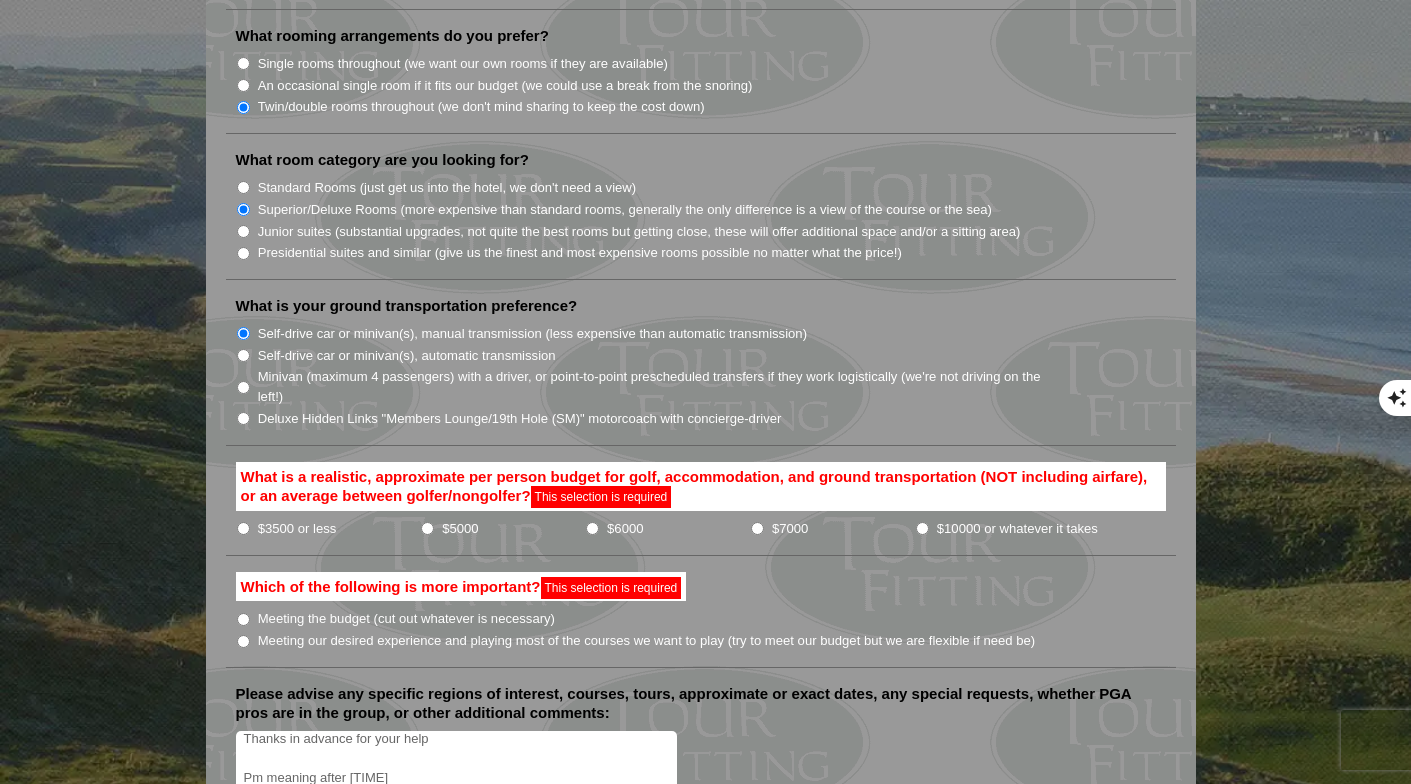 scroll, scrollTop: 2050, scrollLeft: 0, axis: vertical 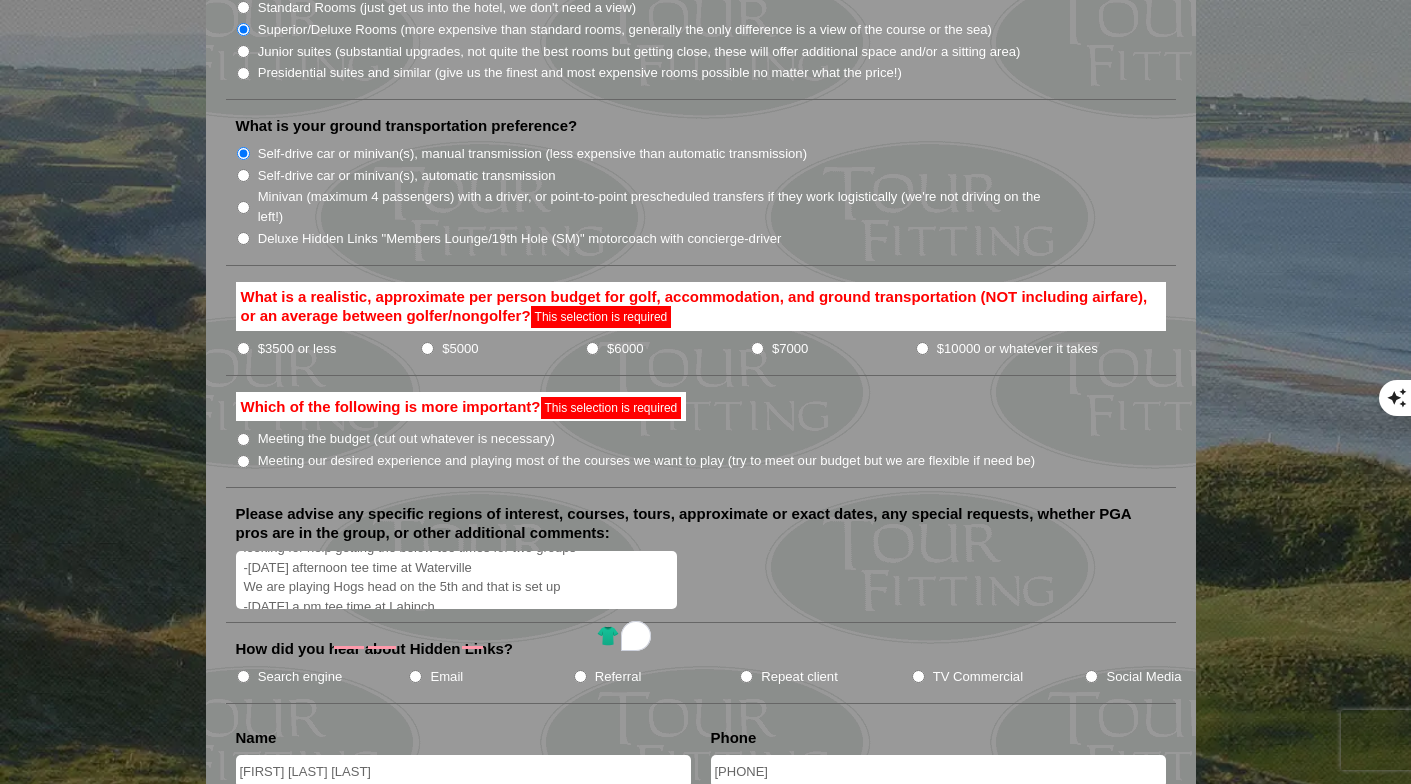 click on "We are traveling in to the southwest side of Ireland.  We have accomodations all set as we are home basing out of Ballybunion witha good friend who is a member there.  He comes over here and we go over there type thing.  He can get us on there at the old and Cashen.  I am looking for help getting the below tee times for two groups
-June 4th afternoon tee time at Waterville
We are playing Hogs head on the 5th and that is set up
-June 8th a pm tee time at Lahinch
-June 10th Pm at tralee
-June 12th pm Doonbeg
Thanks in advance for your help
Pm meaning after 12 pm" at bounding box center [457, 580] 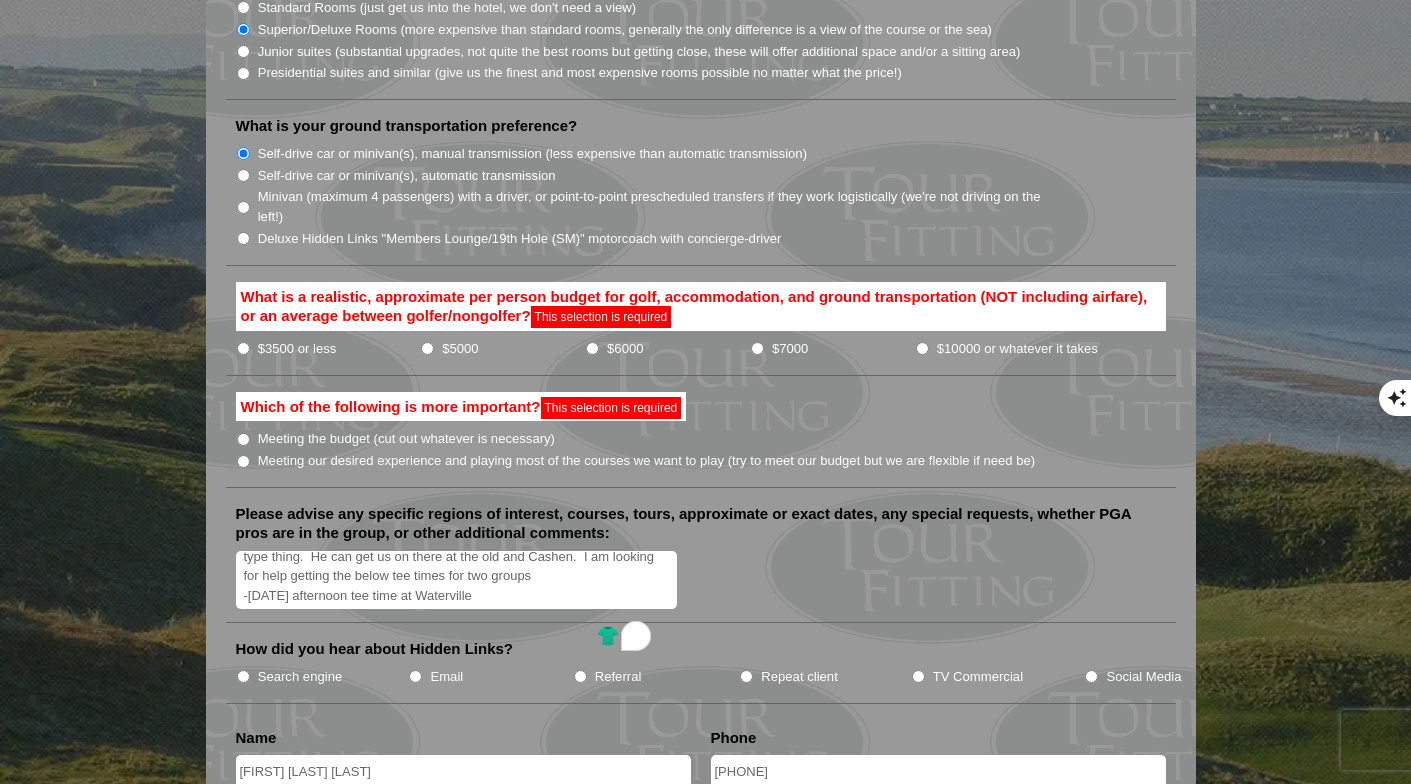 type on "We are traveling in to the southwest side of Ireland.  We have accomodations all set as we are home basing out of Ballybunion witha good friend who is a member there.  He comes over here and we go over there type thing.  He can get us on there at the old and Cashen.  I am looking for help getting the below tee times for two groups
-June 4th afternoon tee time at Waterville
-June 8th a pm tee time at Lahinch
-June 10th Pm at tralee
-June 12th pm Doonbeg
Thanks in advance for your help
Pm meaning after 12 pm" 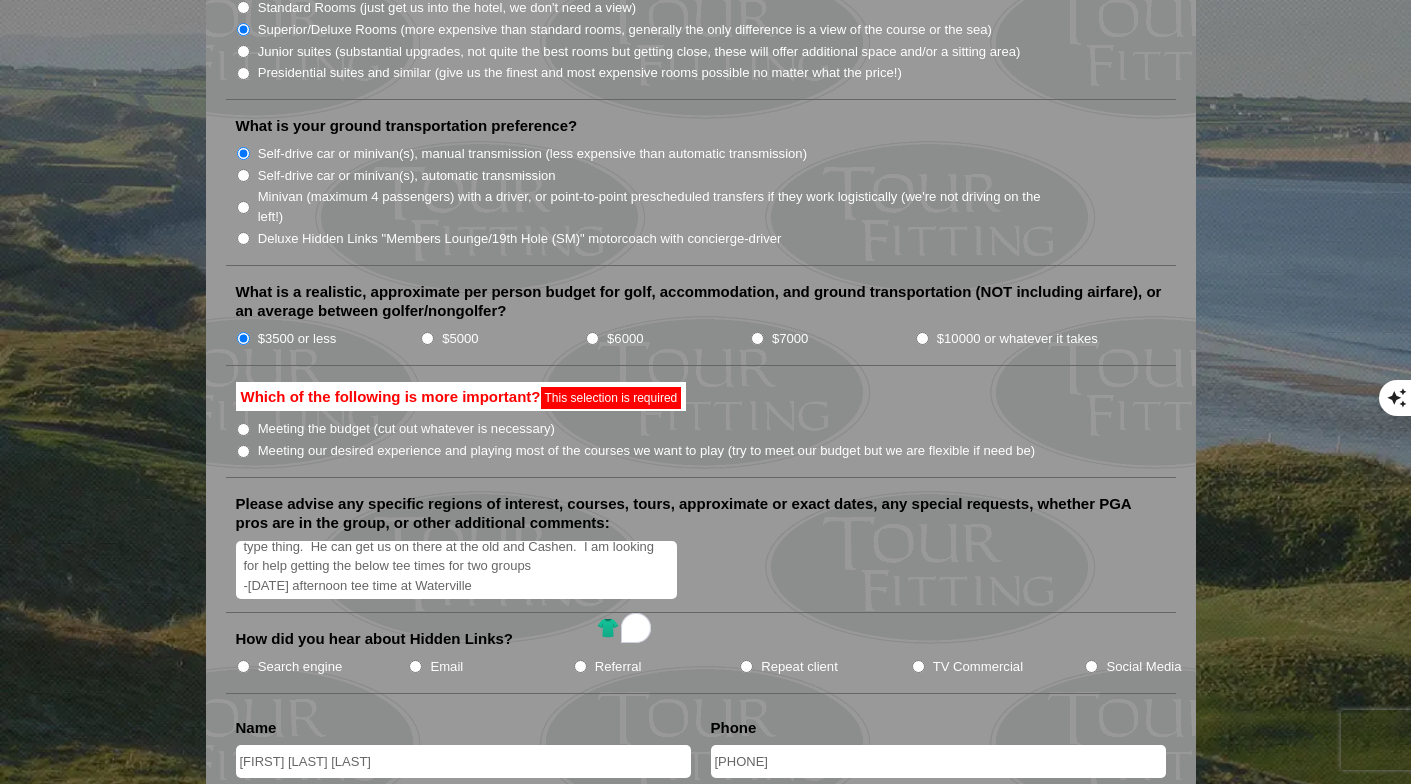 click on "Meeting our desired experience and playing most of the courses we want to play (try to meet our budget but we are flexible if need be)" at bounding box center [243, 451] 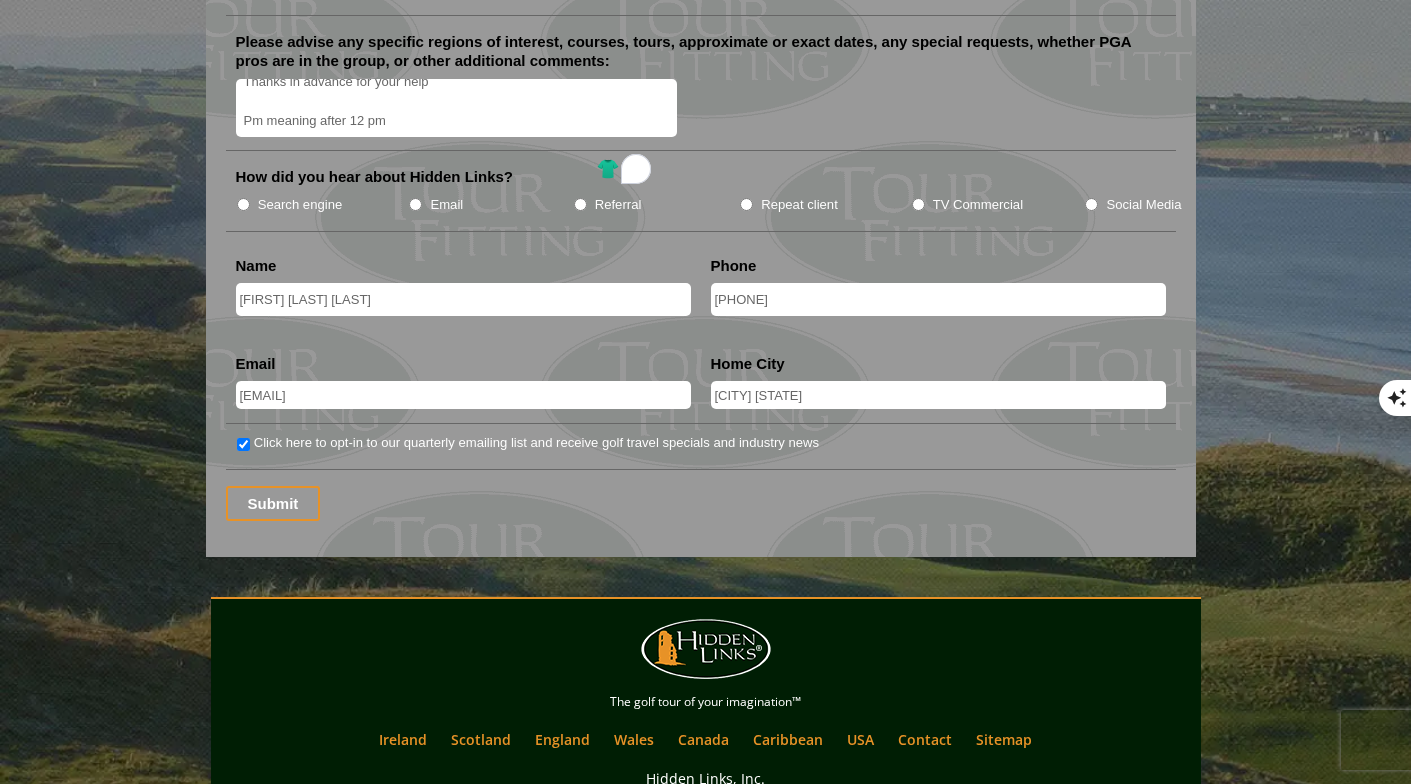 click on "Submit" at bounding box center (273, 503) 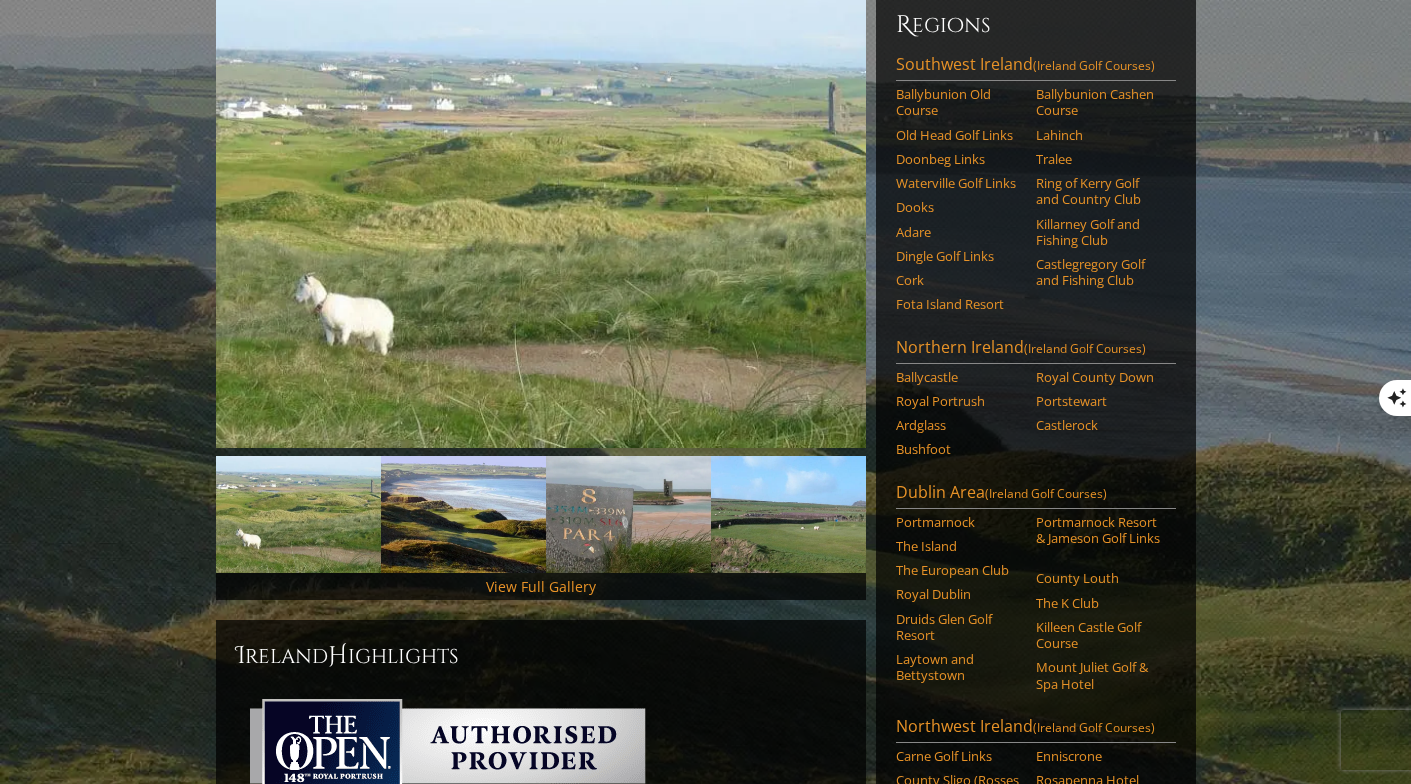 scroll, scrollTop: 237, scrollLeft: 0, axis: vertical 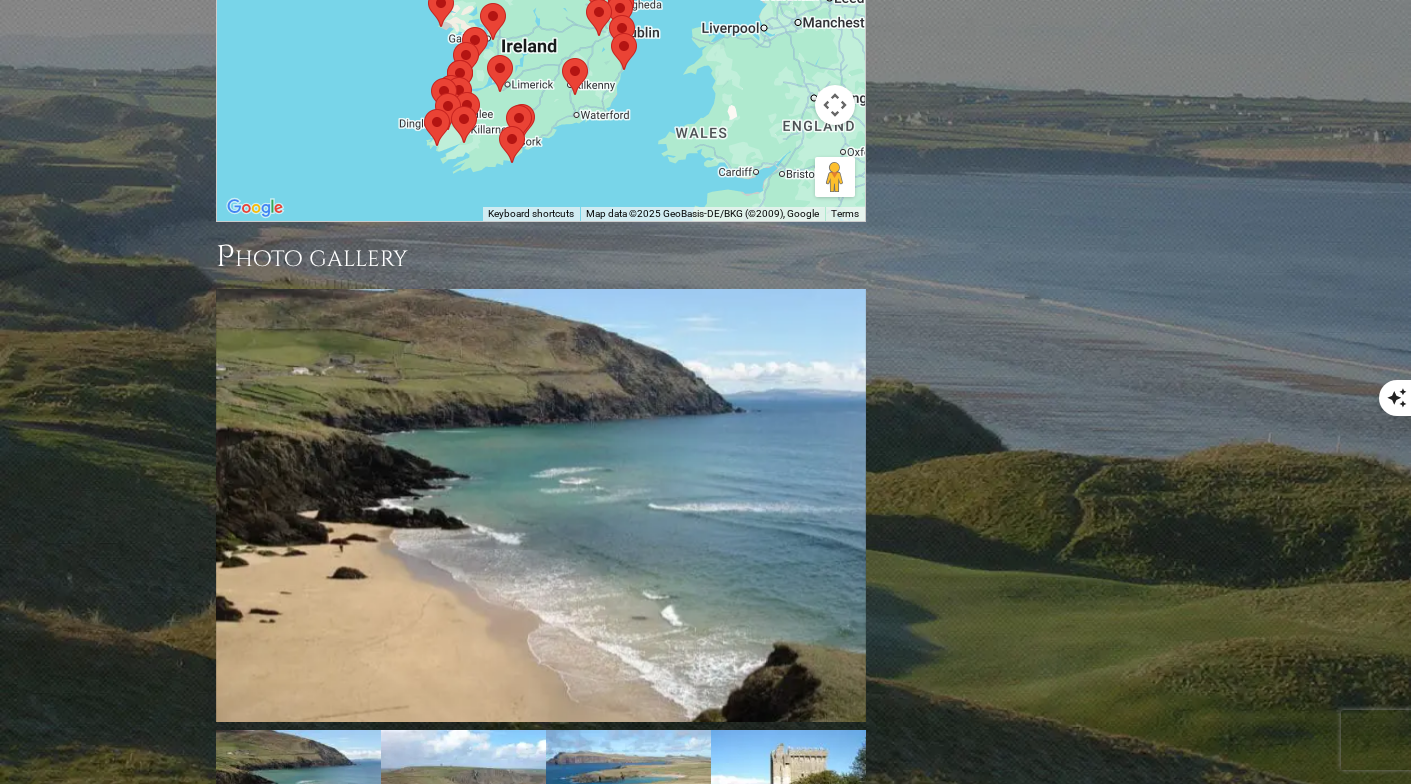 click at bounding box center (541, 505) 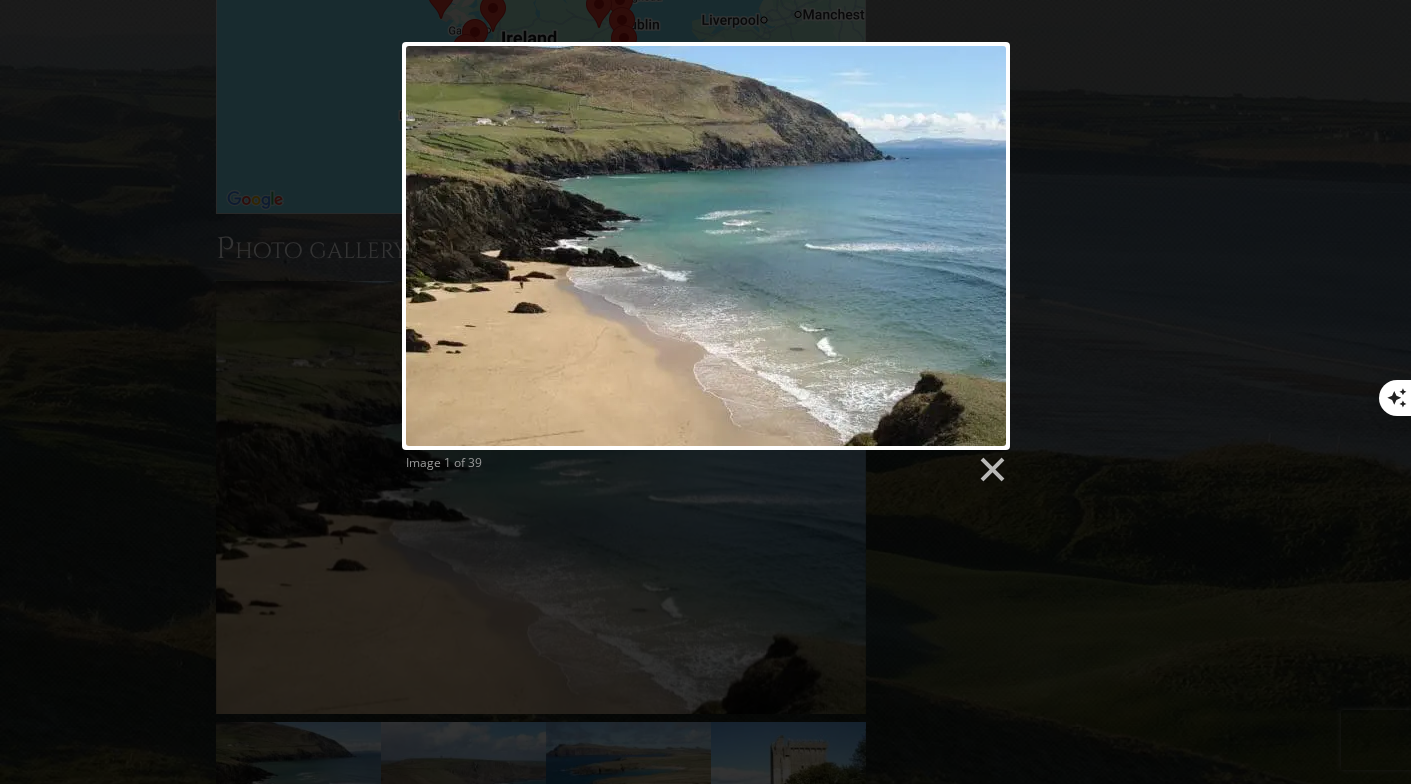 scroll, scrollTop: 1887, scrollLeft: 0, axis: vertical 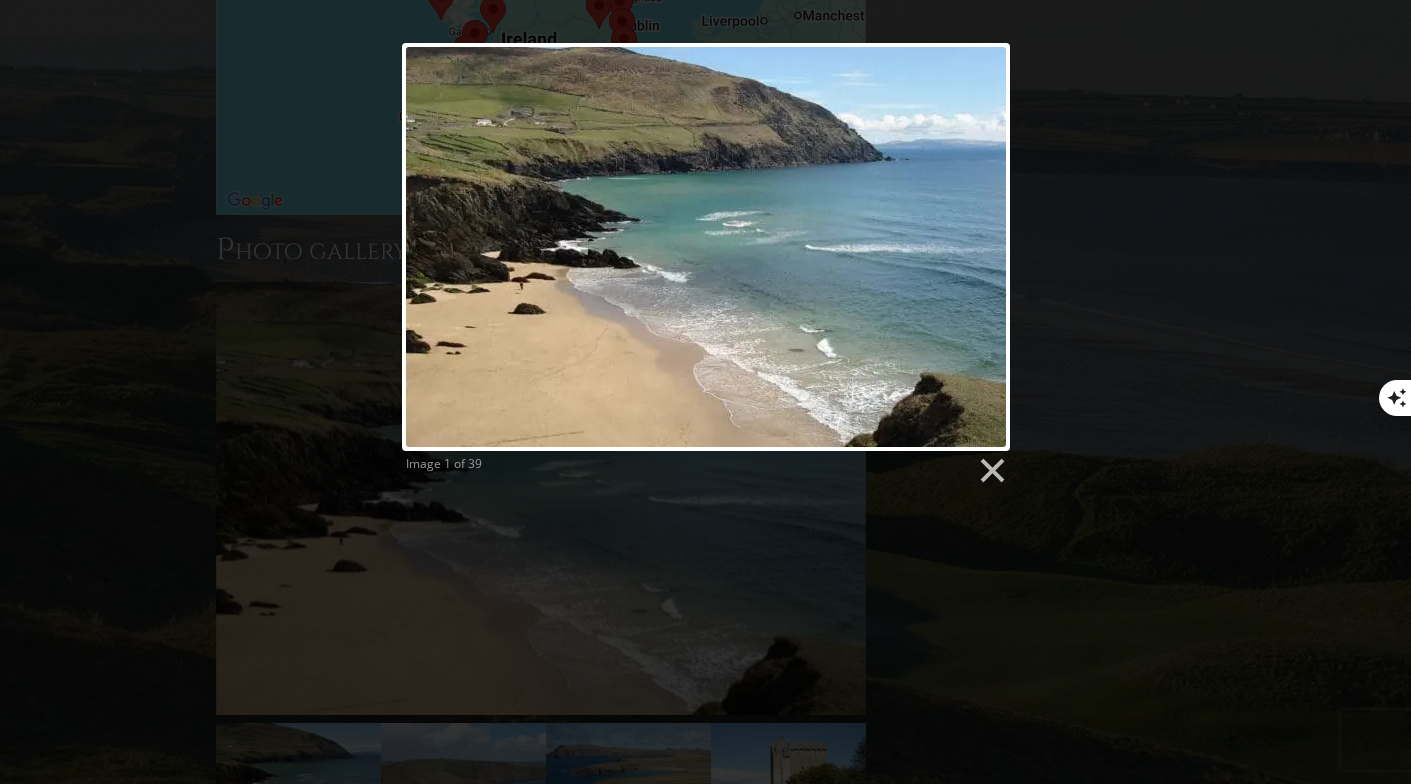 click at bounding box center (991, 471) 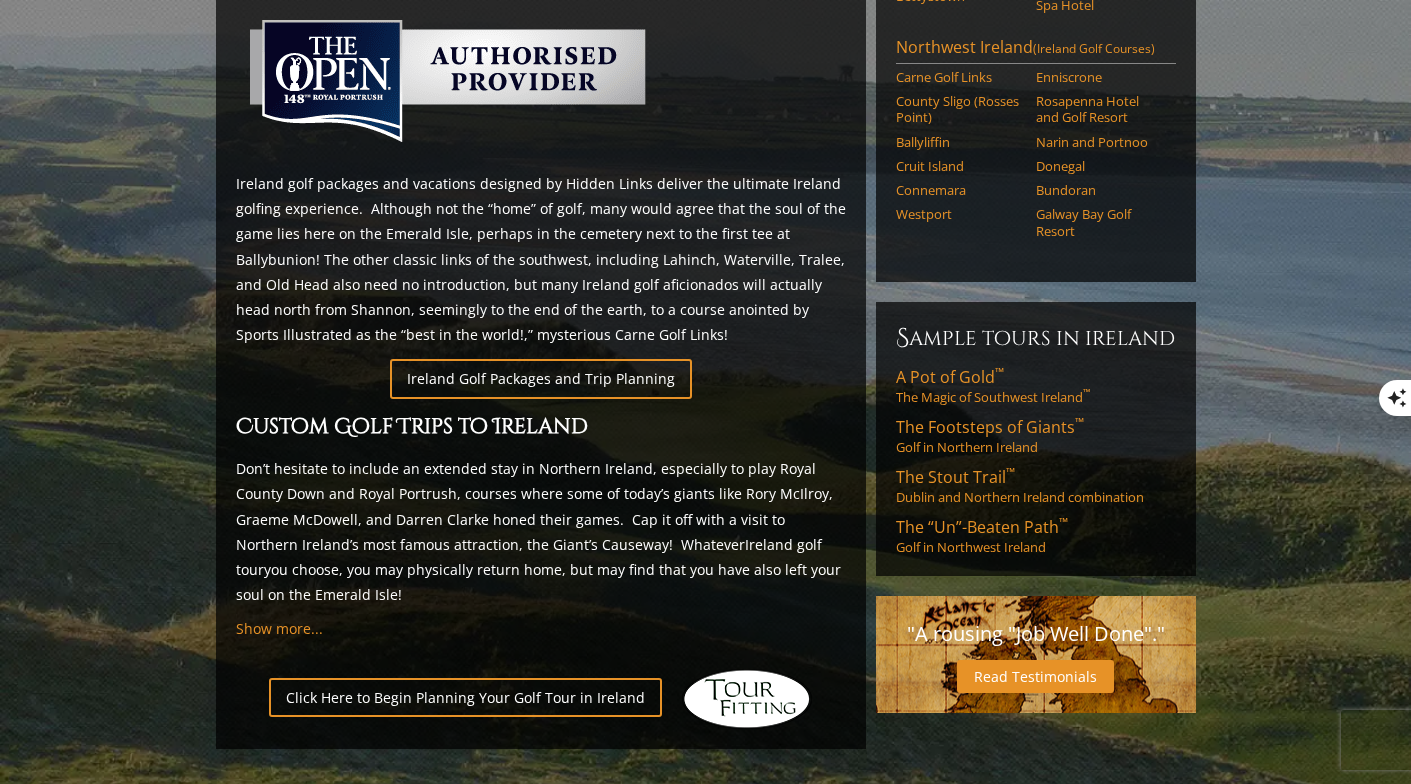scroll, scrollTop: 913, scrollLeft: 0, axis: vertical 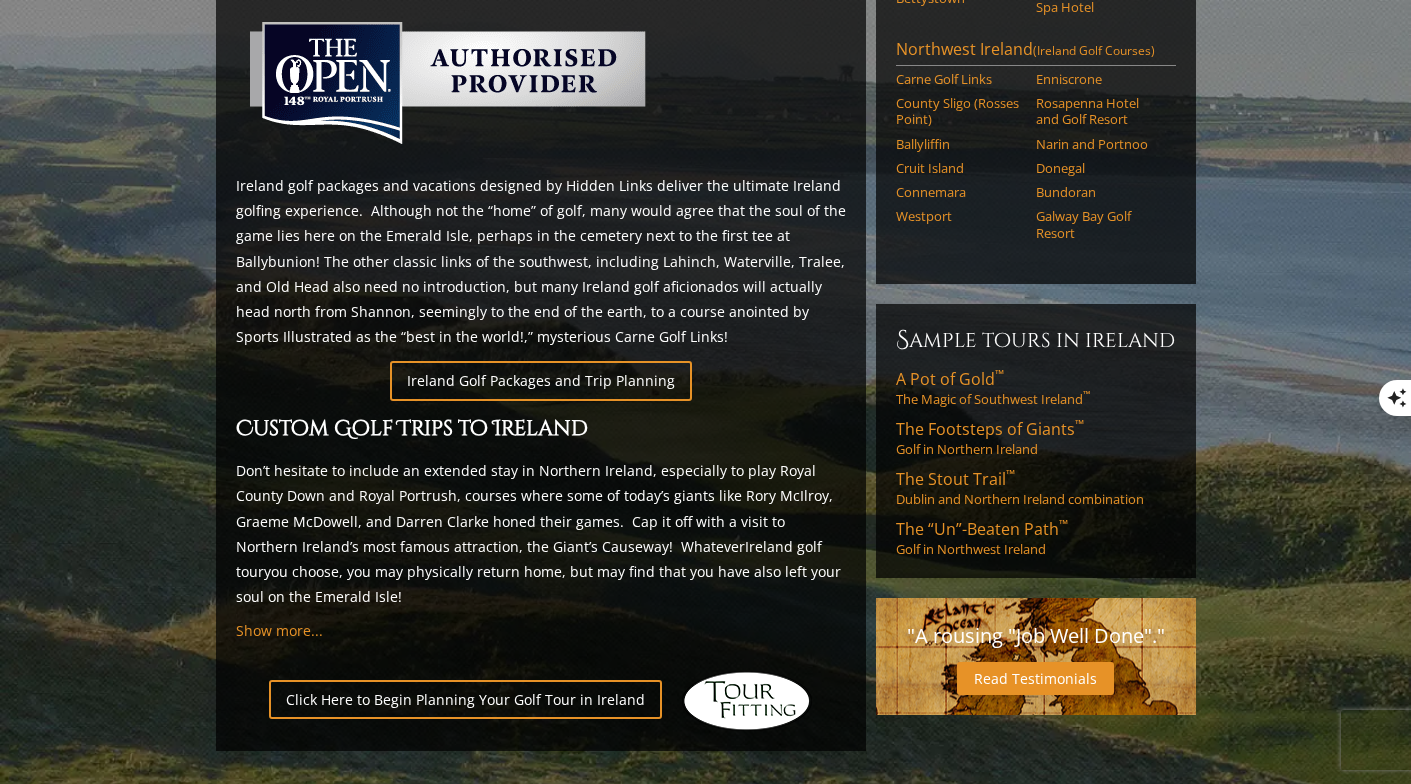click on "A Pot of Gold ™ The Magic of Southwest Ireland ™" at bounding box center [1036, 388] 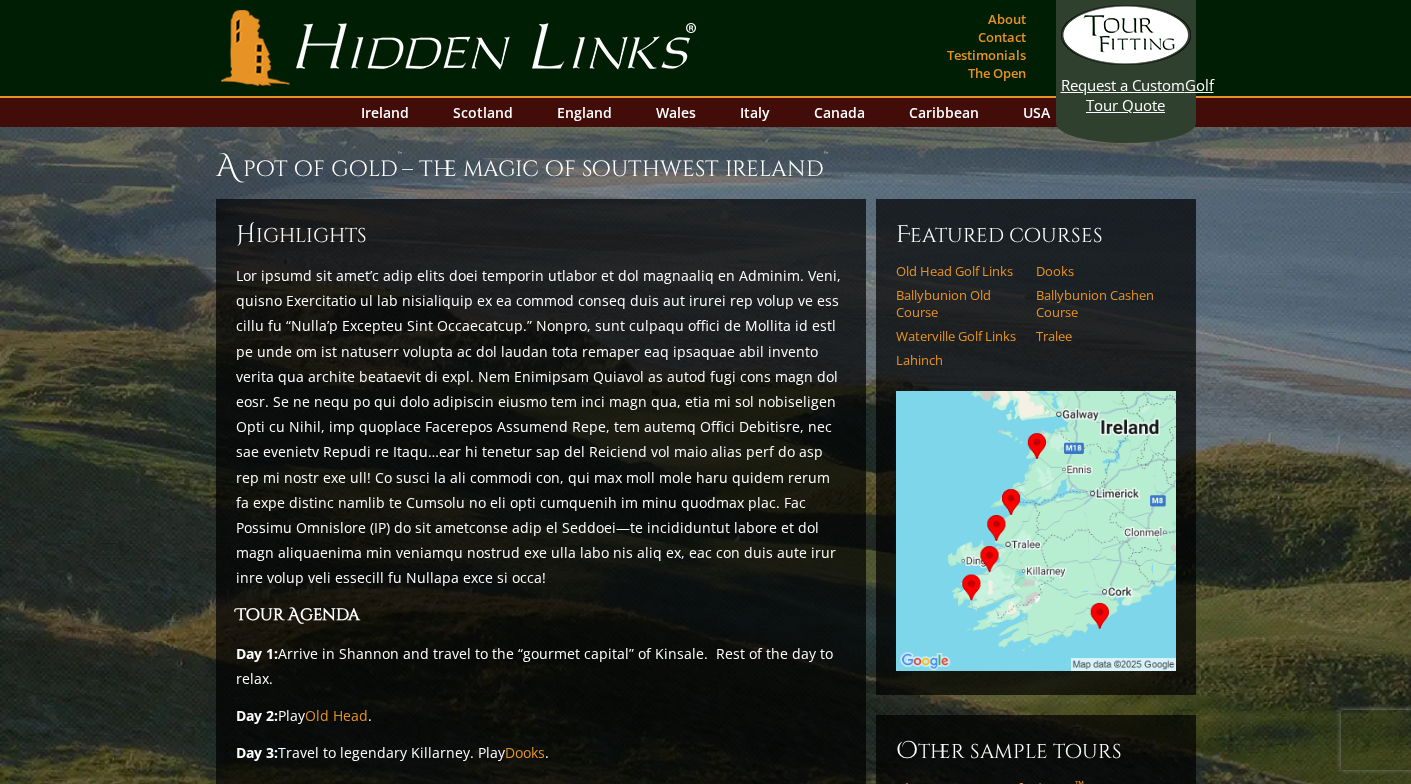 scroll, scrollTop: 0, scrollLeft: 0, axis: both 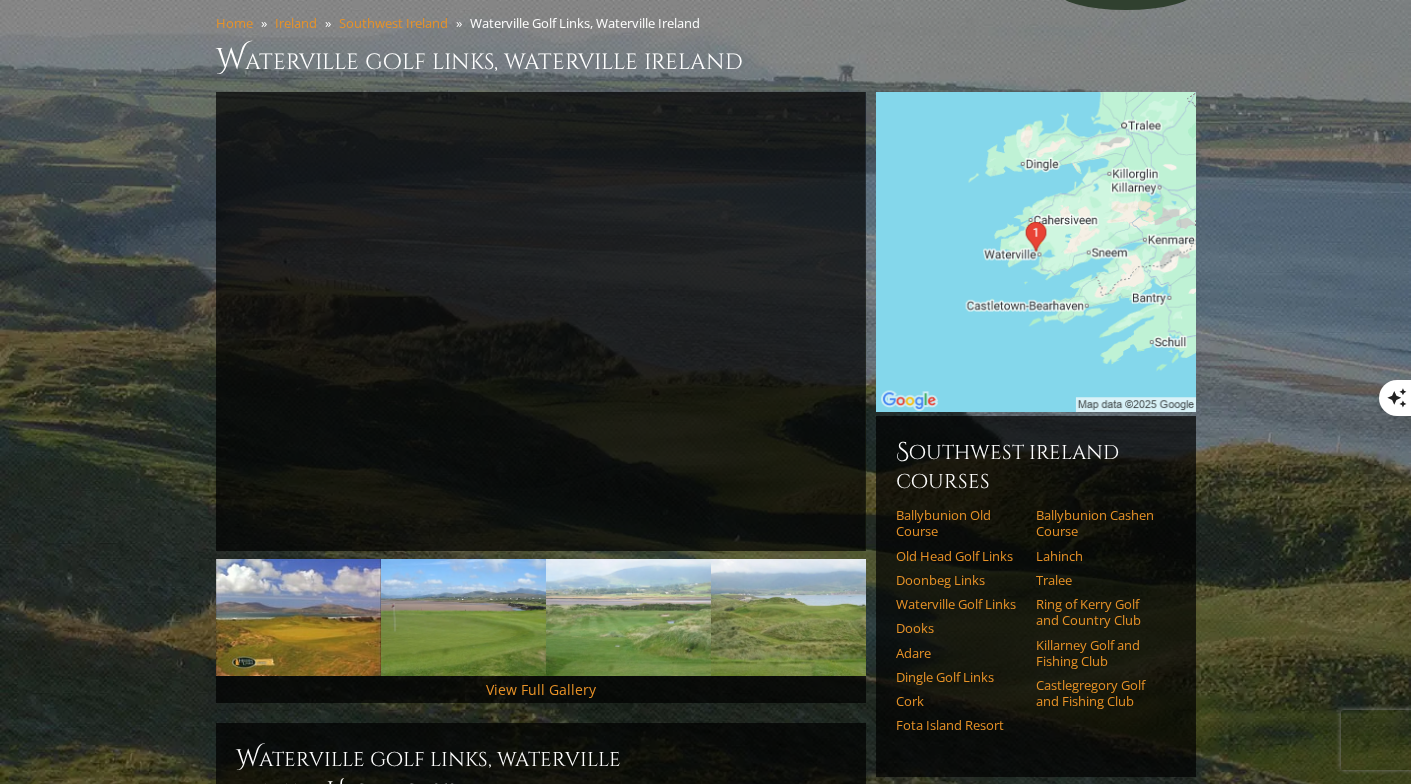 click on "Ballybunion  Old Course" at bounding box center [959, 523] 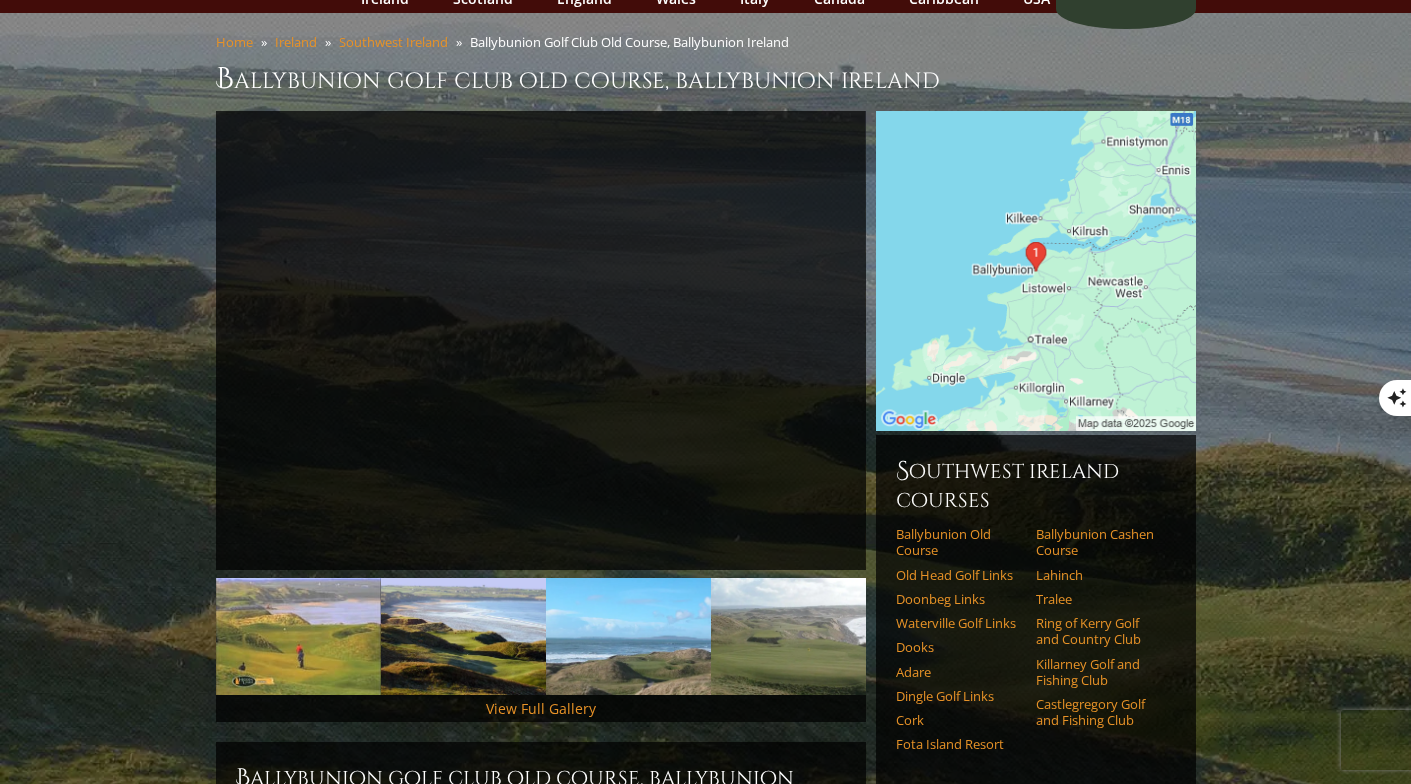 scroll, scrollTop: 118, scrollLeft: 0, axis: vertical 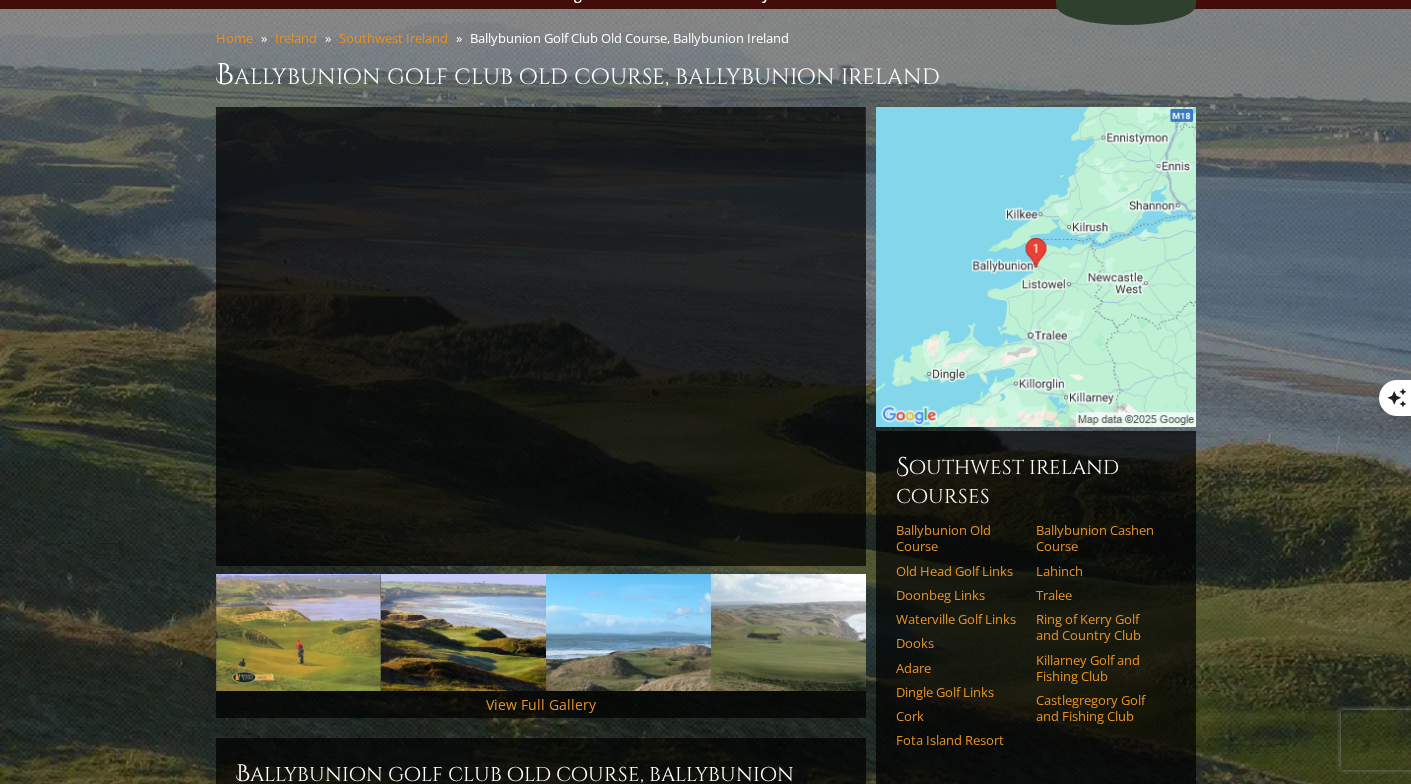 click on "Doonbeg Links" at bounding box center [959, 595] 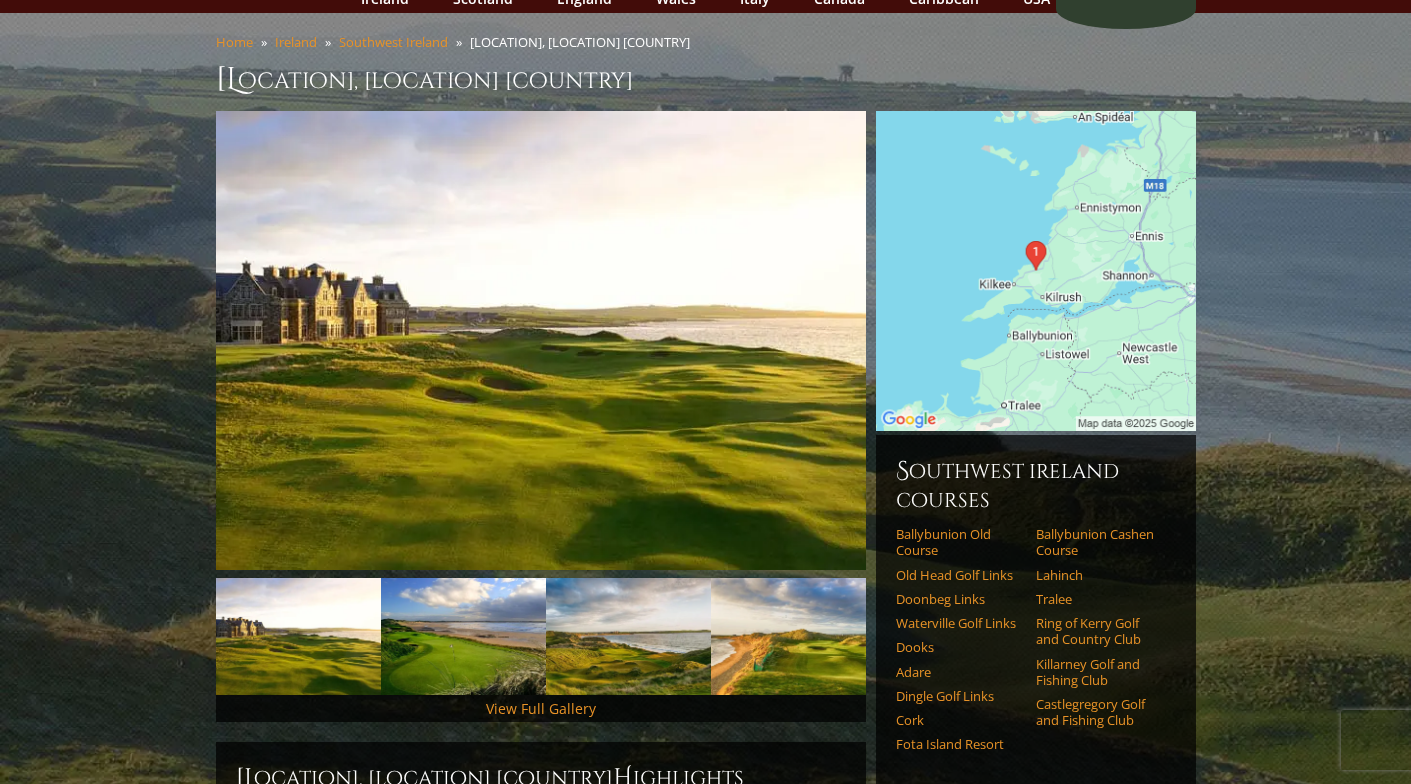 scroll, scrollTop: 117, scrollLeft: 0, axis: vertical 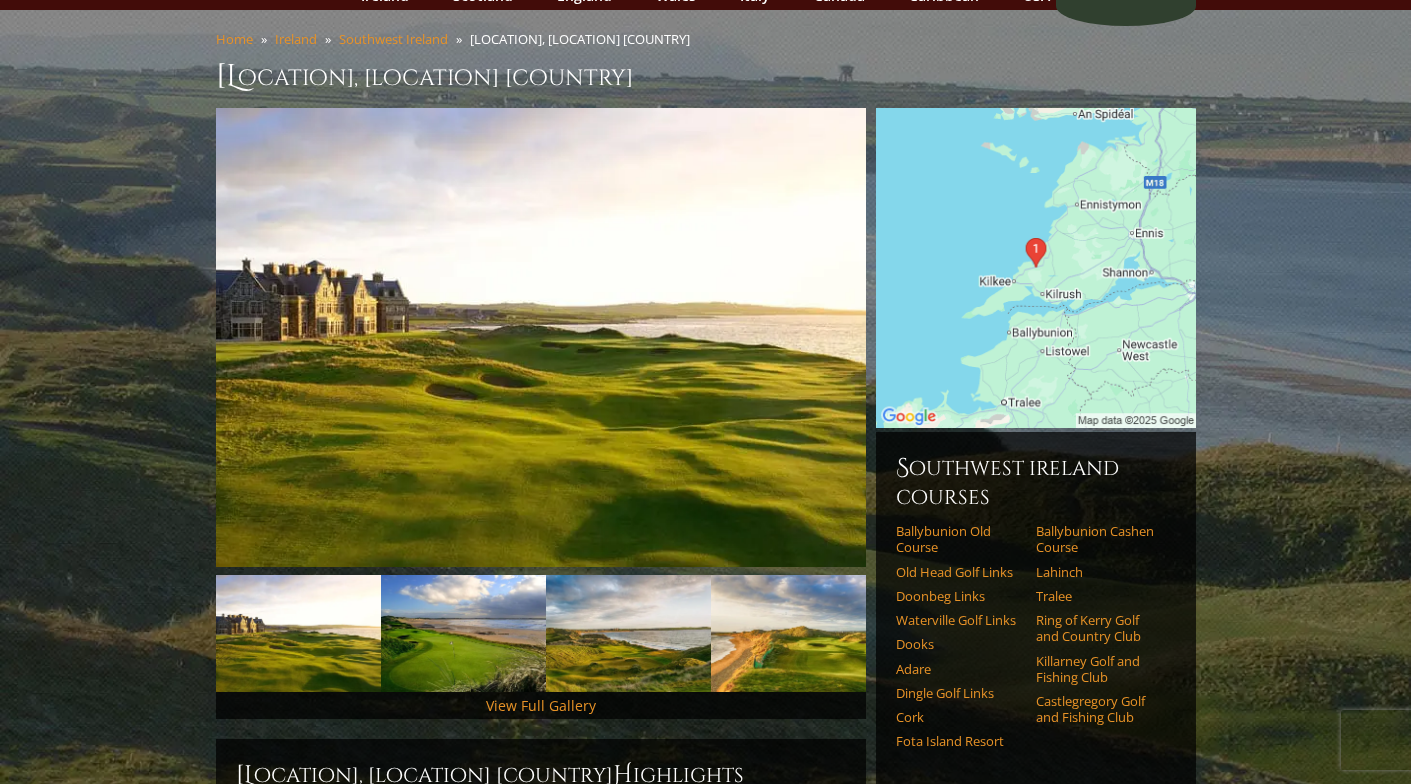 click on "Next" at bounding box center [896, 338] 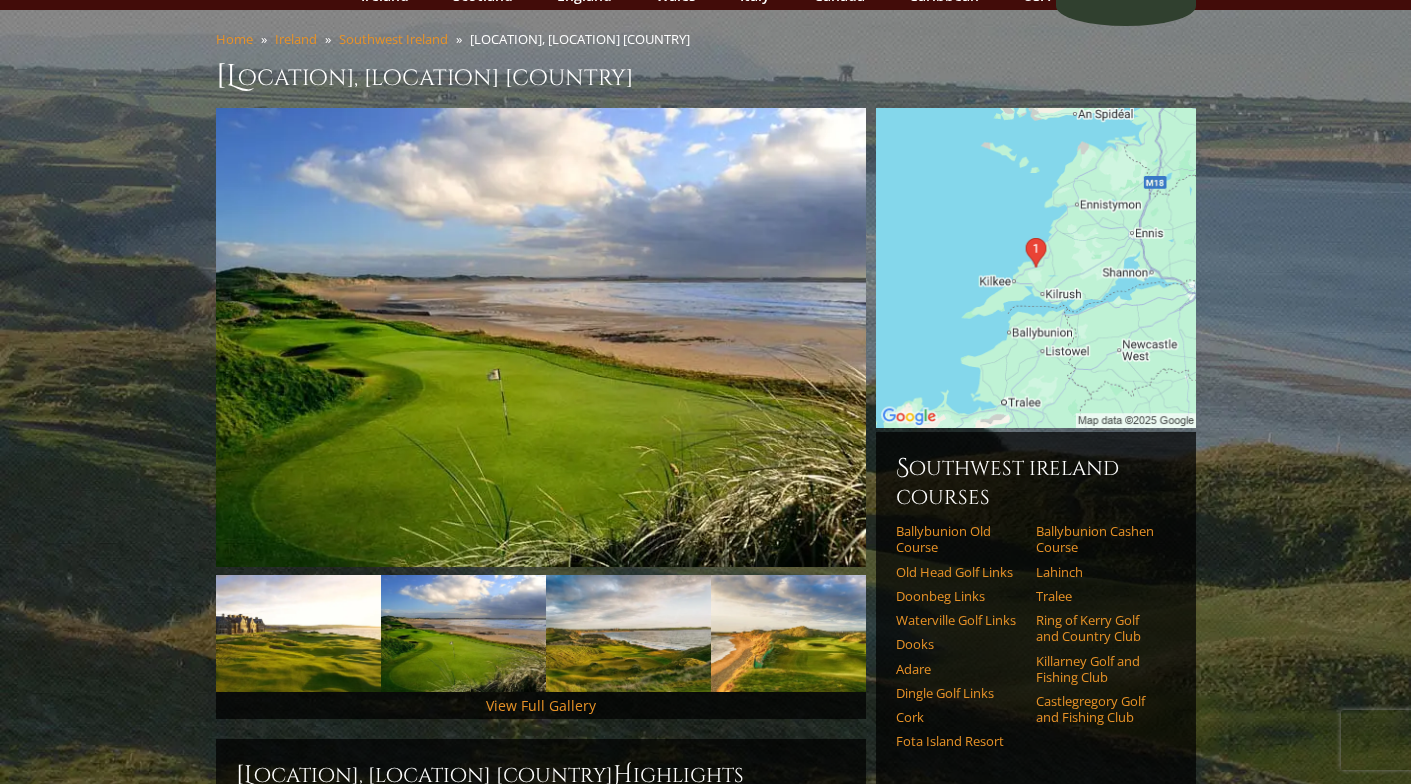click on "Next" at bounding box center [896, 338] 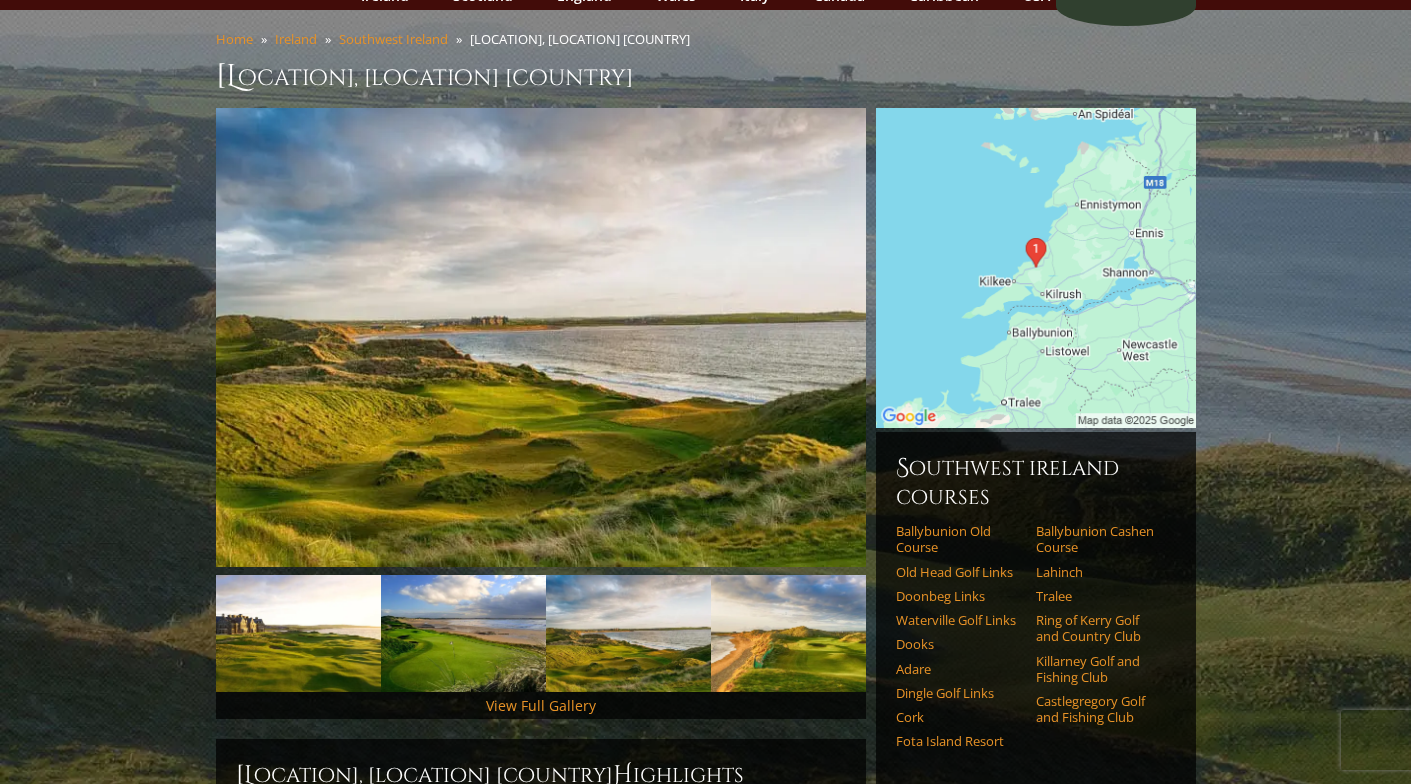 click on "Next" at bounding box center (896, 338) 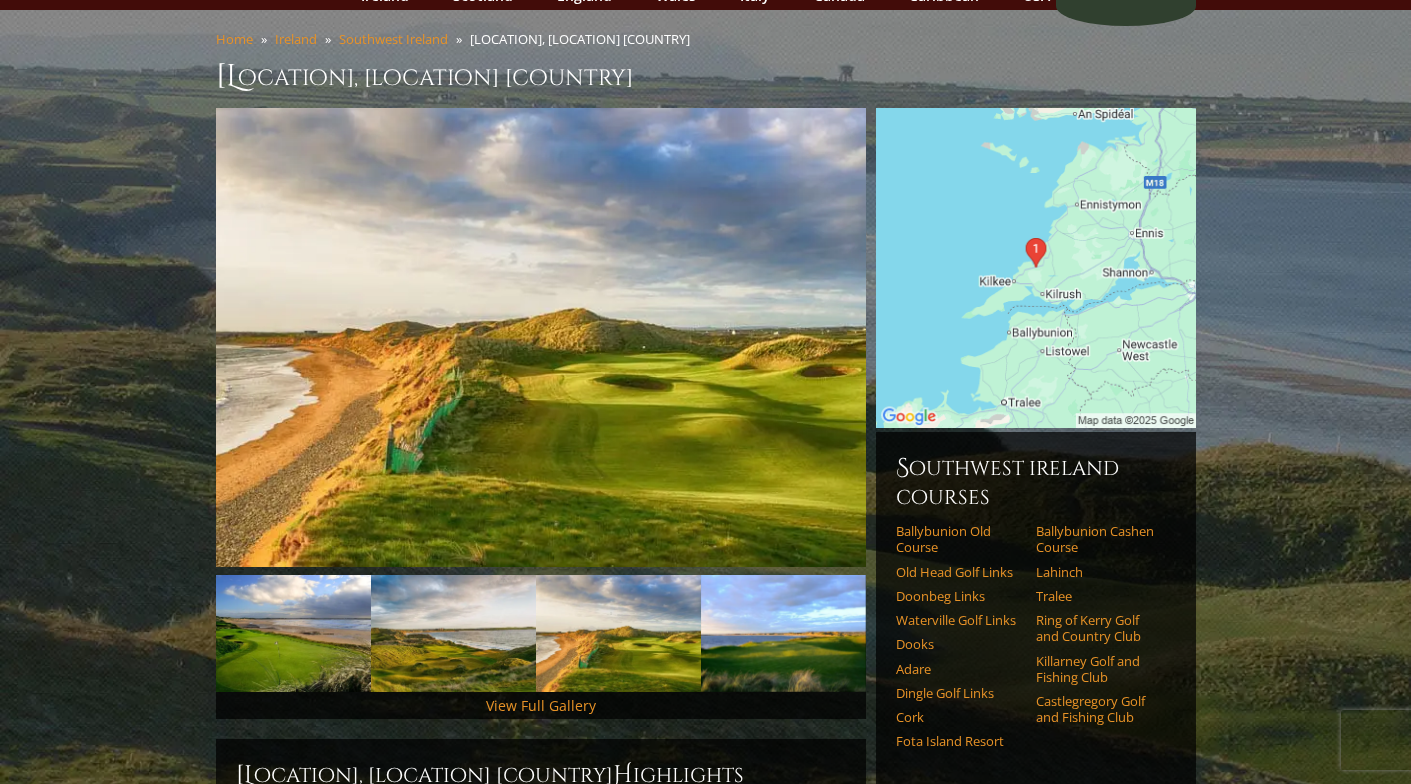 click on "Next" at bounding box center (896, 338) 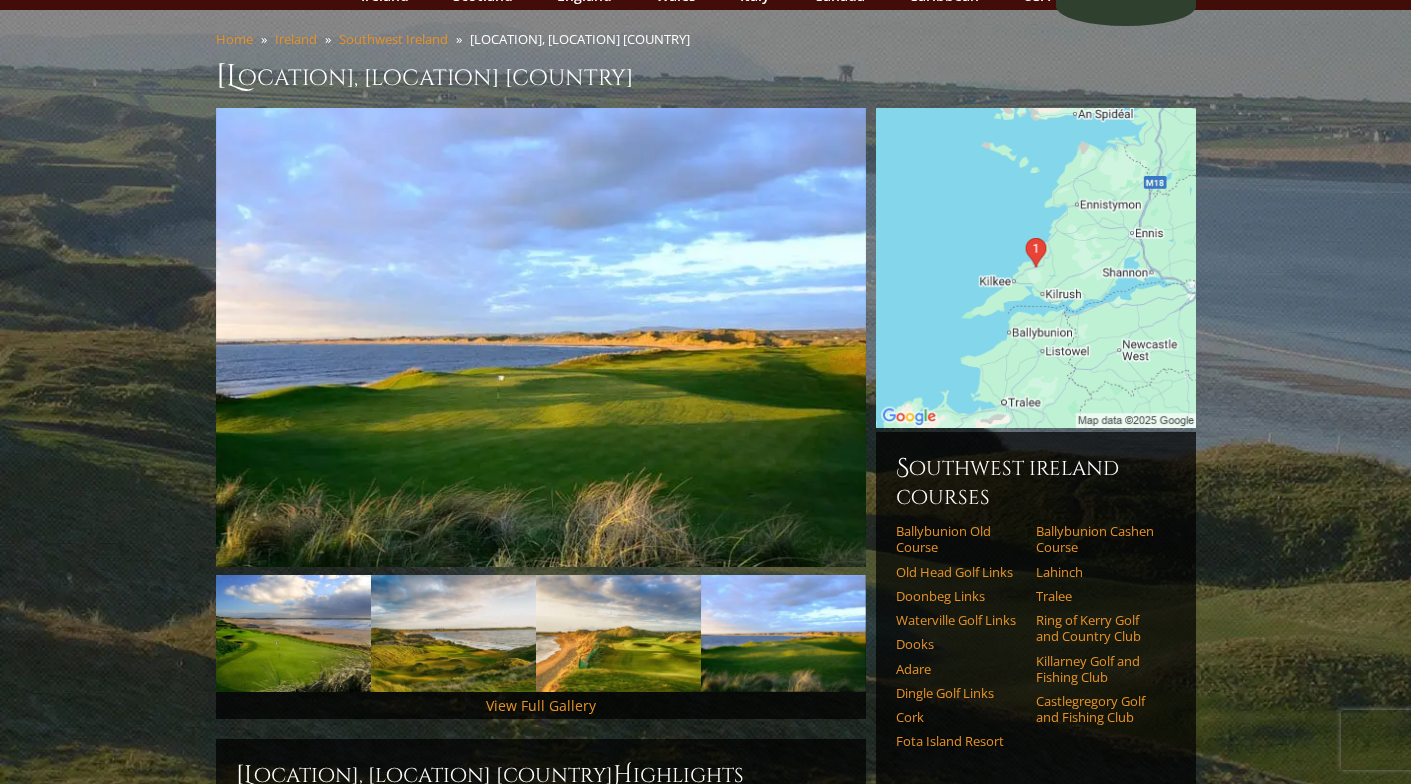 click on "Next" at bounding box center (896, 338) 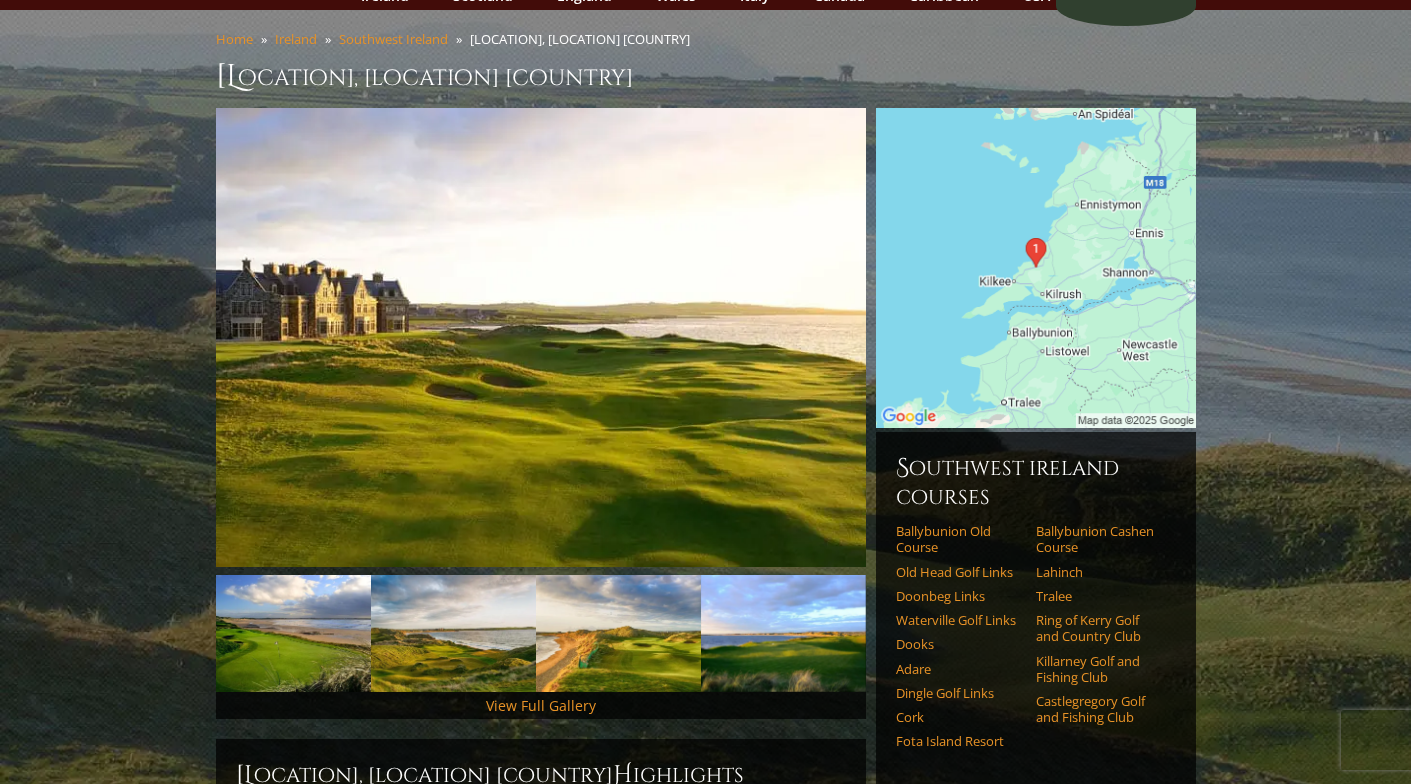 click on "Next" at bounding box center (896, 634) 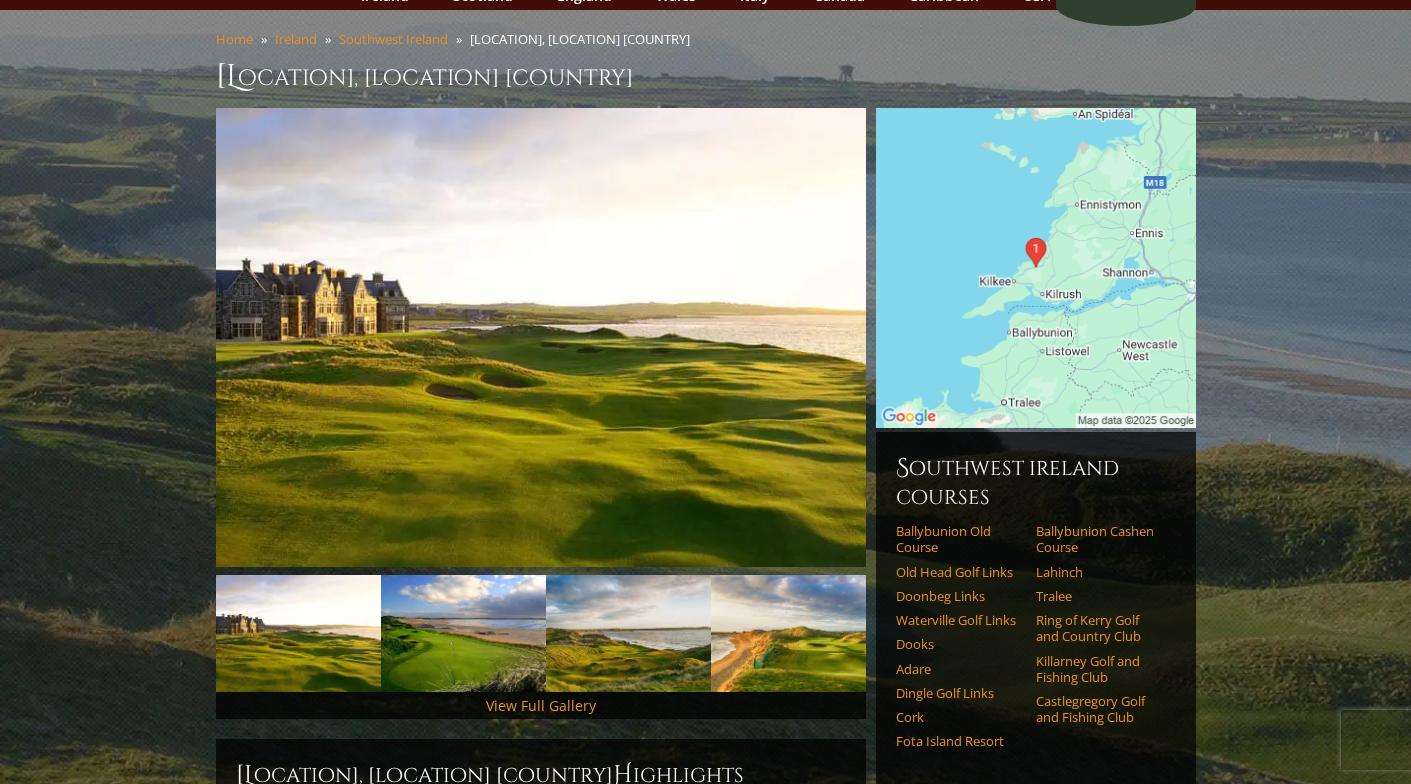 click on "Next" at bounding box center (896, 634) 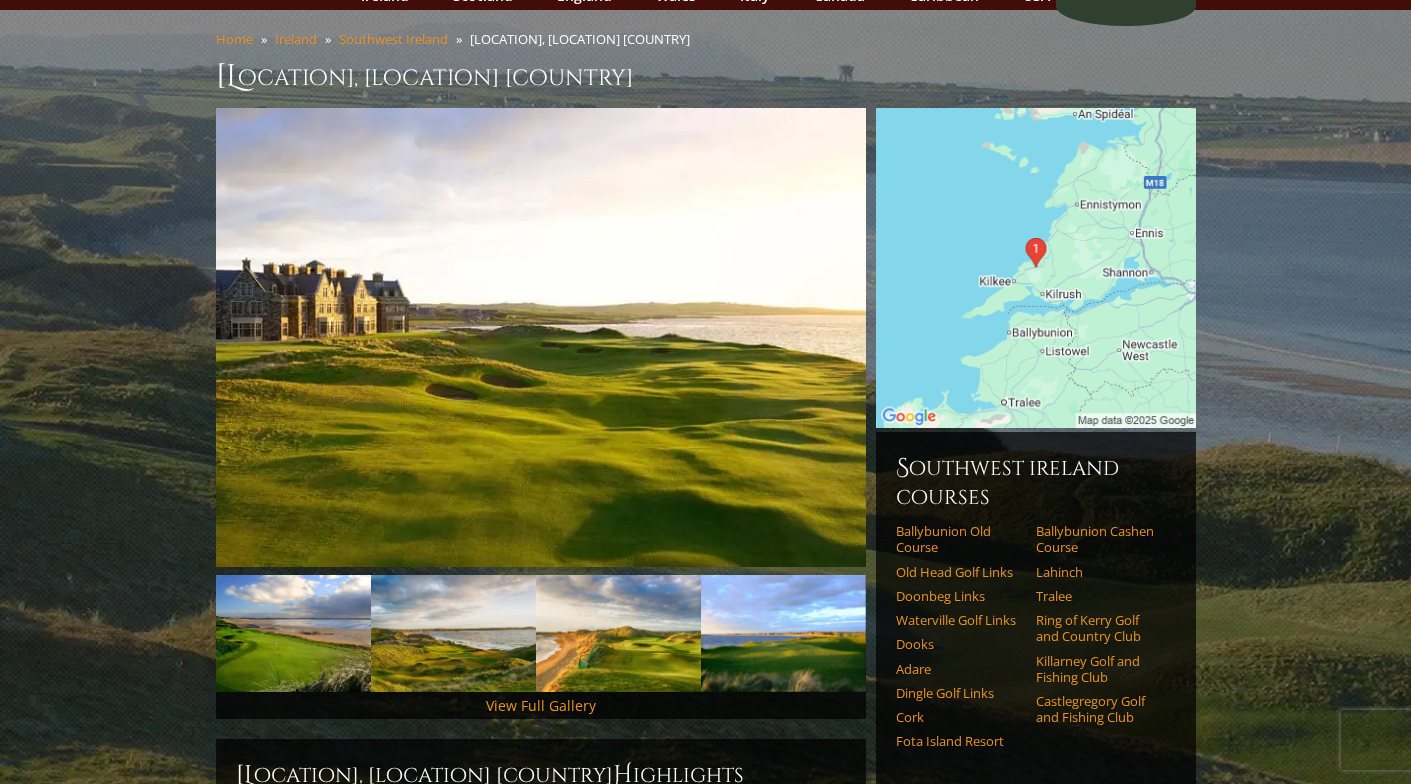 click on "Previous Next
Previous Next
View Full Gallery
H ighlights" at bounding box center [706, 1196] 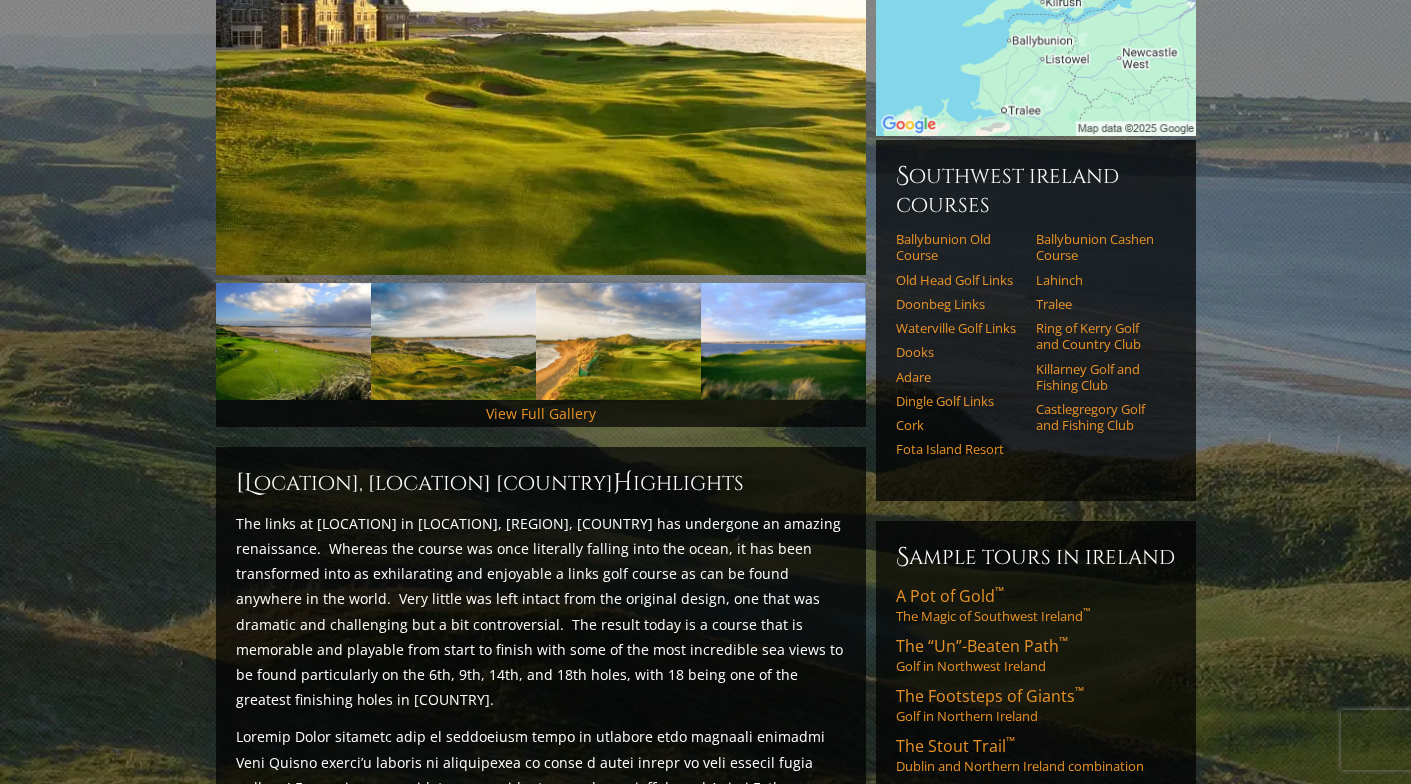 scroll, scrollTop: 352, scrollLeft: 0, axis: vertical 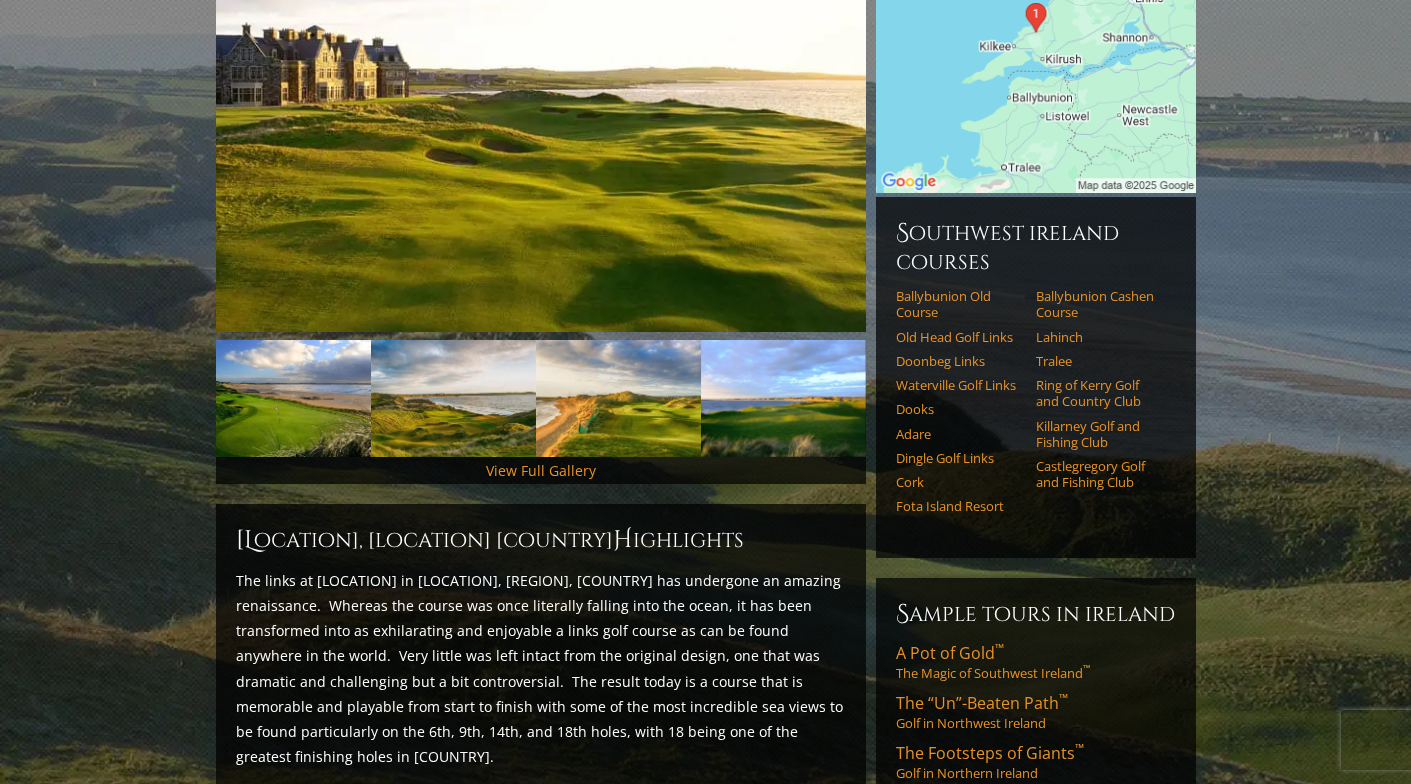 click on "Next" at bounding box center [896, 399] 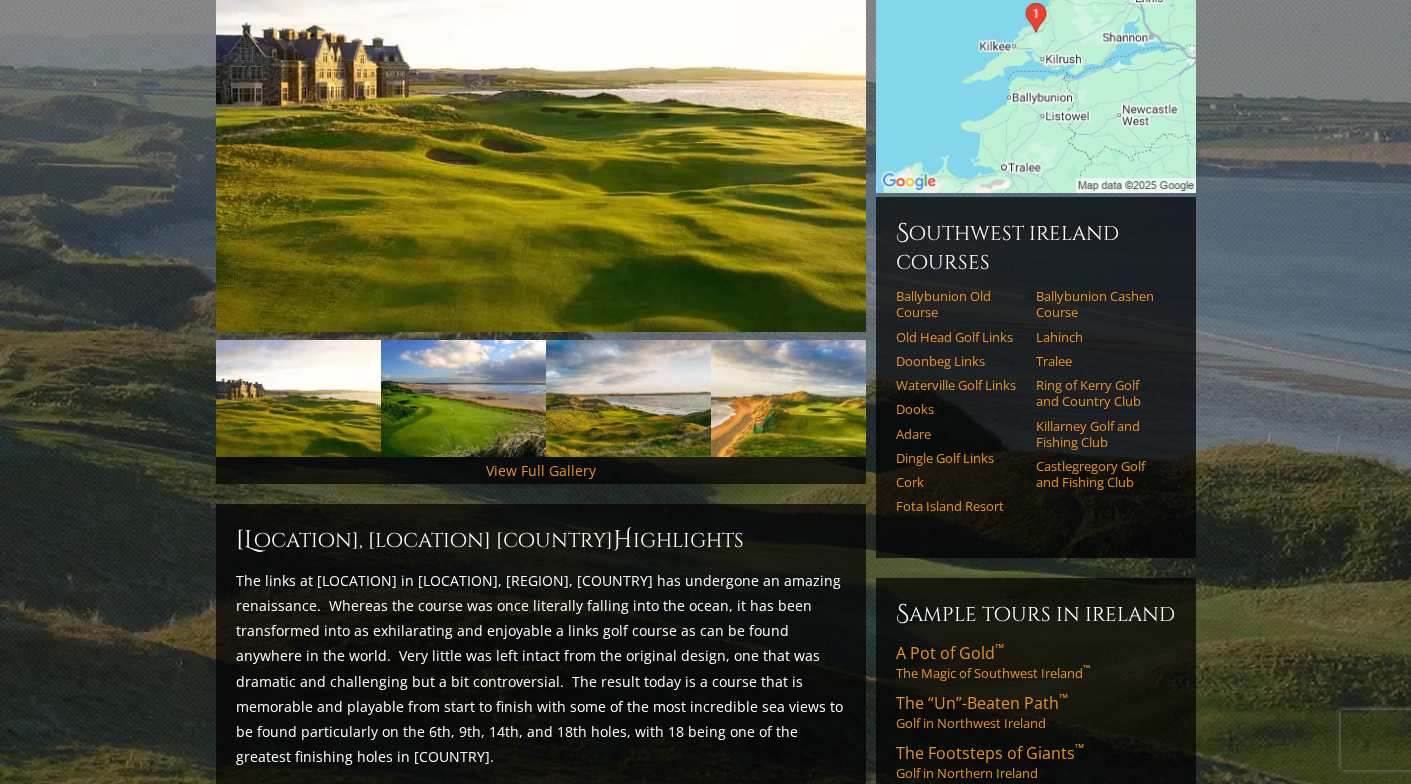 click on "Lahinch" at bounding box center (1099, 337) 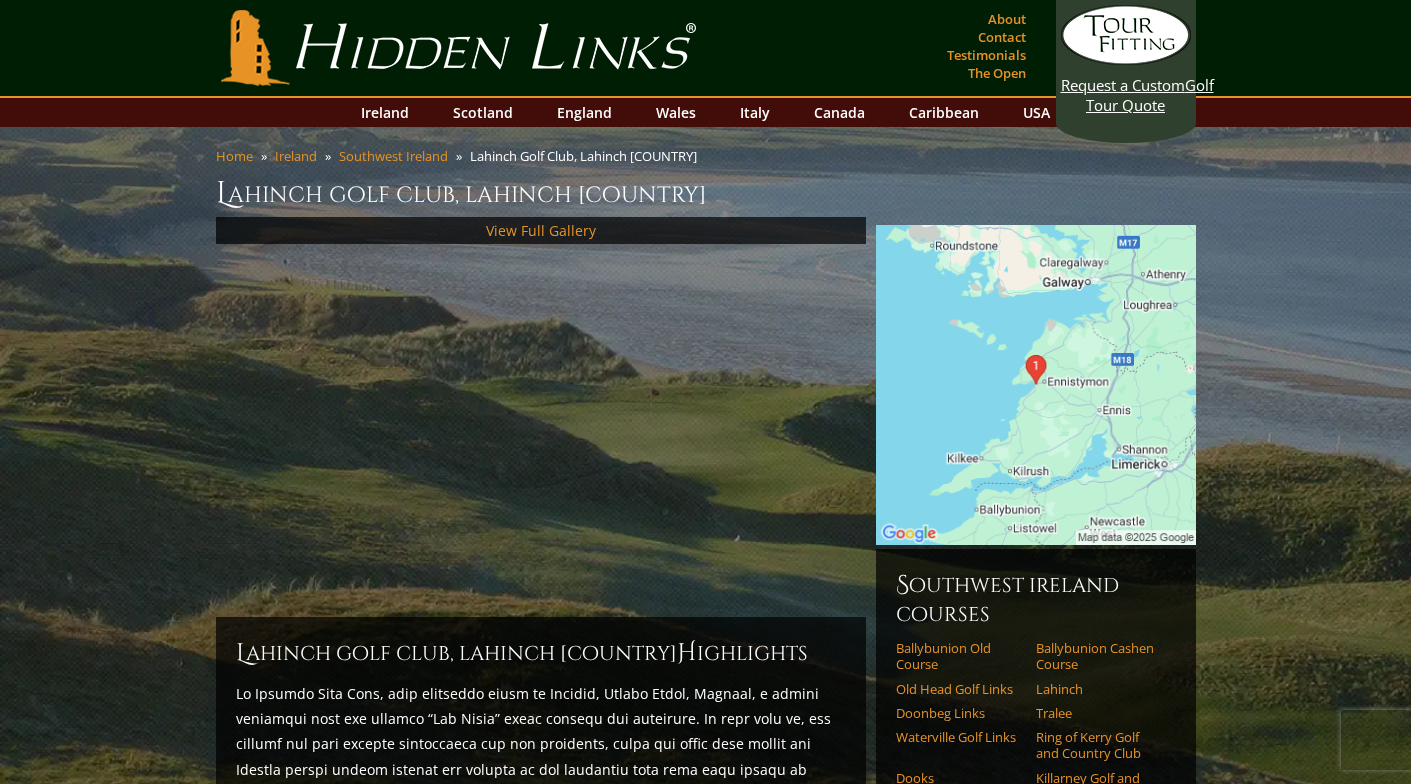scroll, scrollTop: 0, scrollLeft: 0, axis: both 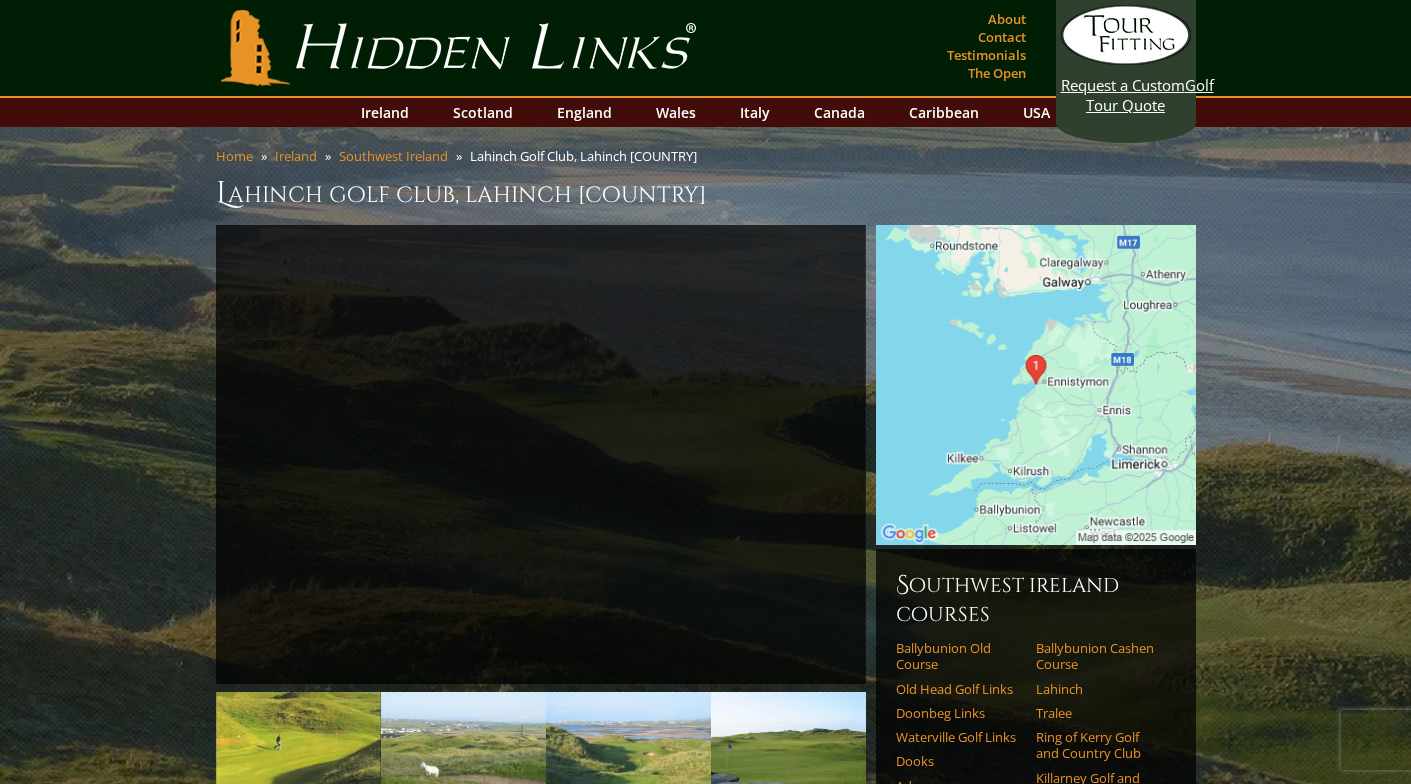 click on "Tralee" at bounding box center (1099, 713) 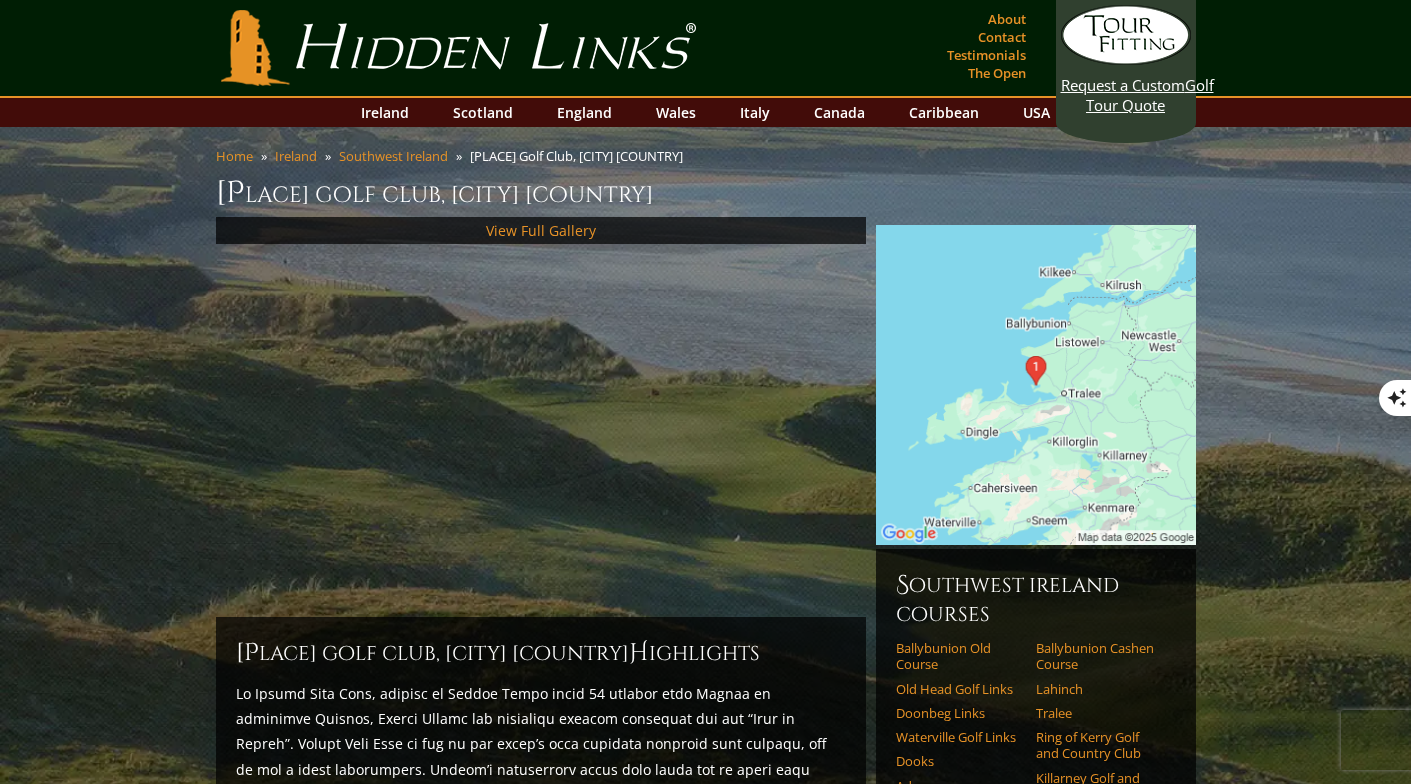 scroll, scrollTop: 137, scrollLeft: 0, axis: vertical 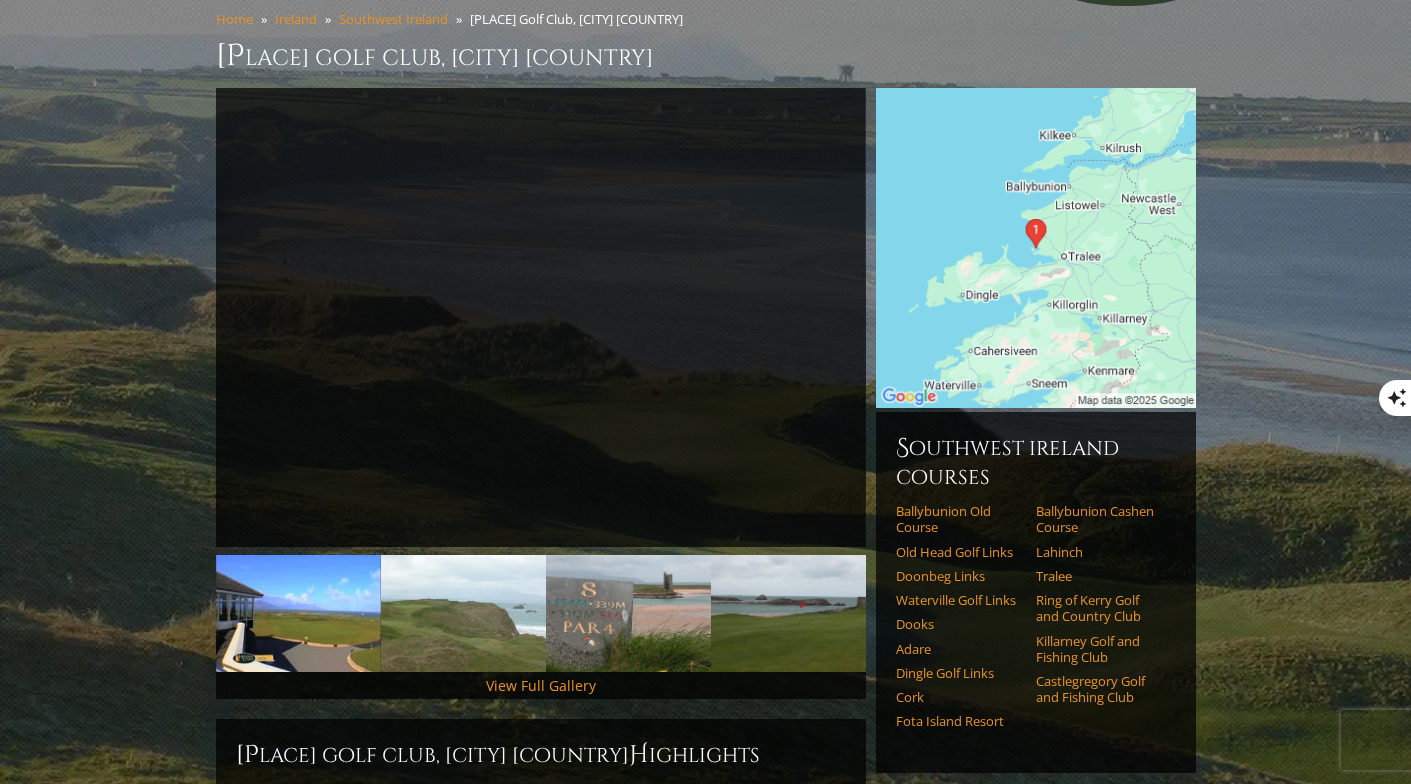 click on "Old Head Golf Links" at bounding box center (959, 552) 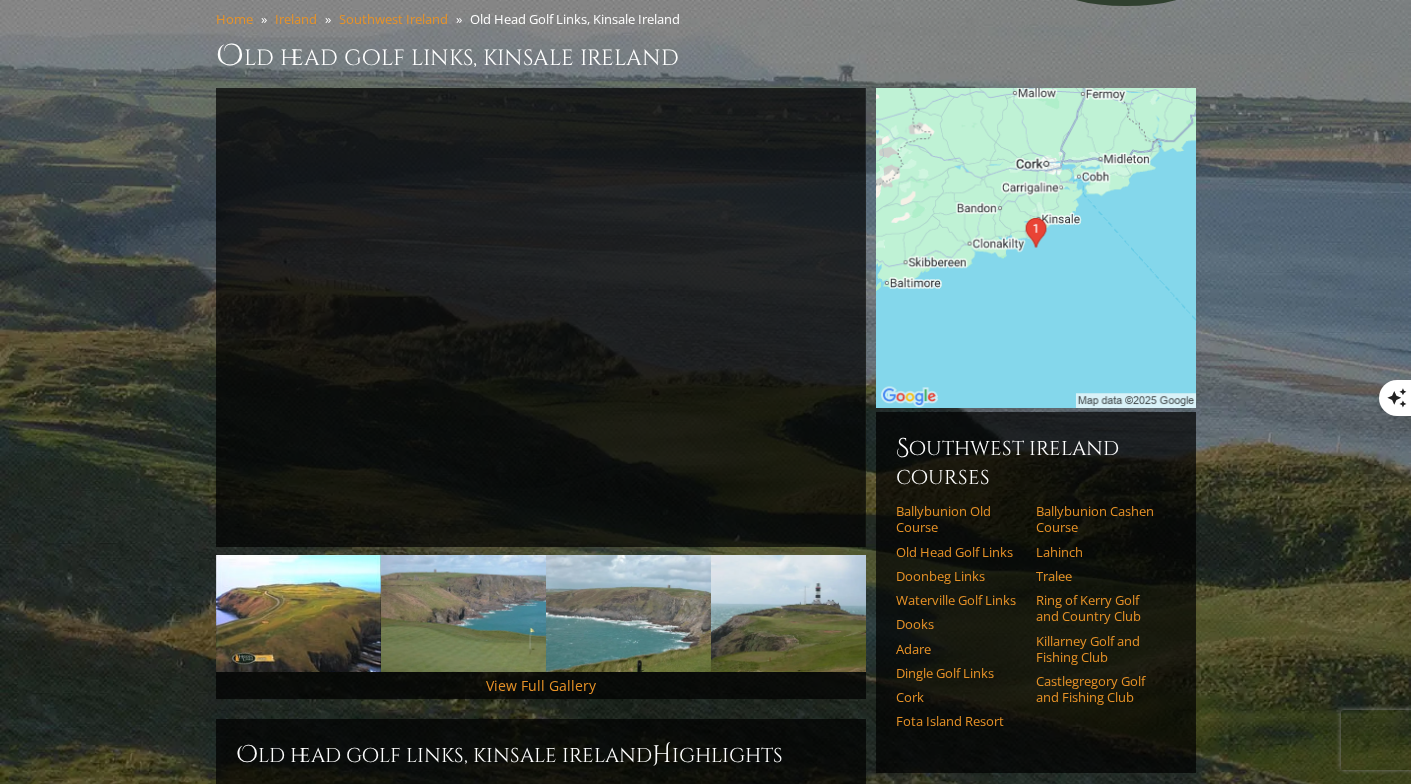 scroll, scrollTop: 0, scrollLeft: 0, axis: both 